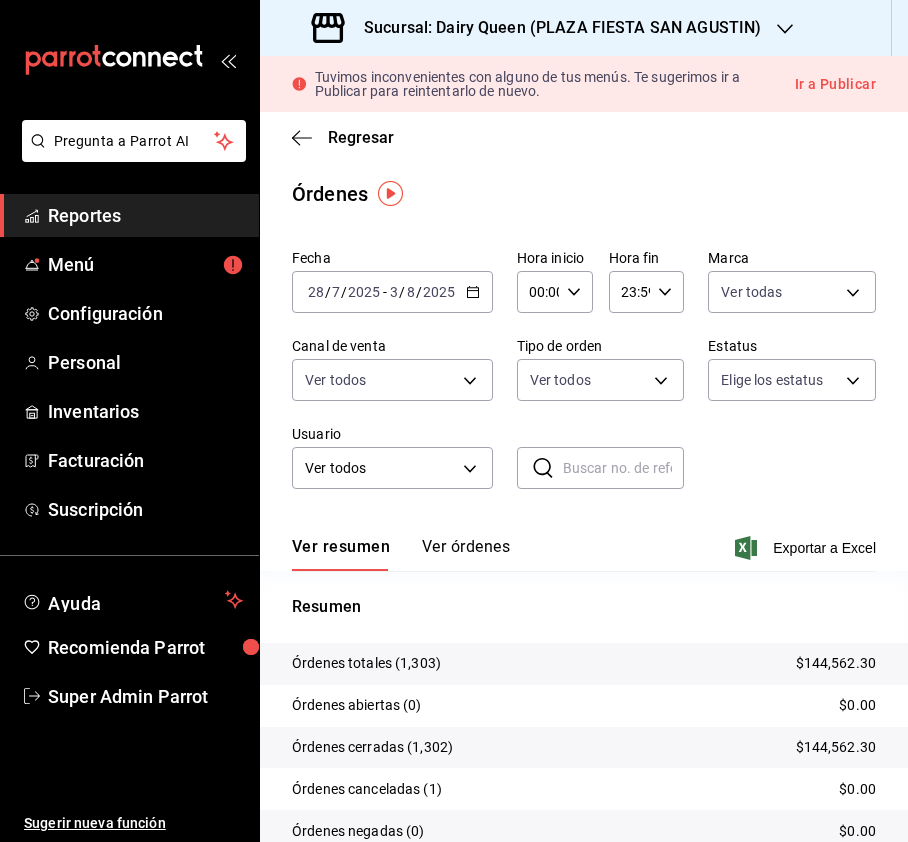 scroll, scrollTop: 0, scrollLeft: 0, axis: both 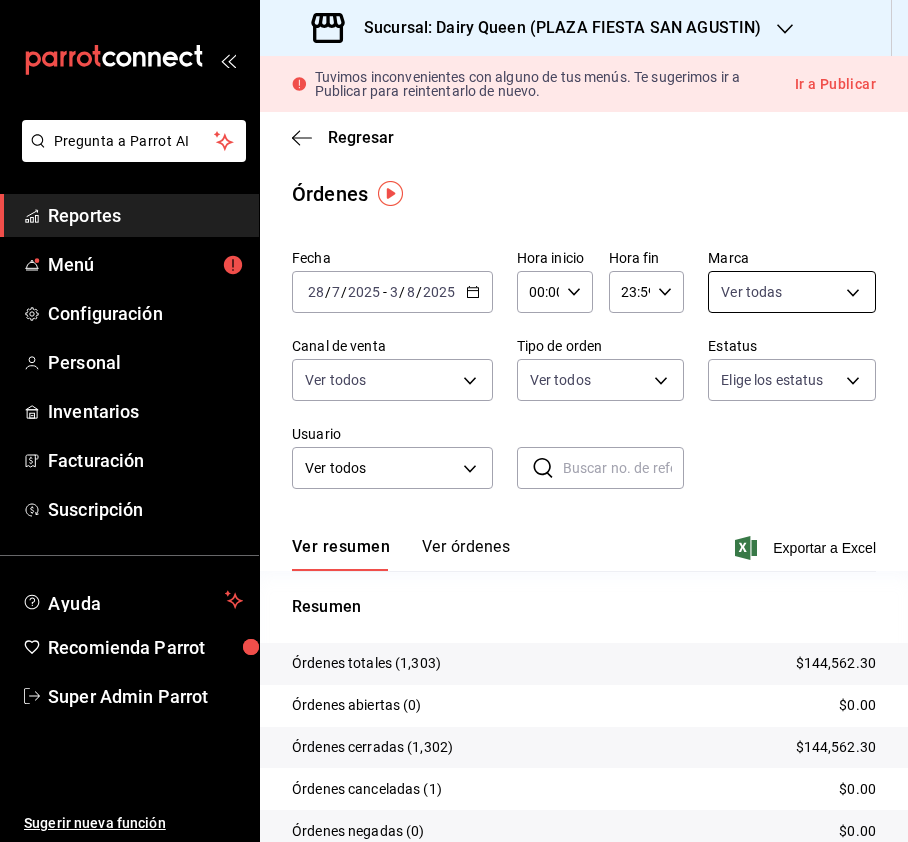click on "Pregunta a Parrot AI Reportes   Menú   Configuración   Personal   Inventarios   Facturación   Suscripción   Ayuda Recomienda Parrot   Super Admin Parrot   Sugerir nueva función   Sucursal: Dairy Queen ([CITY]) Tuvimos inconvenientes con alguno de tus menús. Te sugerimos ir a Publicar para reintentarlo de nuevo. Ir a Publicar Regresar Órdenes Fecha [DATE] [DATE] - [DATE] [DATE] Hora inicio 00:00 Hora inicio Hora fin 23:59 Hora fin Marca Ver todas [UUID] Canal de venta Ver todos PARROT,UBER_EATS,RAPPI,DIDI_FOOD,ONLINE Tipo de orden Ver todos [UUID],EXTERNAL Estatus Elige los estatus Usuario Ver todos ALL ​ ​ Ver resumen Ver órdenes Exportar a Excel Resumen Órdenes totales (1,303) $144,562.30 Órdenes abiertas (0) $0.00 Órdenes cerradas (1,302) $144,562.30 Órdenes canceladas (1) $0.00 Órdenes negadas (0) $0.00 ¿Quieres ver el consumo promedio por orden y comensal? Ve al reporte de Ticket promedio" at bounding box center [454, 421] 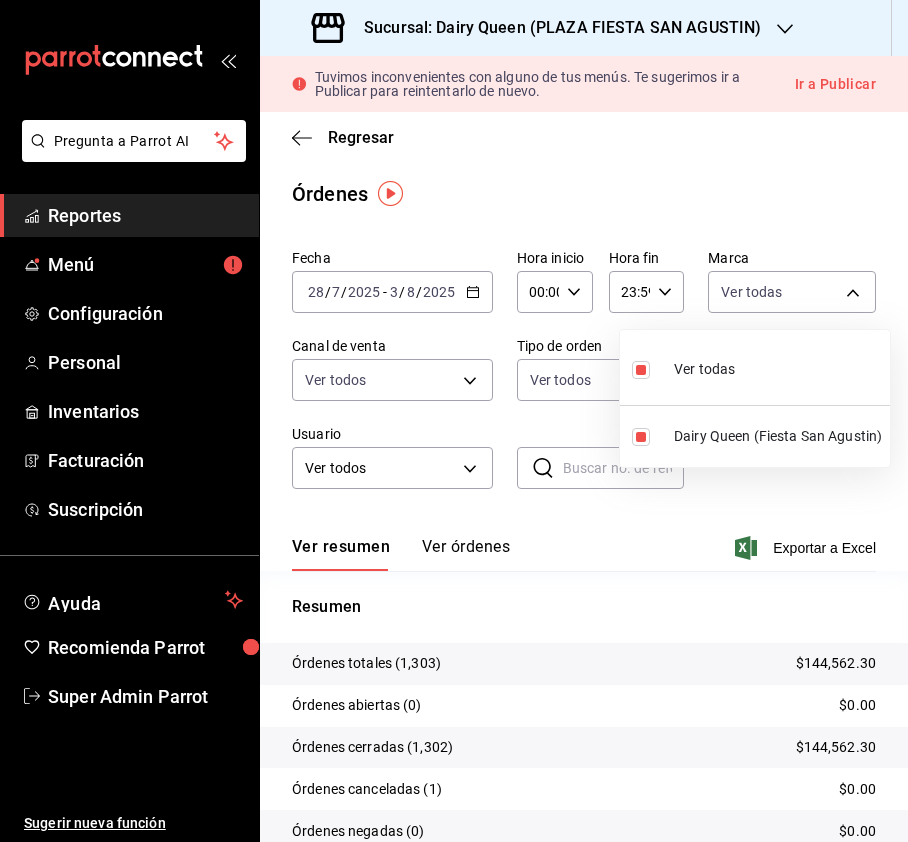 click at bounding box center (454, 421) 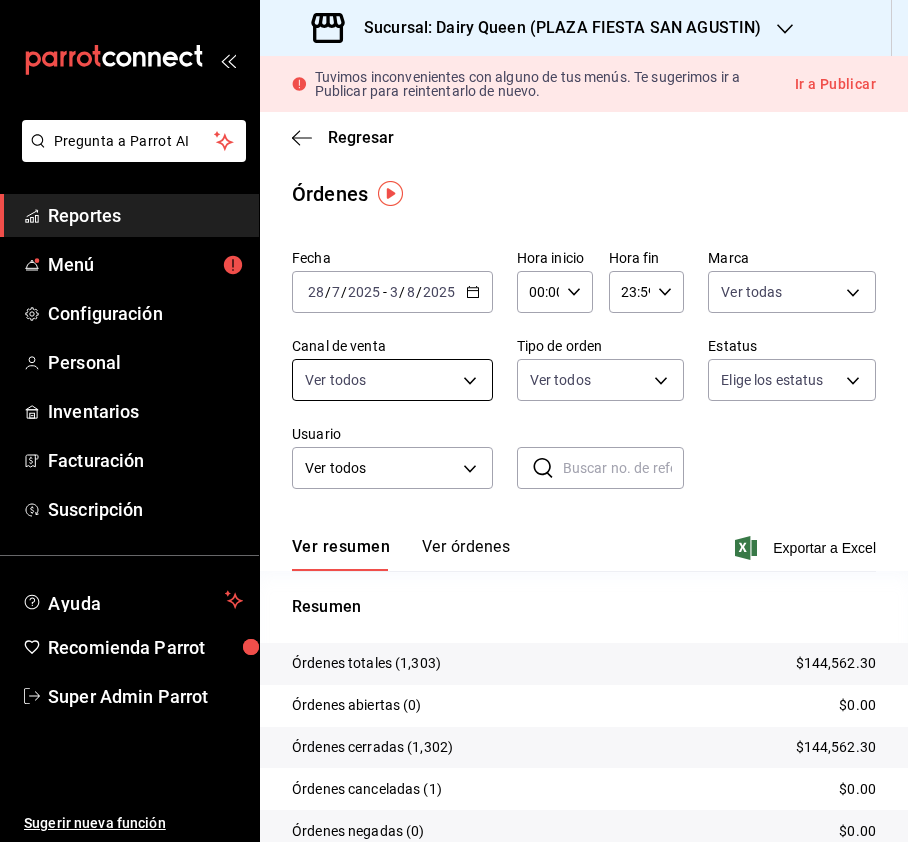 click on "Pregunta a Parrot AI Reportes   Menú   Configuración   Personal   Inventarios   Facturación   Suscripción   Ayuda Recomienda Parrot   Super Admin Parrot   Sugerir nueva función   Sucursal: Dairy Queen ([CITY]) Tuvimos inconvenientes con alguno de tus menús. Te sugerimos ir a Publicar para reintentarlo de nuevo. Ir a Publicar Regresar Órdenes Fecha [DATE] [DATE] - [DATE] [DATE] Hora inicio 00:00 Hora inicio Hora fin 23:59 Hora fin Marca Ver todas [UUID] Canal de venta Ver todos PARROT,UBER_EATS,RAPPI,DIDI_FOOD,ONLINE Tipo de orden Ver todos [UUID],EXTERNAL Estatus Elige los estatus Usuario Ver todos ALL ​ ​ Ver resumen Ver órdenes Exportar a Excel Resumen Órdenes totales (1,303) $144,562.30 Órdenes abiertas (0) $0.00 Órdenes cerradas (1,302) $144,562.30 Órdenes canceladas (1) $0.00 Órdenes negadas (0) $0.00 ¿Quieres ver el consumo promedio por orden y comensal? Ve al reporte de Ticket promedio" at bounding box center (454, 421) 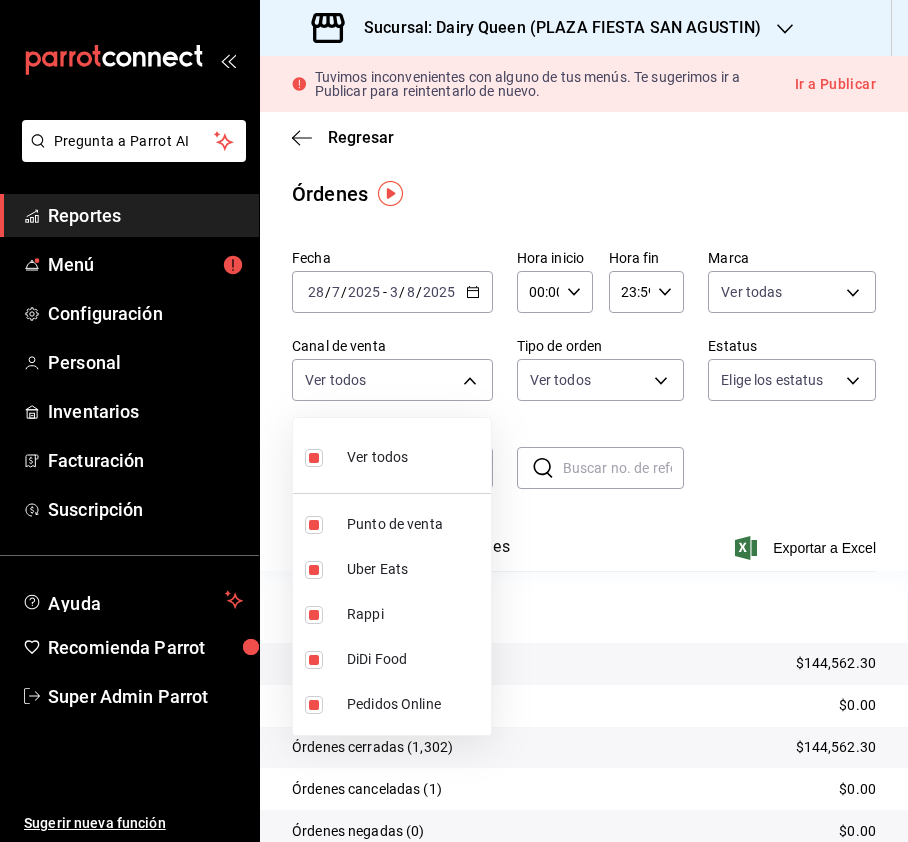 click at bounding box center (314, 458) 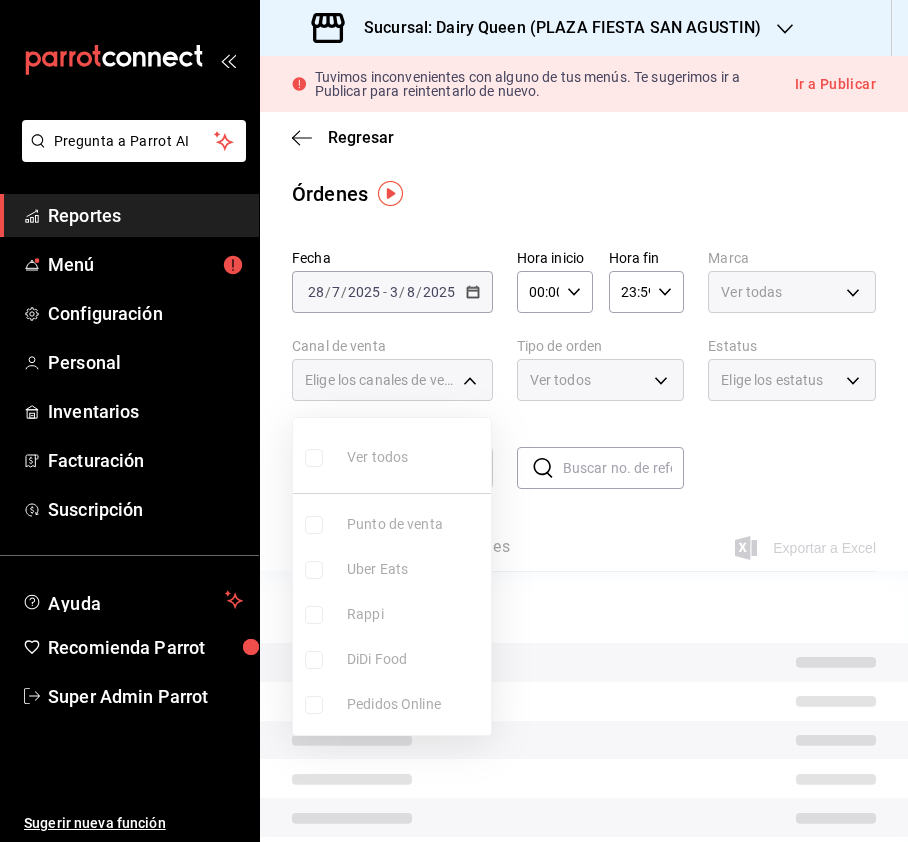click at bounding box center (454, 421) 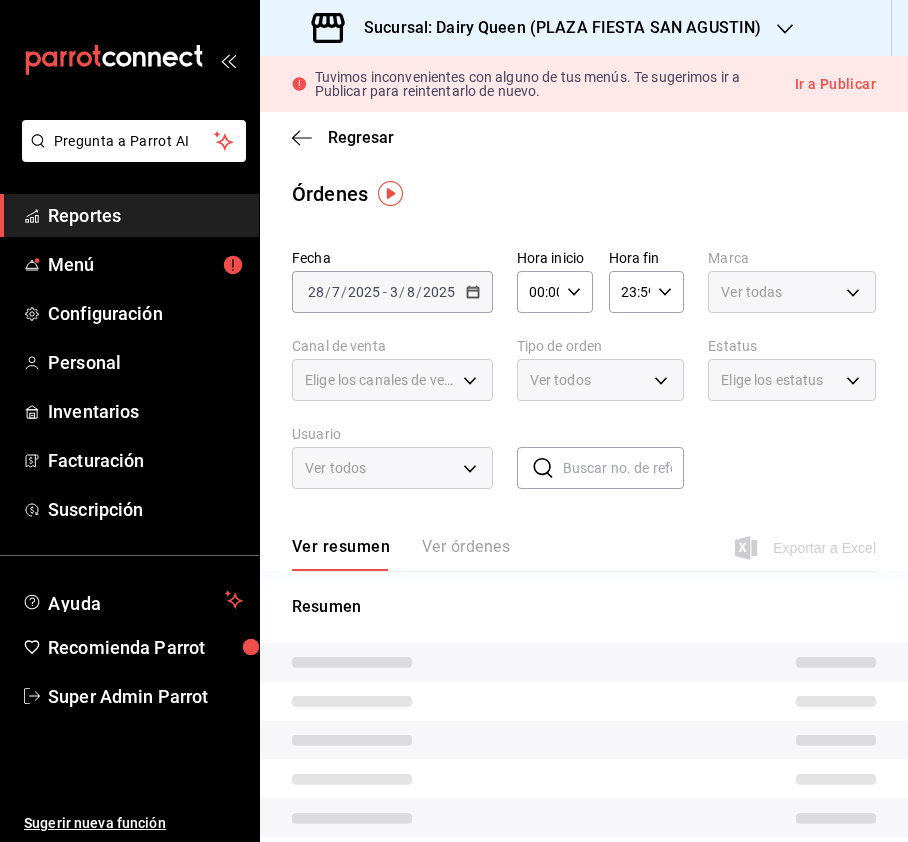 click on "Ver todos" at bounding box center (601, 380) 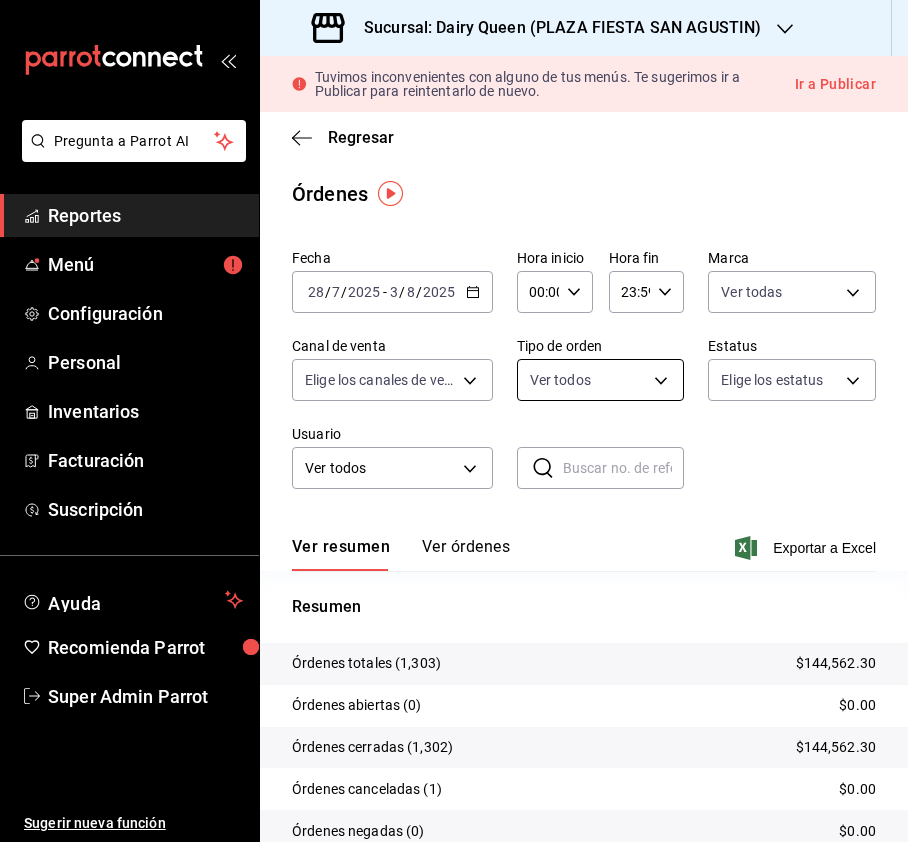 click on "Pregunta a Parrot AI Reportes   Menú   Configuración   Personal   Inventarios   Facturación   Suscripción   Ayuda Recomienda Parrot   Super Admin Parrot   Sugerir nueva función   Sucursal: Dairy Queen ([CITY]) Tuvimos inconvenientes con alguno de tus menús. Te sugerimos ir a Publicar para reintentarlo de nuevo. Ir a Publicar Regresar Órdenes Fecha [DATE] [DATE] - [DATE] [DATE] Hora inicio 00:00 Hora inicio Hora fin 23:59 Hora fin Marca Ver todas [UUID] Canal de venta Elige los canales de venta Tipo de orden Ver todos [UUID],EXTERNAL Estatus Elige los estatus Usuario Ver todos ALL ​ ​ Ver resumen Ver órdenes Exportar a Excel Resumen Órdenes totales (1,303) $144,562.30 Órdenes abiertas (0) $0.00 Órdenes cerradas (1,302) $144,562.30 Órdenes canceladas (1) $0.00 Órdenes negadas (0) $0.00 ¿Quieres ver el consumo promedio por orden y comensal? Ve al reporte de Ticket promedio Ver video tutorial" at bounding box center [454, 421] 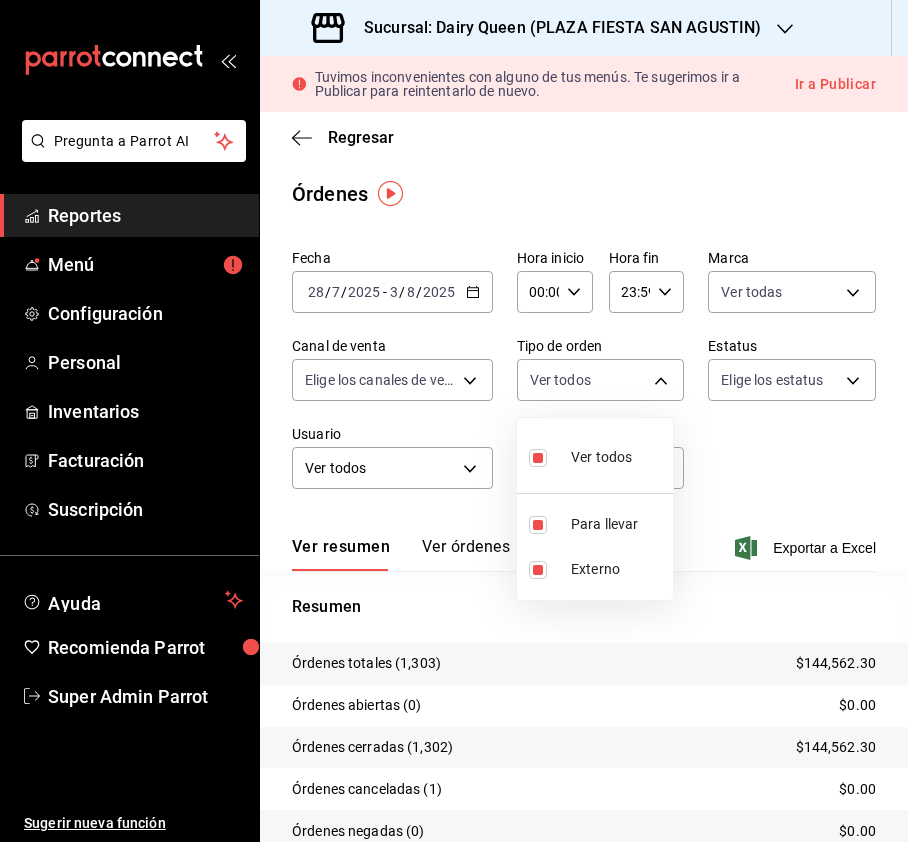 click at bounding box center [538, 458] 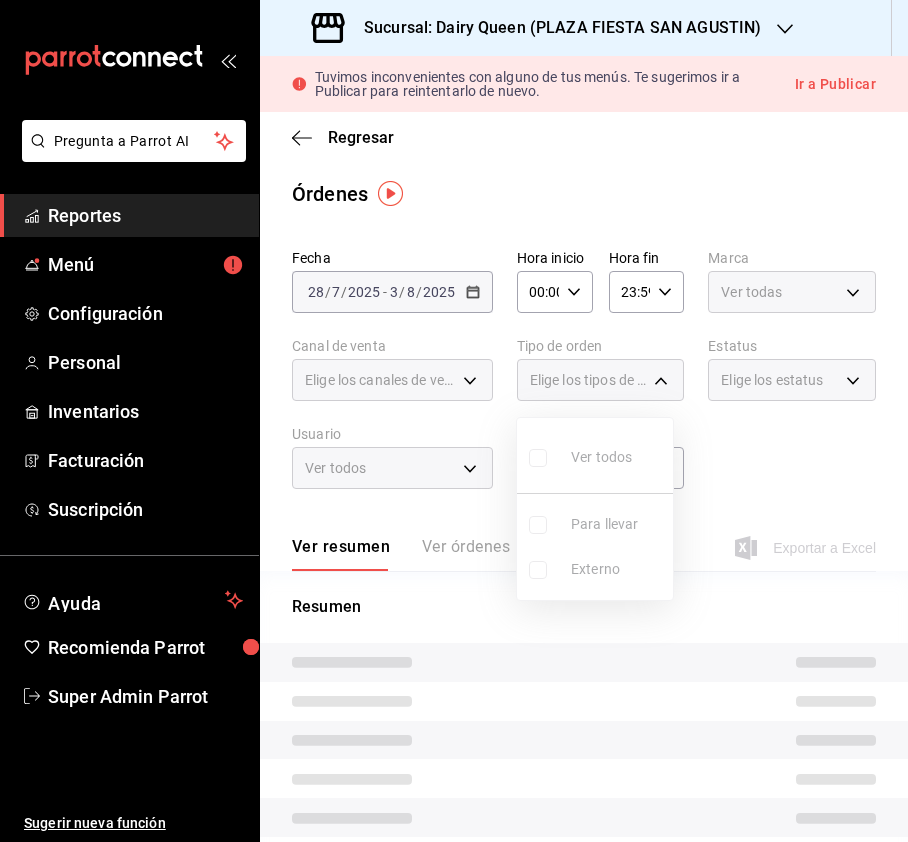 click at bounding box center (454, 421) 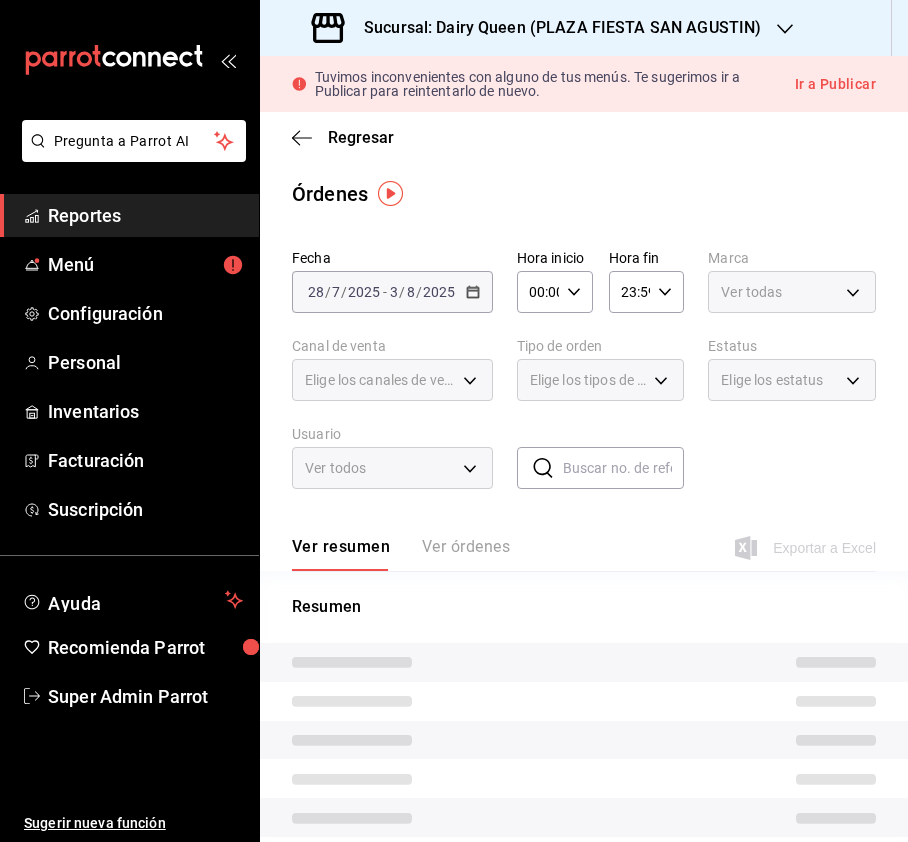 click on "Elige los canales de venta" at bounding box center [392, 380] 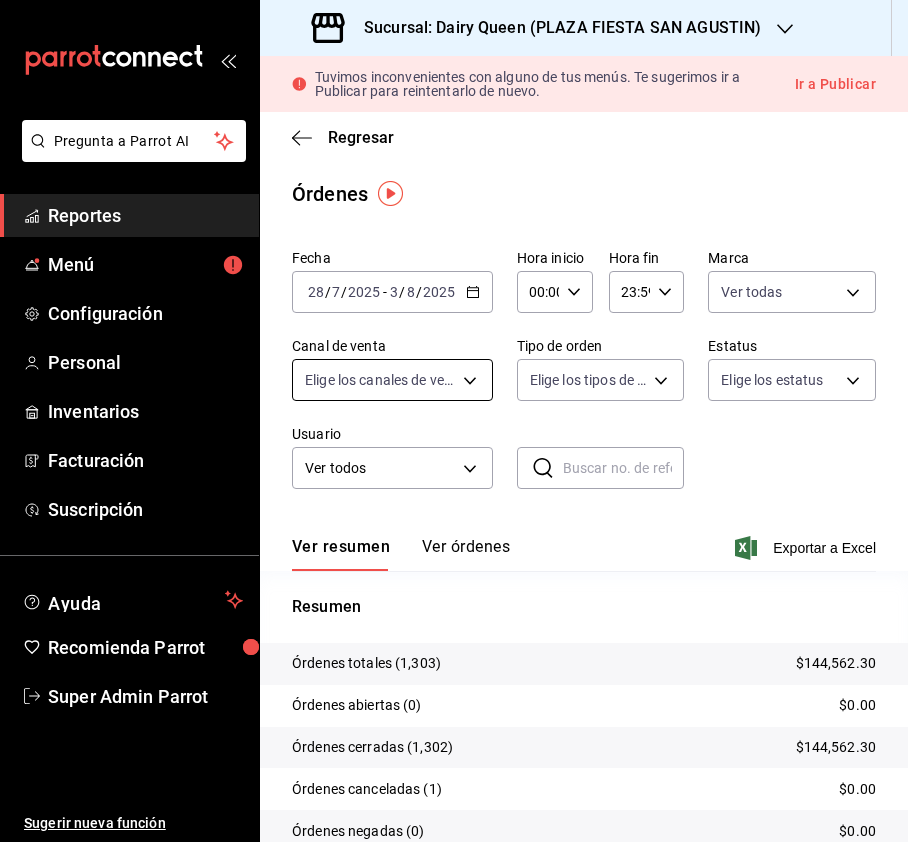 click on "Pregunta a Parrot AI Reportes   Menú   Configuración   Personal   Inventarios   Facturación   Suscripción   Ayuda Recomienda Parrot   Super Admin Parrot   Sugerir nueva función   Sucursal: Dairy Queen ([CITY]) Tuvimos inconvenientes con alguno de tus menús. Te sugerimos ir a Publicar para reintentarlo de nuevo. Ir a Publicar Regresar Órdenes Fecha [DATE] [DATE] - [DATE] [DATE] Hora inicio 00:00 Hora inicio Hora fin 23:59 Hora fin Marca Ver todas [UUID] Canal de venta Elige los canales de venta Tipo de orden Elige los tipos de orden Estatus Elige los estatus Usuario Ver todos ALL ​ ​ Ver resumen Ver órdenes Exportar a Excel Resumen Órdenes totales (1,303) $144,562.30 Órdenes abiertas (0) $0.00 Órdenes cerradas (1,302) $144,562.30 Órdenes canceladas (1) $0.00 Órdenes negadas (0) $0.00 ¿Quieres ver el consumo promedio por orden y comensal? Ve al reporte de Ticket promedio GANA 1 MES GRATIS EN TU SUSCRIPCIÓN AQUÍ Ir a video" at bounding box center [454, 421] 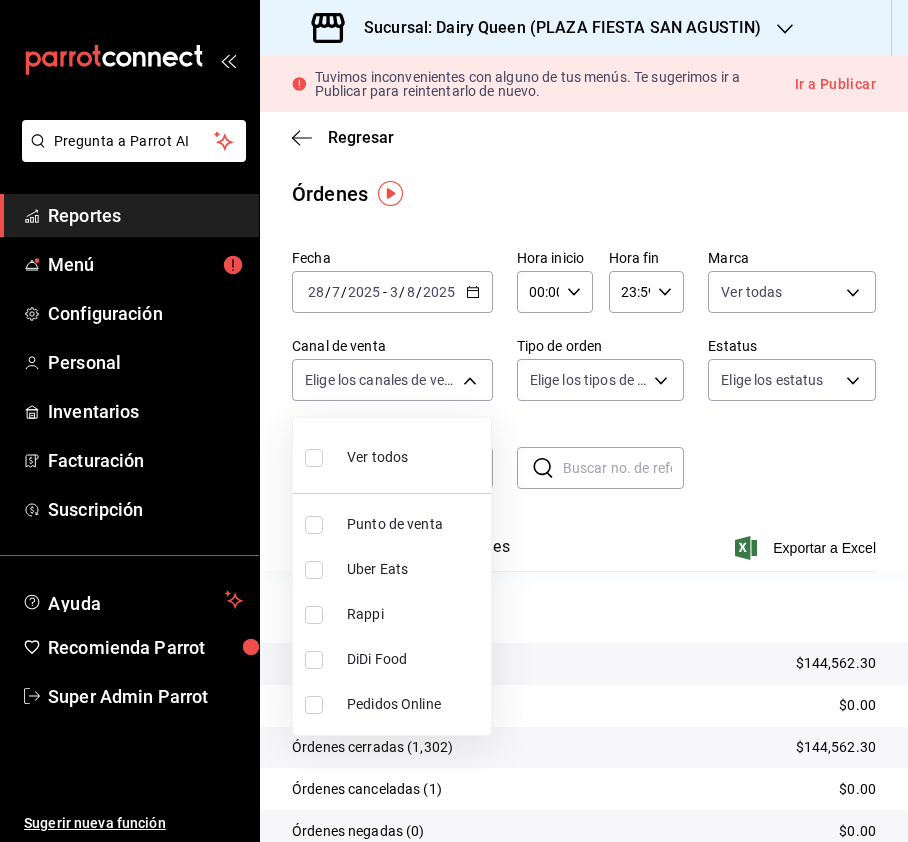 click at bounding box center [314, 615] 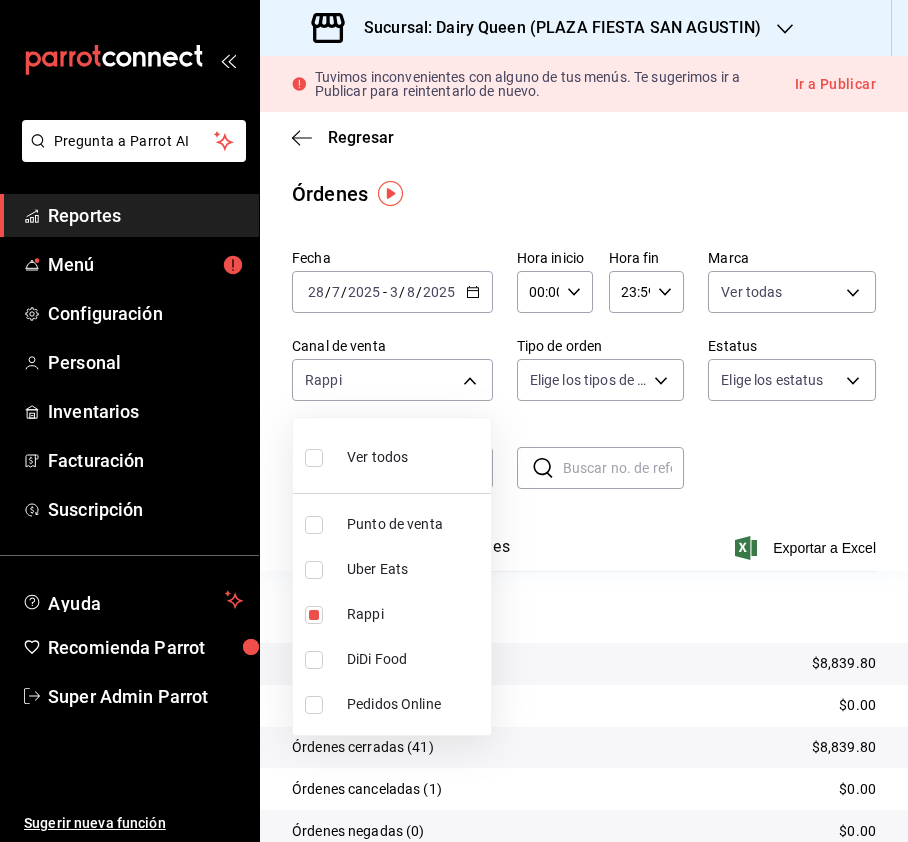 click at bounding box center (314, 570) 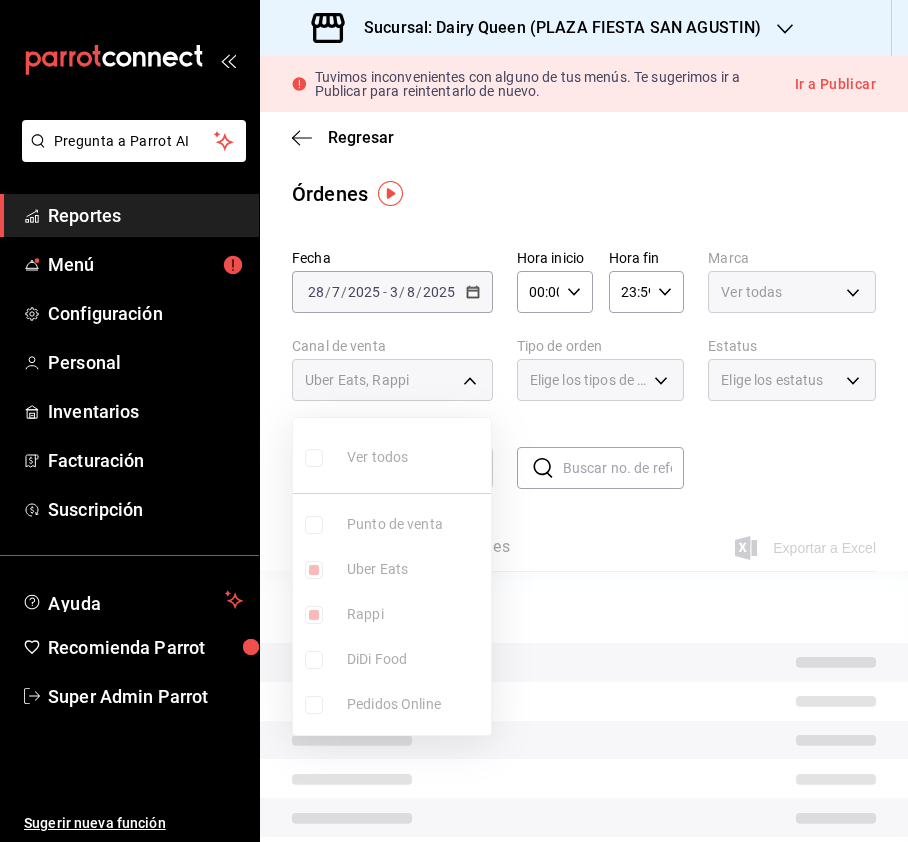 click at bounding box center (314, 615) 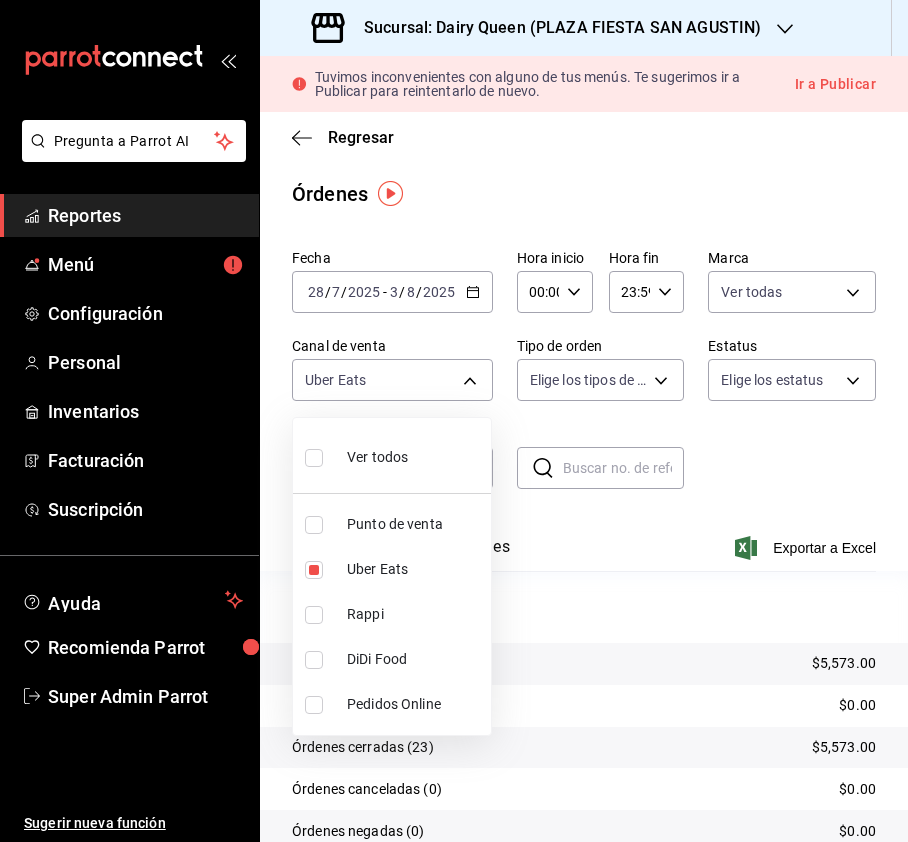click on "DiDi Food" at bounding box center [392, 659] 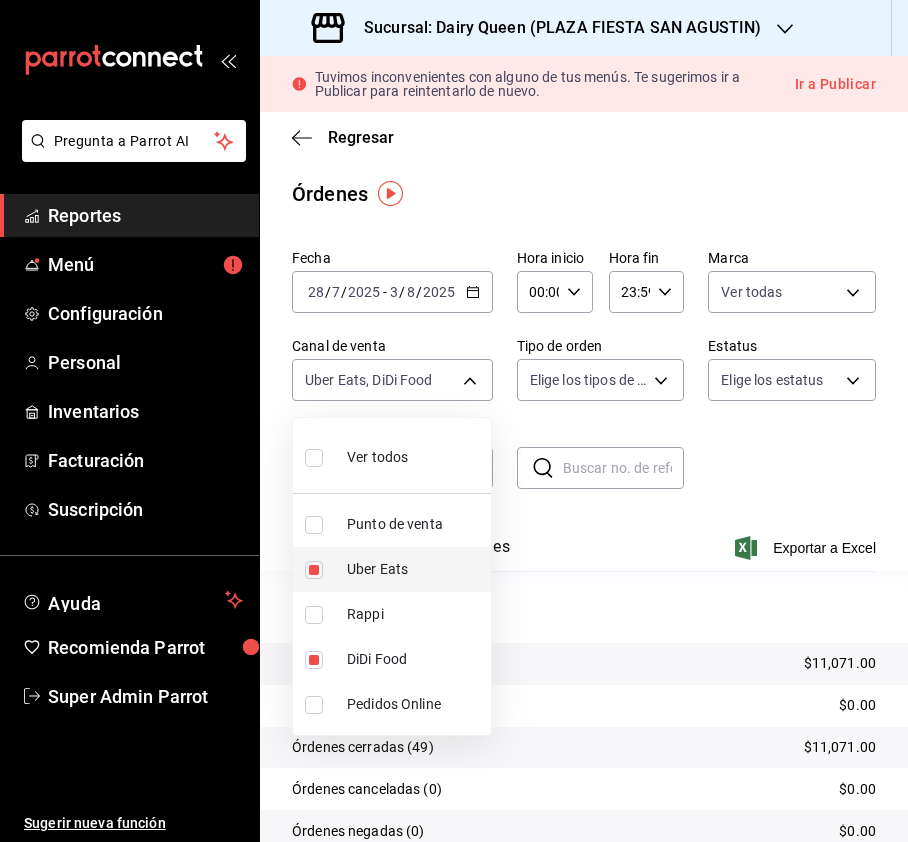 click at bounding box center [314, 570] 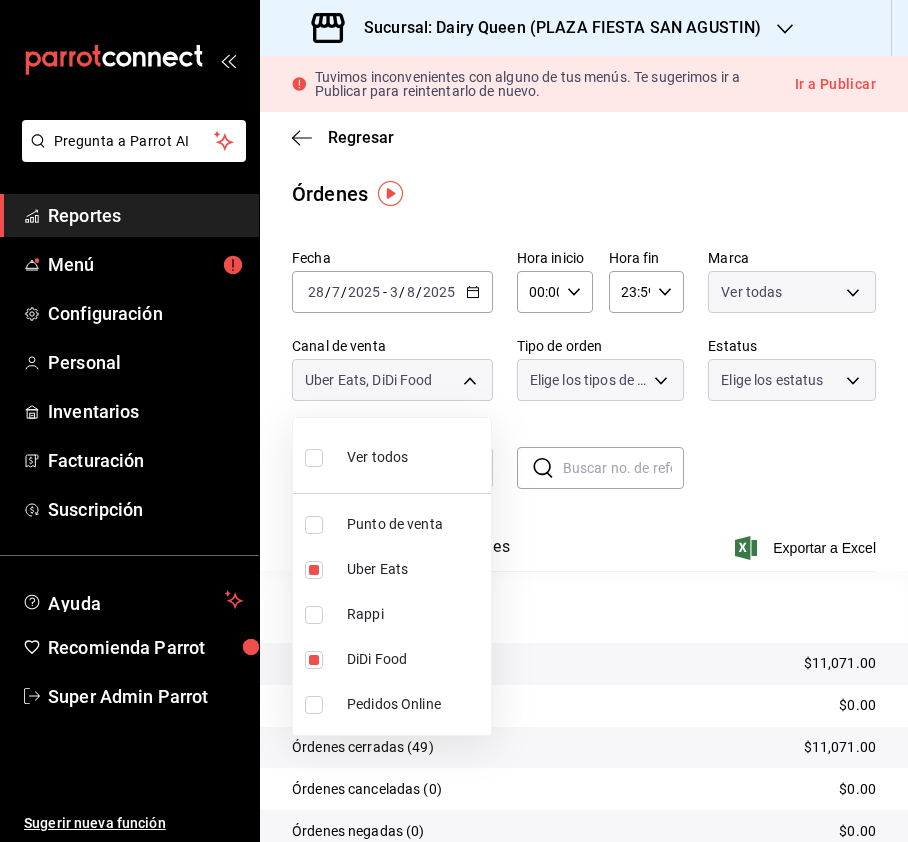 type on "DIDI_FOOD" 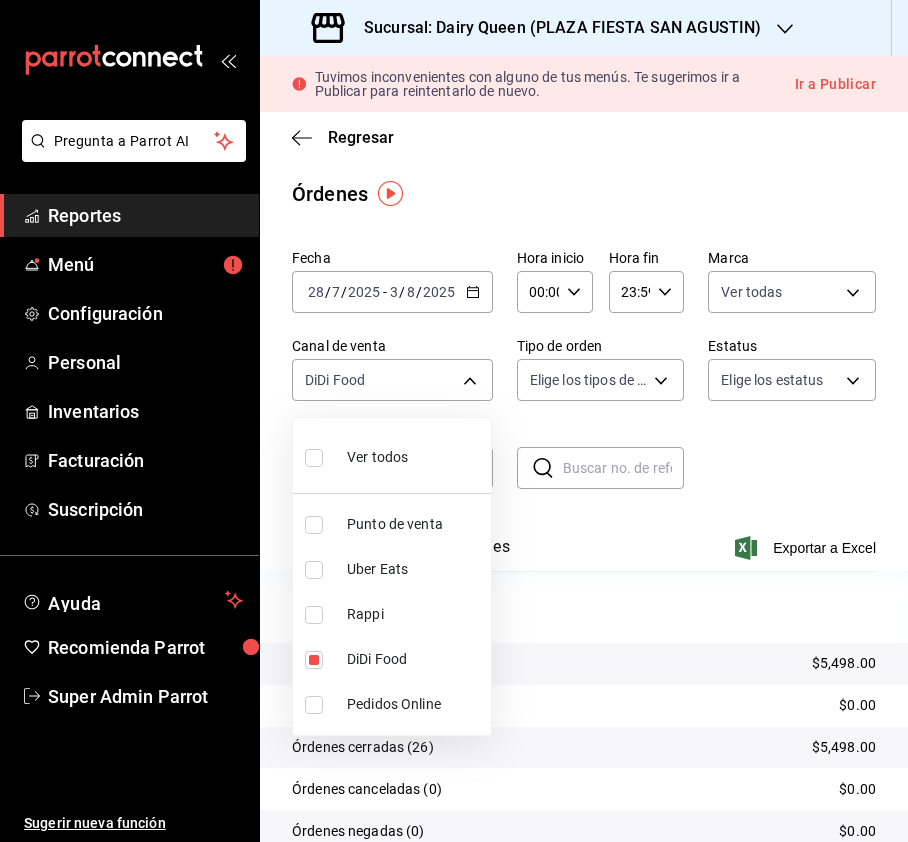 click at bounding box center (454, 421) 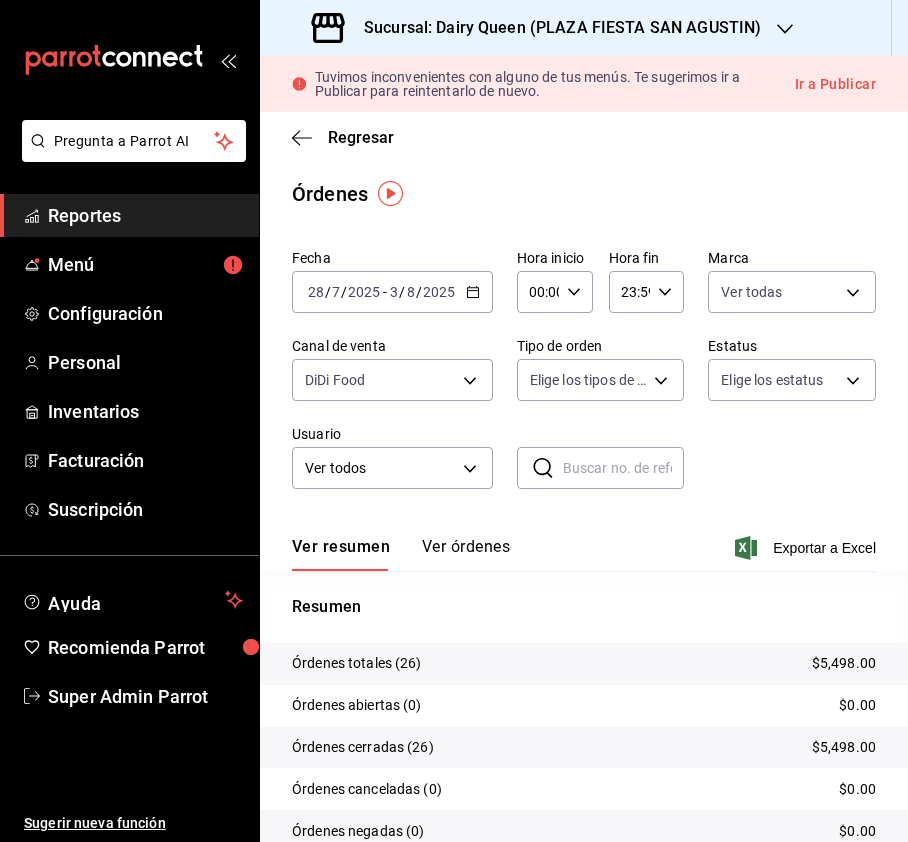 click on "Sucursal: Dairy Queen (PLAZA FIESTA SAN AGUSTIN)" at bounding box center [554, 28] 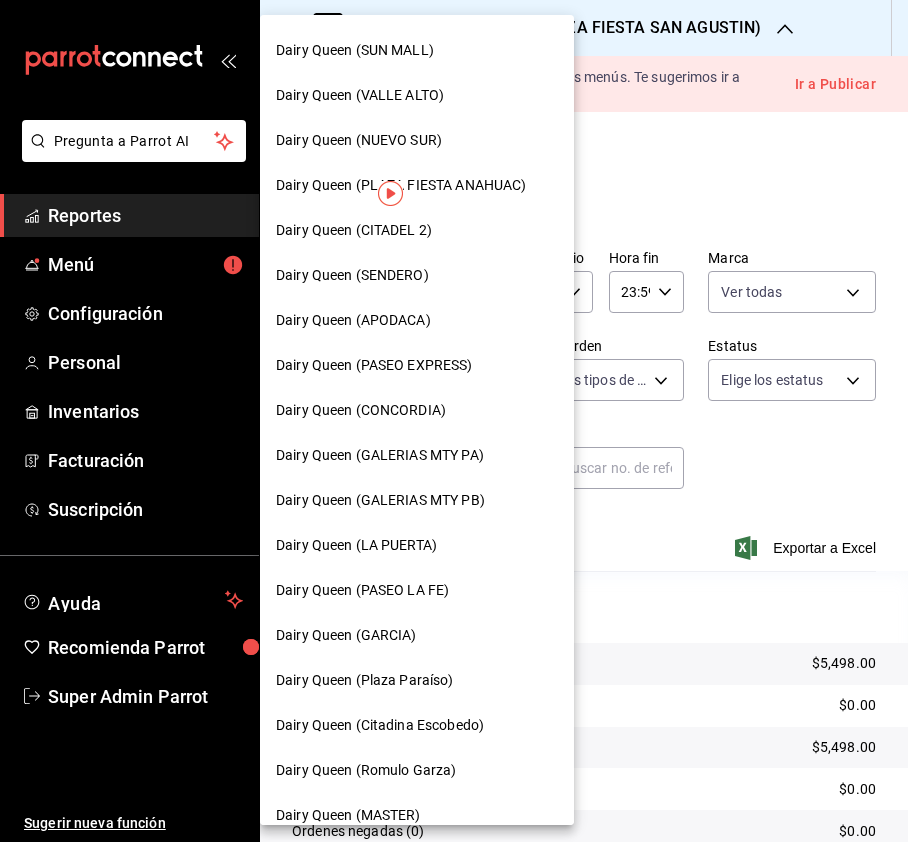 scroll, scrollTop: 0, scrollLeft: 0, axis: both 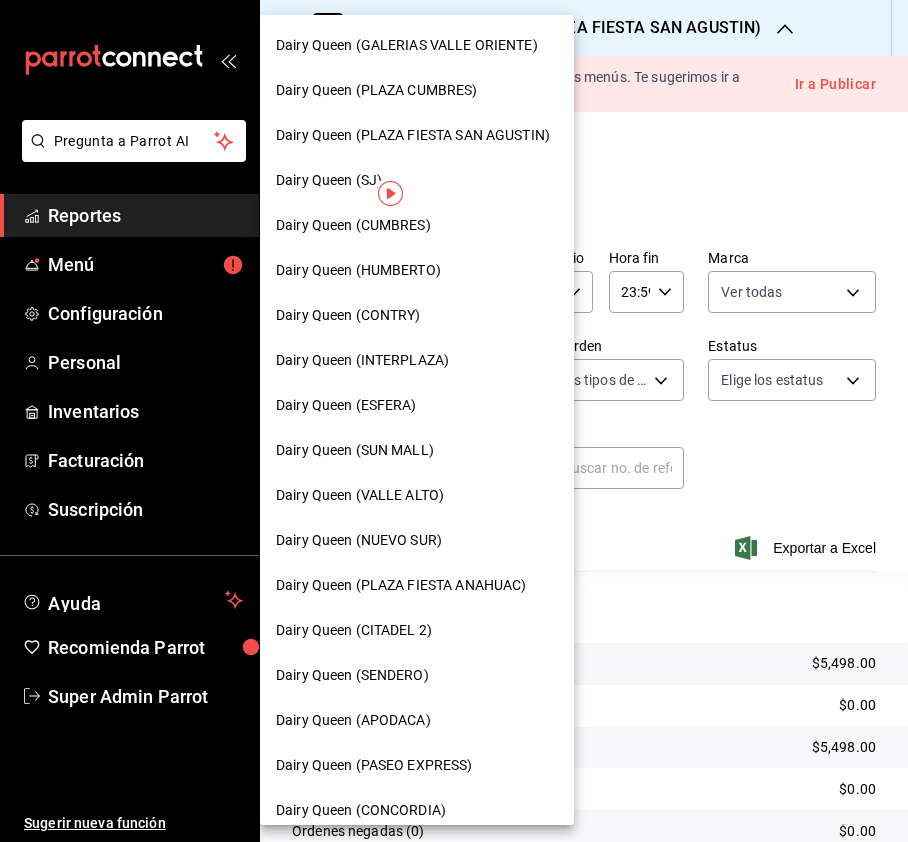 click on "Dairy Queen (CONTRY)" at bounding box center (348, 315) 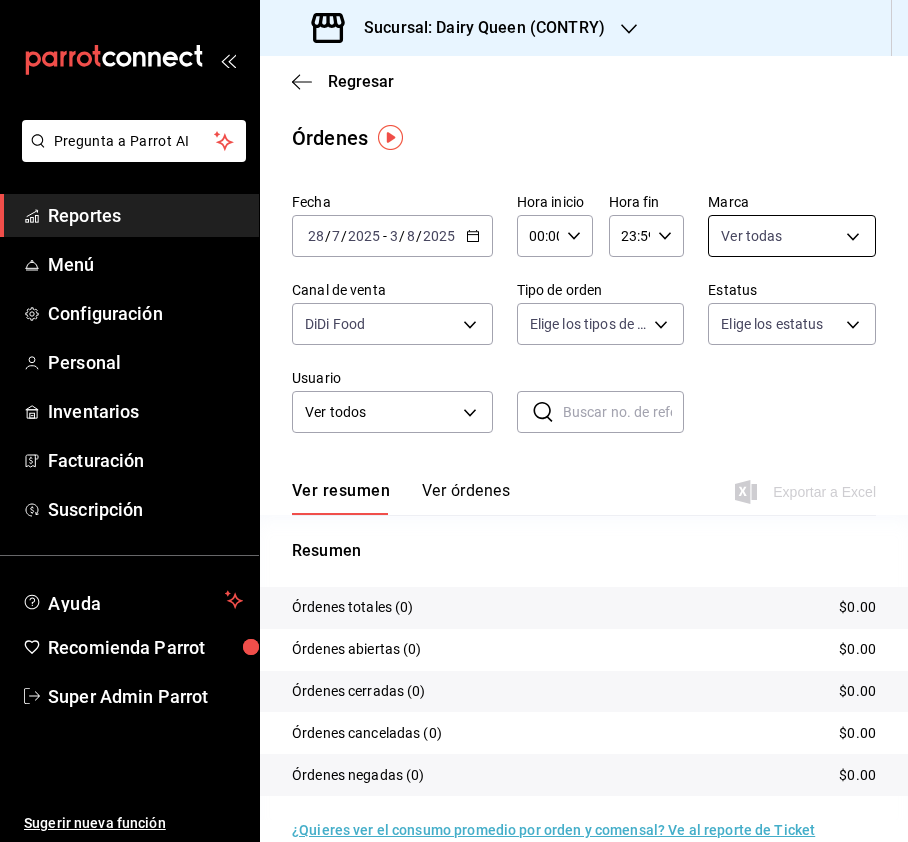 click on "Pregunta a Parrot AI Reportes   Menú   Configuración   Personal   Inventarios   Facturación   Suscripción   Ayuda Recomienda Parrot   Super Admin Parrot   Sugerir nueva función   Sucursal: Dairy Queen ([CITY]) Regresar Órdenes Fecha [DATE] [DATE] - [DATE] [DATE] Hora inicio 00:00 Hora inicio Hora fin 23:59 Hora fin Marca Ver todas [UUID] Canal de venta DiDi Food DIDI_FOOD Tipo de orden Elige los tipos de orden Estatus Elige los estatus Usuario Ver todos ALL ​ ​ Ver resumen Ver órdenes Exportar a Excel Resumen Órdenes totales (0) $0.00 Órdenes abiertas (0) $0.00 Órdenes cerradas (0) $0.00 Órdenes canceladas (0) $0.00 Órdenes negadas (0) $0.00 ¿Quieres ver el consumo promedio por orden y comensal? Ve al reporte de Ticket promedio GANA 1 MES GRATIS EN TU SUSCRIPCIÓN AQUÍ Ver video tutorial Ir a video Pregunta a Parrot AI Reportes   Menú   Configuración   Personal   Inventarios   Facturación   Suscripción   Ayuda Recomienda Parrot" at bounding box center [454, 421] 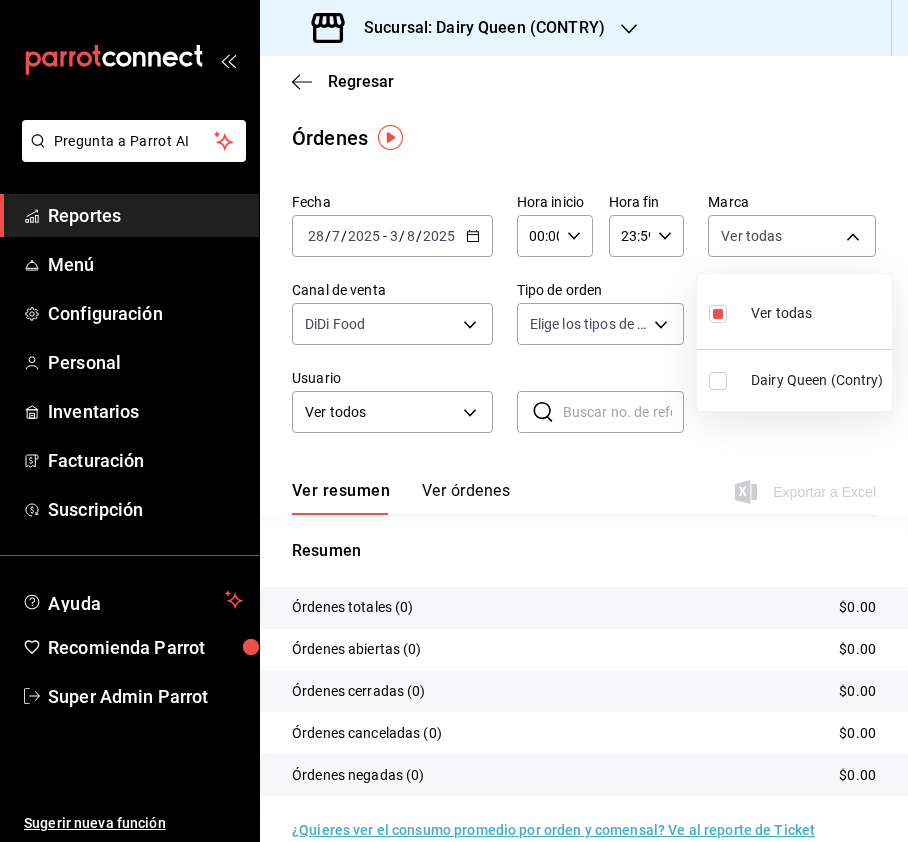 click on "Dairy Queen (Contry)" at bounding box center [794, 380] 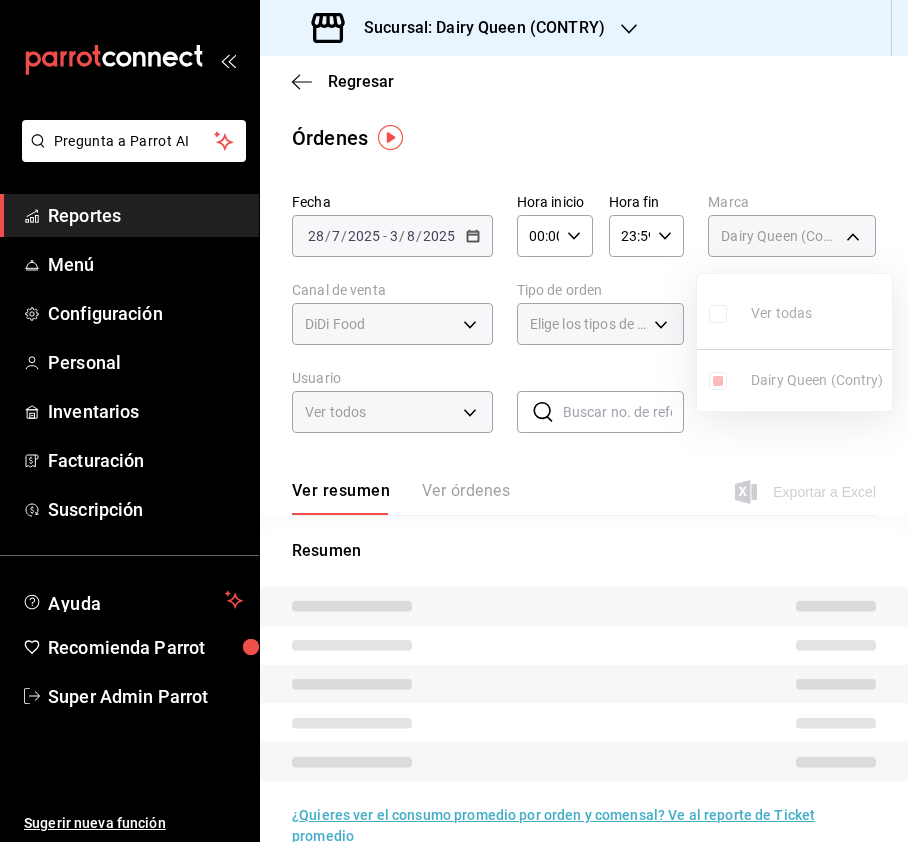 type on "[UUID],[UUID]" 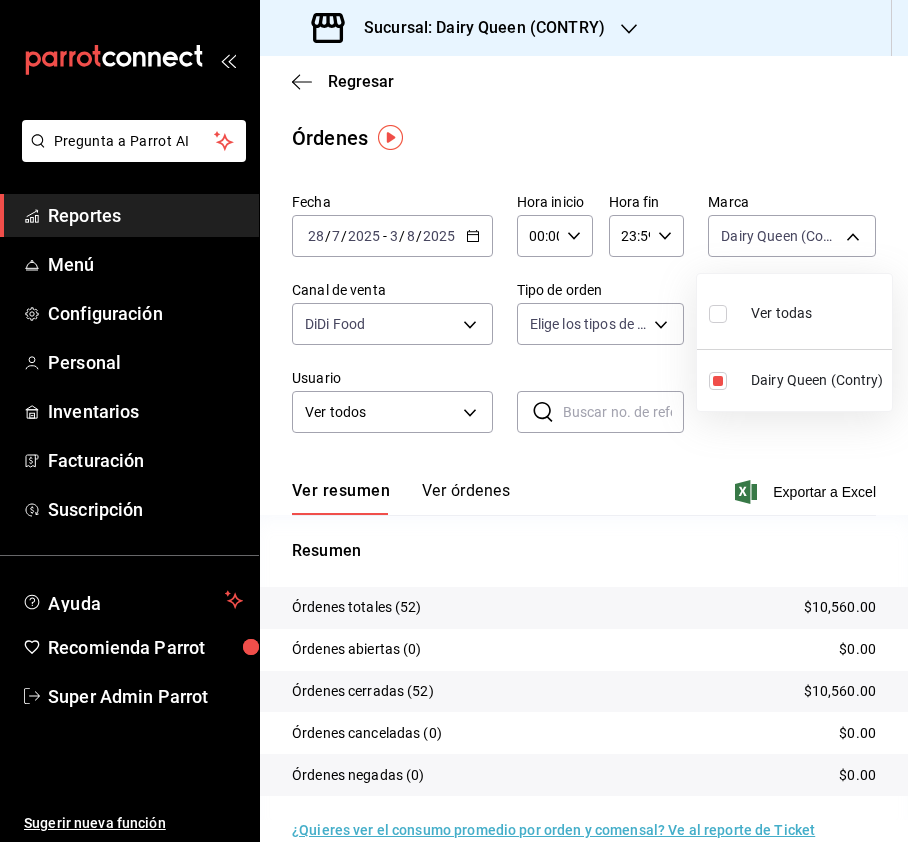 click at bounding box center (454, 421) 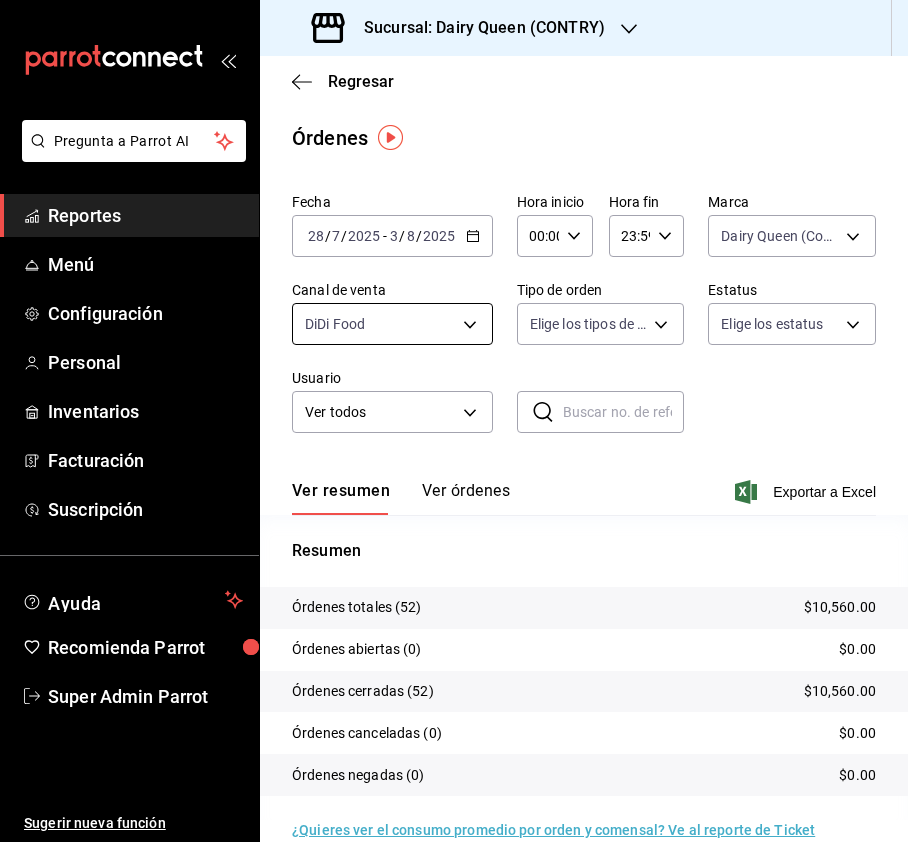 click on "Pregunta a Parrot AI Reportes   Menú   Configuración   Personal   Inventarios   Facturación   Suscripción   Ayuda Recomienda Parrot   Super Admin Parrot   Sugerir nueva función   Sucursal: Dairy Queen ([CITY]) Regresar Órdenes Fecha [DATE] [DATE] - [DATE] [DATE] Hora inicio 00:00 Hora inicio Hora fin 23:59 Hora fin Marca Dairy Queen ([CITY]) [UUID], [UUID] Canal de venta DiDi Food DIDI_FOOD Tipo de orden Elige los tipos de orden Estatus Elige los estatus Usuario Ver todos ALL ​ ​ Ver resumen Ver órdenes Exportar a Excel Resumen Órdenes totales (52) $10,560.00 Órdenes abiertas (0) $0.00 Órdenes cerradas (52) $10,560.00 Órdenes canceladas (0) $0.00 Órdenes negadas (0) $0.00 ¿Quieres ver el consumo promedio por orden y comensal? Ve al reporte de Ticket promedio GANA 1 MES GRATIS EN TU SUSCRIPCIÓN AQUÍ Ver video tutorial Ir a video Pregunta a Parrot AI Reportes   Menú   Configuración   Personal   Inventarios" at bounding box center [454, 421] 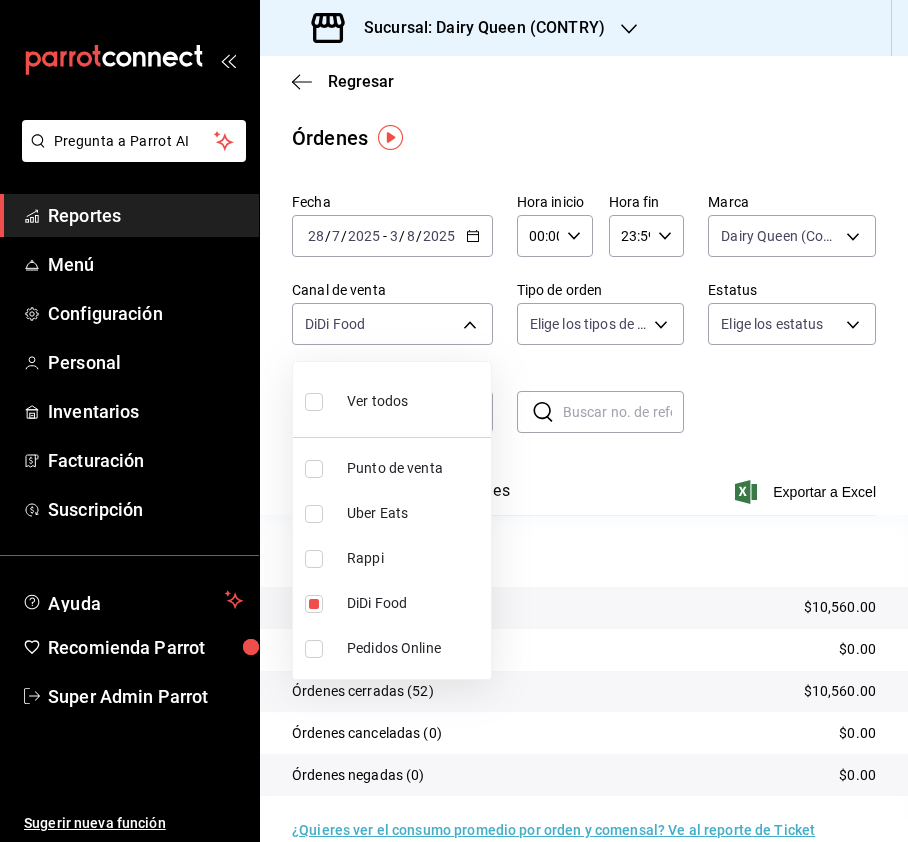 click at bounding box center (454, 421) 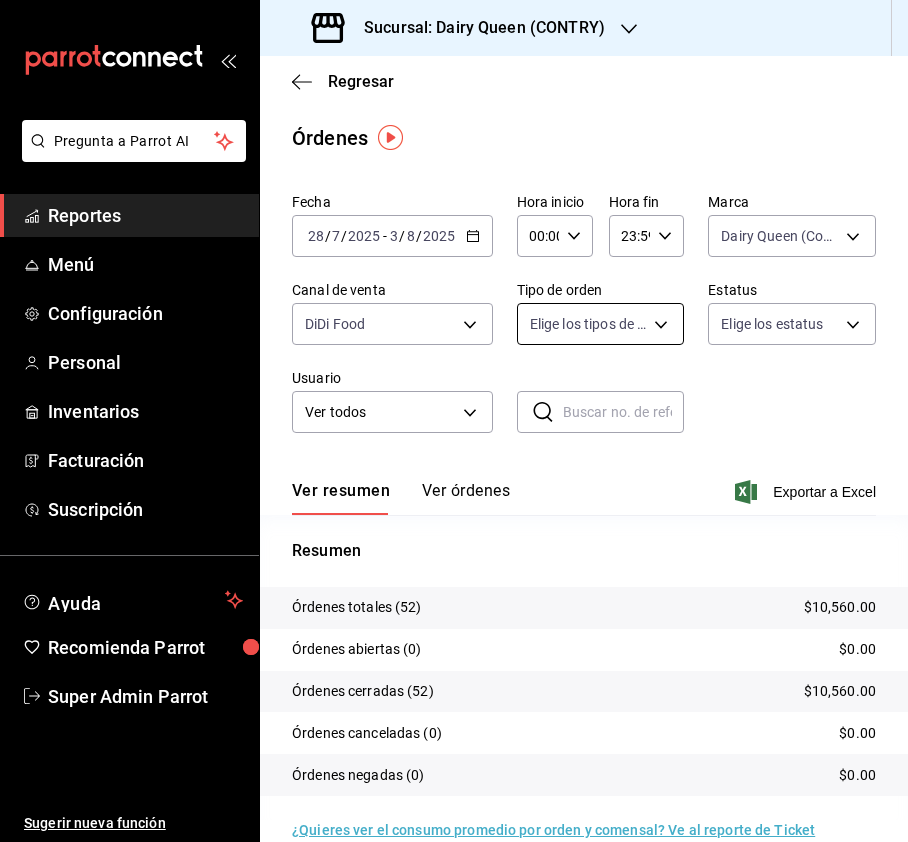 click on "Pregunta a Parrot AI Reportes   Menú   Configuración   Personal   Inventarios   Facturación   Suscripción   Ayuda Recomienda Parrot   Super Admin Parrot   Sugerir nueva función   Sucursal: Dairy Queen ([CITY]) Regresar Órdenes Fecha [DATE] [DATE] - [DATE] [DATE] Hora inicio 00:00 Hora inicio Hora fin 23:59 Hora fin Marca Dairy Queen ([CITY]) [UUID], [UUID] Canal de venta DiDi Food DIDI_FOOD Tipo de orden Elige los tipos de orden Estatus Elige los estatus Usuario Ver todos ALL ​ ​ Ver resumen Ver órdenes Exportar a Excel Resumen Órdenes totales (52) $10,560.00 Órdenes abiertas (0) $0.00 Órdenes cerradas (52) $10,560.00 Órdenes canceladas (0) $0.00 Órdenes negadas (0) $0.00 ¿Quieres ver el consumo promedio por orden y comensal? Ve al reporte de Ticket promedio GANA 1 MES GRATIS EN TU SUSCRIPCIÓN AQUÍ Ver video tutorial Ir a video Pregunta a Parrot AI Reportes   Menú   Configuración   Personal   Inventarios" at bounding box center (454, 421) 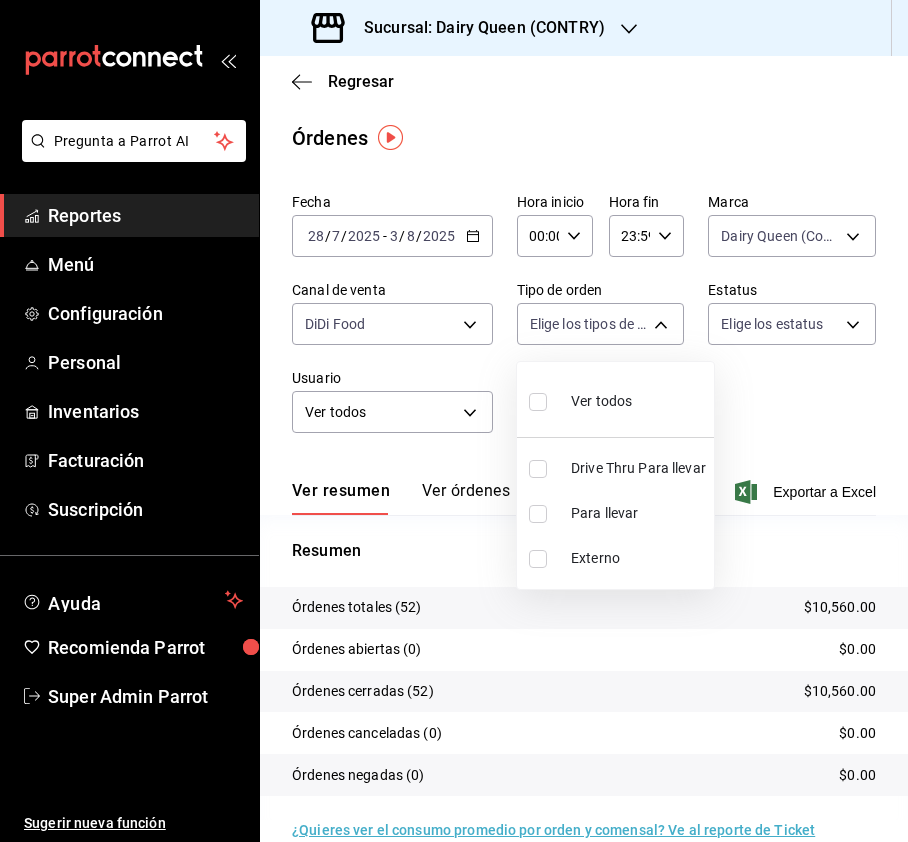 click at bounding box center (454, 421) 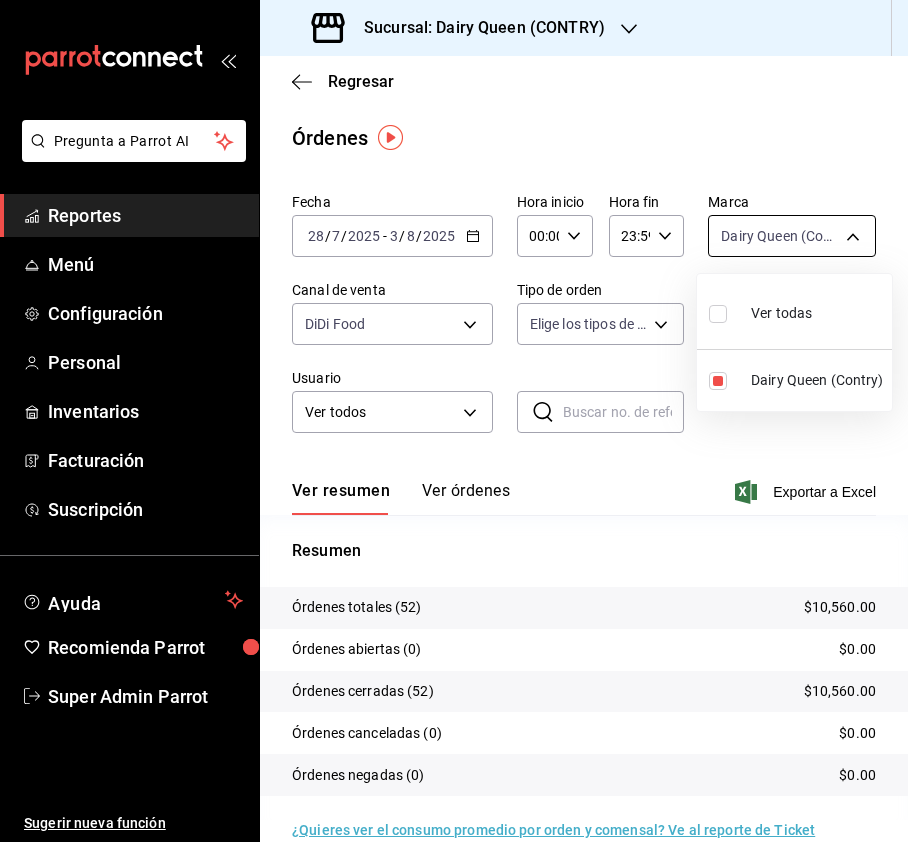 click on "Pregunta a Parrot AI Reportes   Menú   Configuración   Personal   Inventarios   Facturación   Suscripción   Ayuda Recomienda Parrot   Super Admin Parrot   Sugerir nueva función   Sucursal: Dairy Queen ([CITY]) Regresar Órdenes Fecha [DATE] [DATE] - [DATE] [DATE] Hora inicio 00:00 Hora inicio Hora fin 23:59 Hora fin Marca Dairy Queen ([CITY]) [UUID], [UUID] Canal de venta DiDi Food DIDI_FOOD Tipo de orden Elige los tipos de orden Estatus Elige los estatus Usuario Ver todos ALL ​ ​ Ver resumen Ver órdenes Exportar a Excel Resumen Órdenes totales (52) $10,560.00 Órdenes abiertas (0) $0.00 Órdenes cerradas (52) $10,560.00 Órdenes canceladas (0) $0.00 Órdenes negadas (0) $0.00 ¿Quieres ver el consumo promedio por orden y comensal? Ve al reporte de Ticket promedio GANA 1 MES GRATIS EN TU SUSCRIPCIÓN AQUÍ Ver video tutorial Ir a video Pregunta a Parrot AI Reportes   Menú   Configuración   Personal   Inventarios" at bounding box center [454, 421] 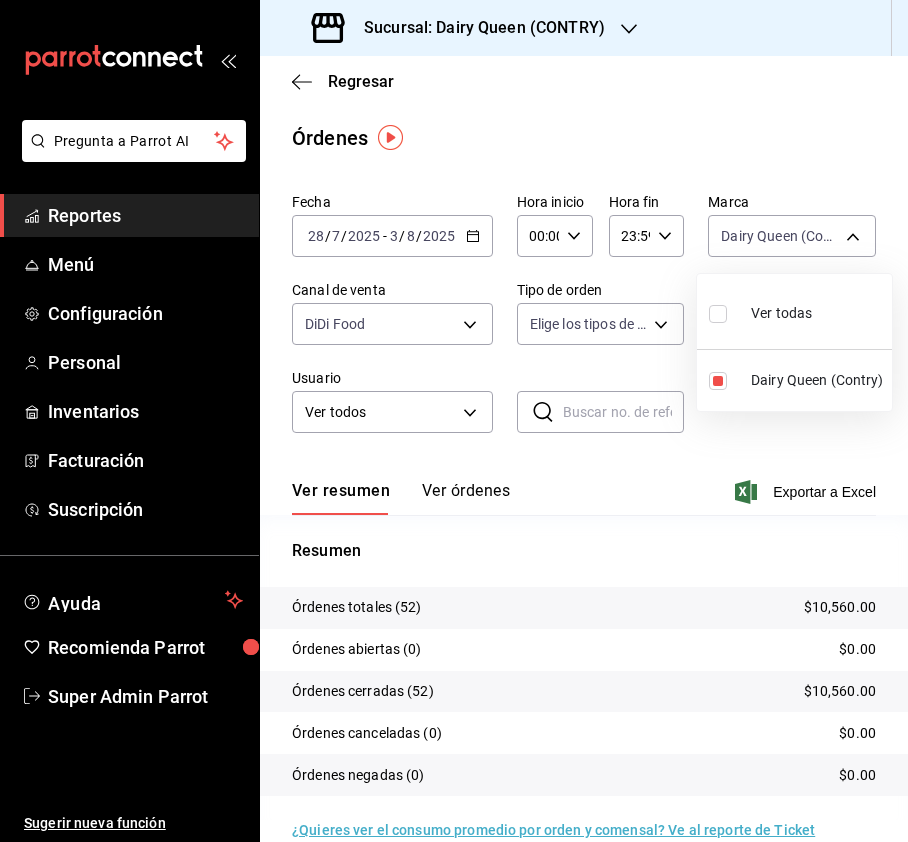 click at bounding box center [718, 314] 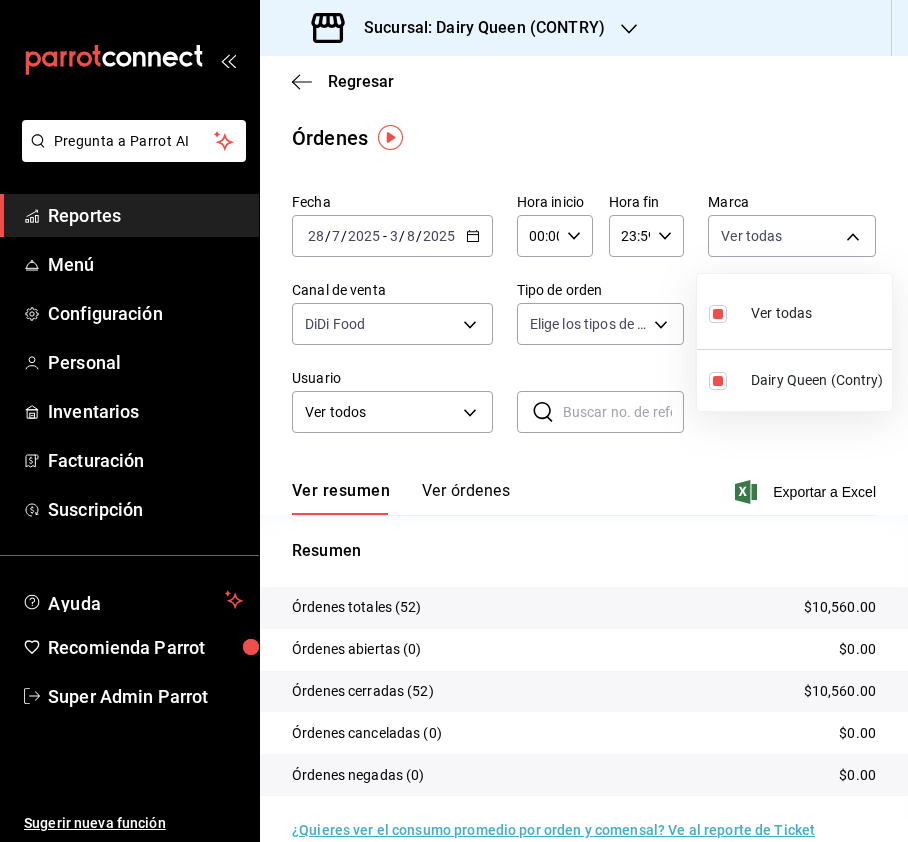 click at bounding box center [454, 421] 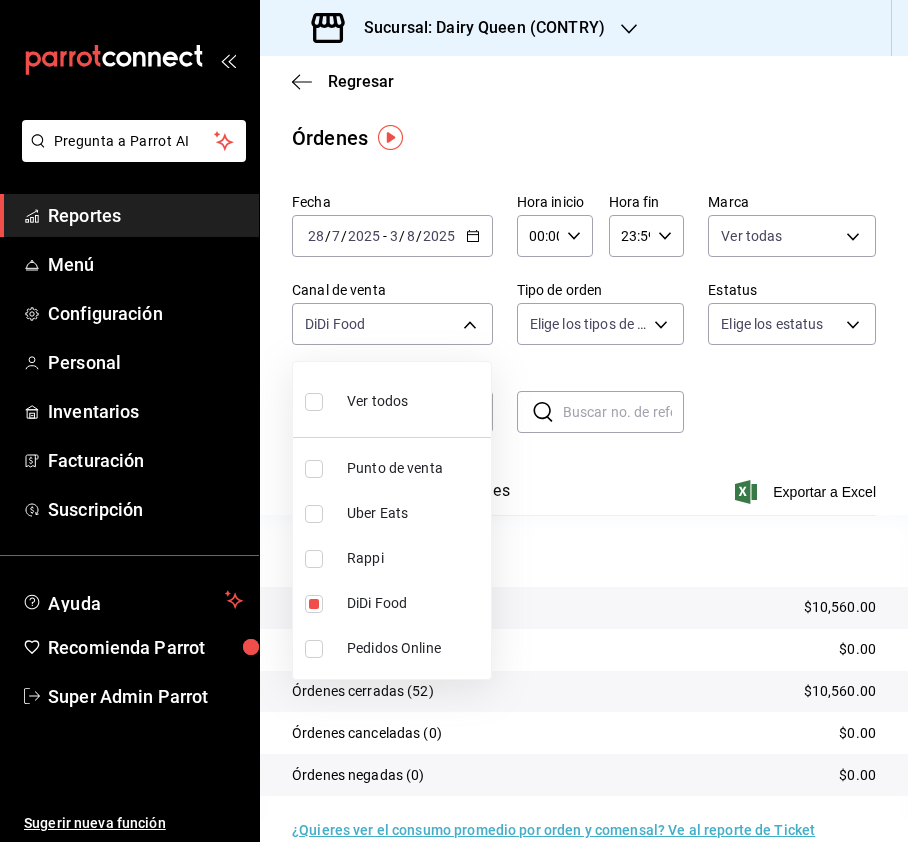 click on "Pregunta a Parrot AI Reportes   Menú   Configuración   Personal   Inventarios   Facturación   Suscripción   Ayuda Recomienda Parrot   Super Admin Parrot   Sugerir nueva función   Sucursal: Dairy Queen ([CITY]) Regresar Órdenes Fecha [DATE] [DATE] - [DATE] [DATE] Hora inicio 00:00 Hora inicio Hora fin 23:59 Hora fin Marca Ver todas [UUID] Canal de venta DiDi Food DIDI_FOOD Tipo de orden Elige los tipos de orden Estatus Elige los estatus Usuario Ver todos ALL ​ ​ Ver resumen Ver órdenes Exportar a Excel Resumen Órdenes totales (52) $10,560.00 Órdenes abiertas (0) $0.00 Órdenes cerradas (52) $10,560.00 Órdenes canceladas (0) $0.00 Órdenes negadas (0) $0.00 ¿Quieres ver el consumo promedio por orden y comensal? Ve al reporte de Ticket promedio GANA 1 MES GRATIS EN TU SUSCRIPCIÓN AQUÍ Ver video tutorial Ir a video Pregunta a Parrot AI Reportes   Menú   Configuración   Personal   Inventarios" at bounding box center [454, 421] 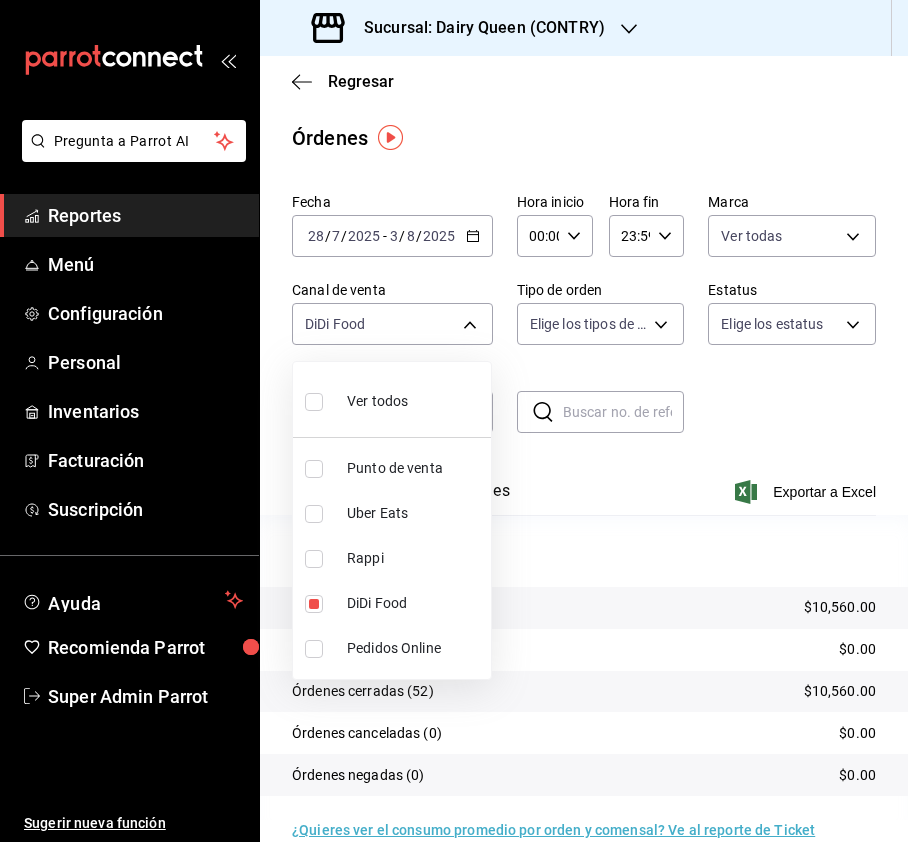 click at bounding box center [314, 559] 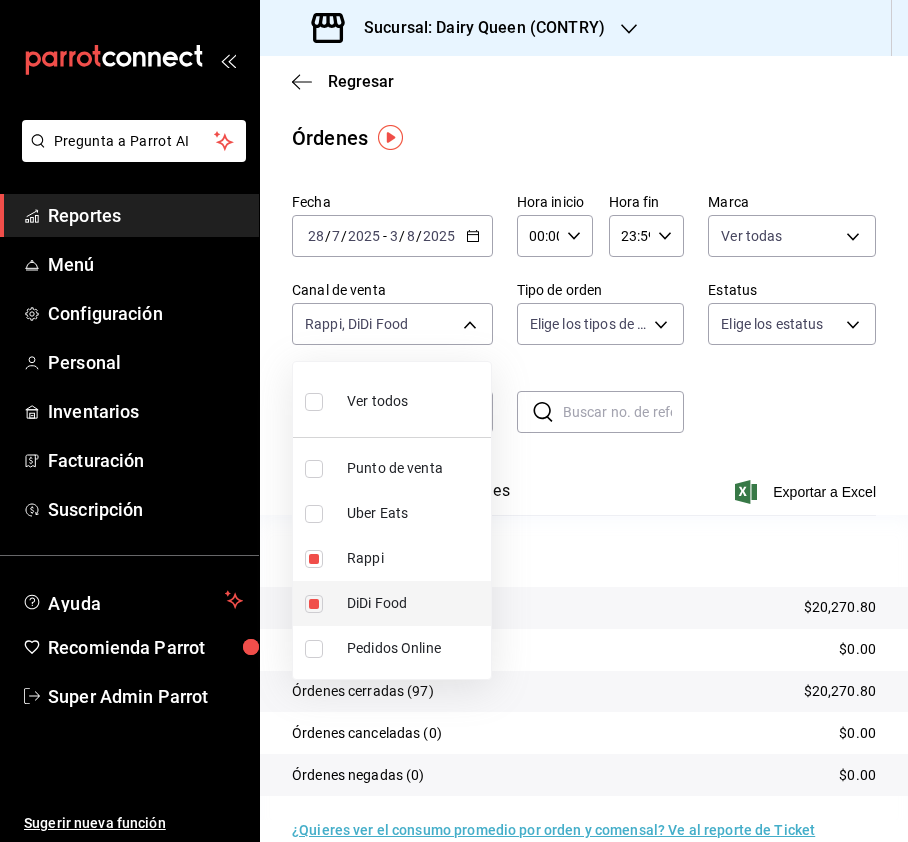 click at bounding box center [314, 604] 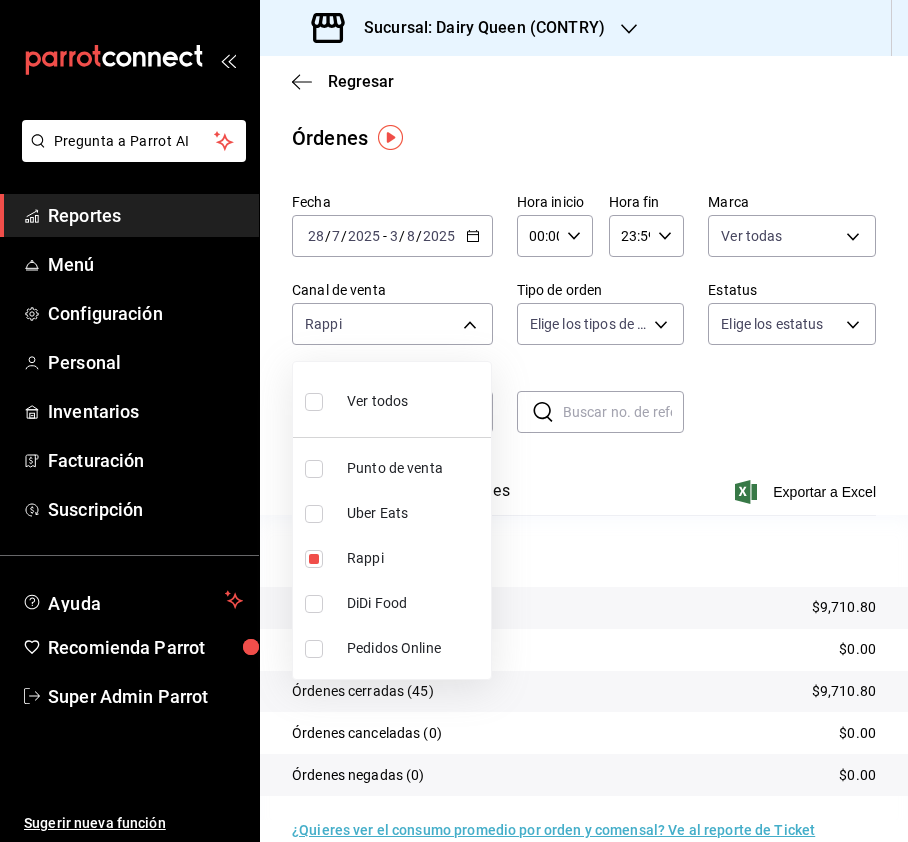 click at bounding box center (314, 514) 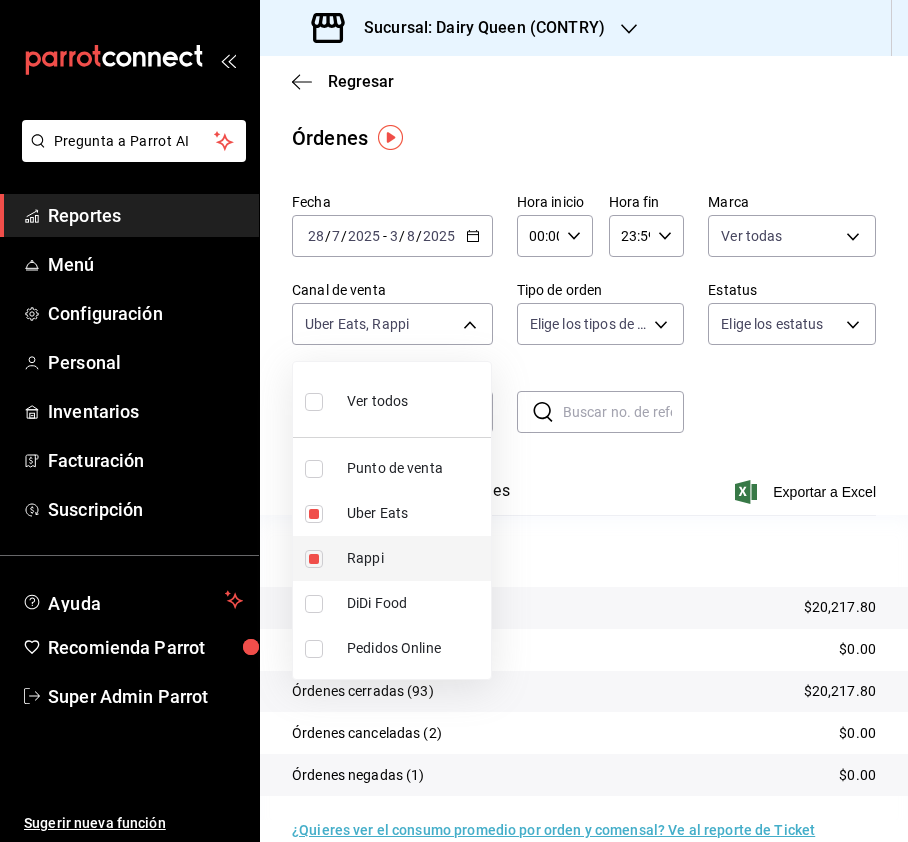 click at bounding box center [314, 559] 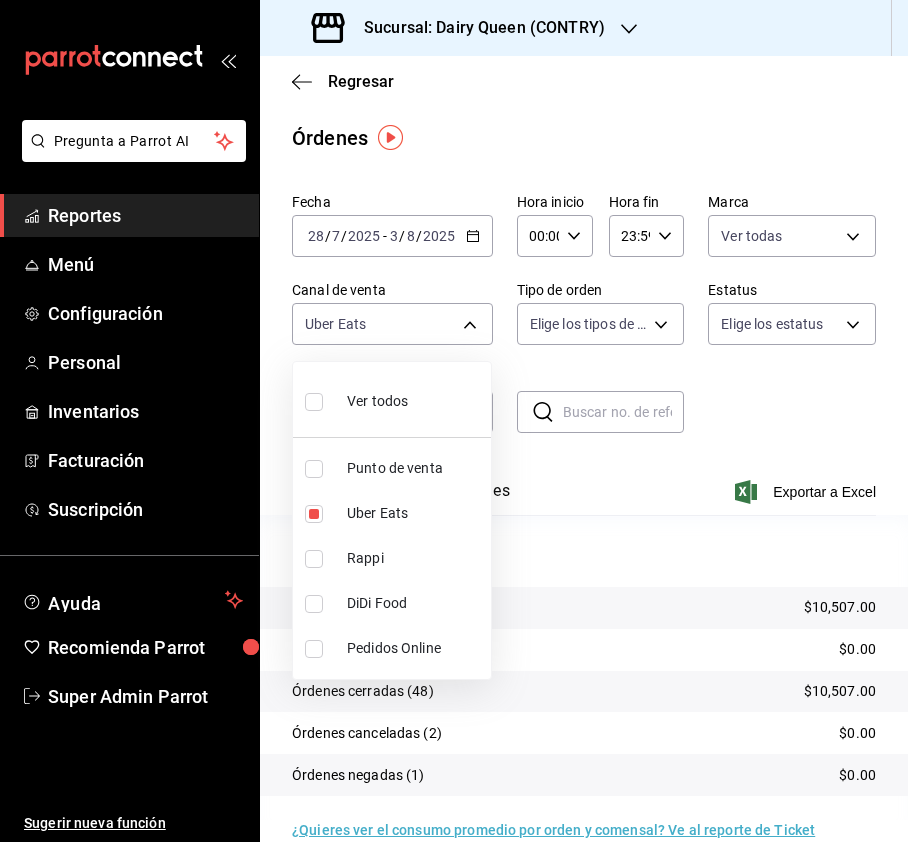 click on "DiDi Food" at bounding box center [392, 603] 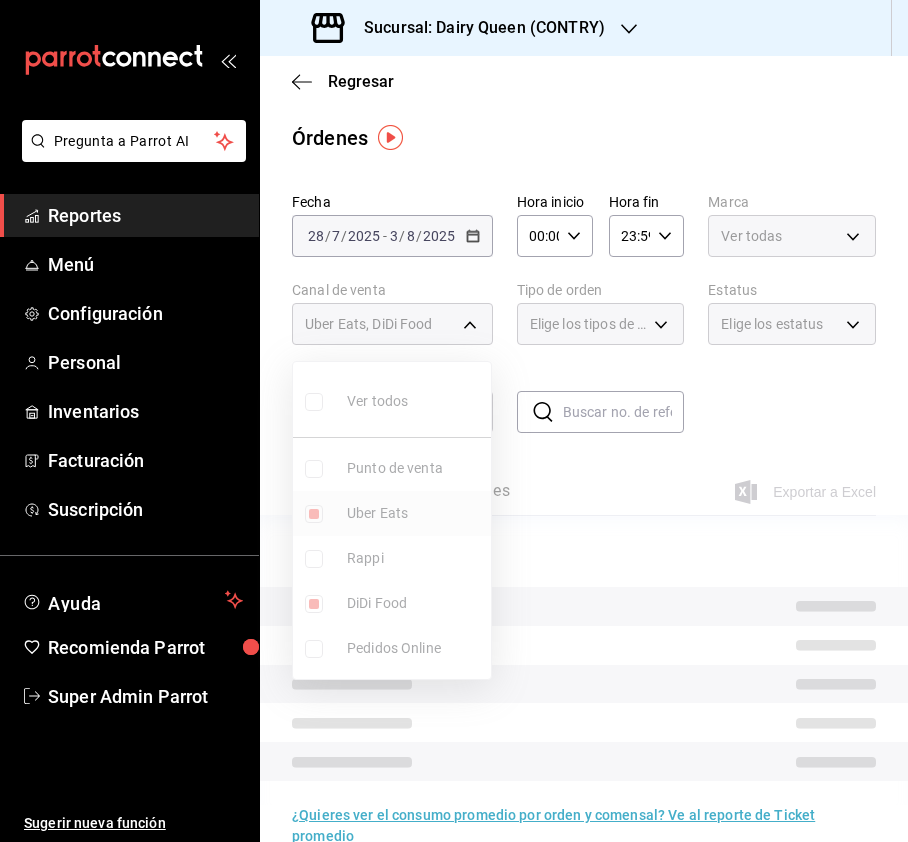 click at bounding box center (314, 514) 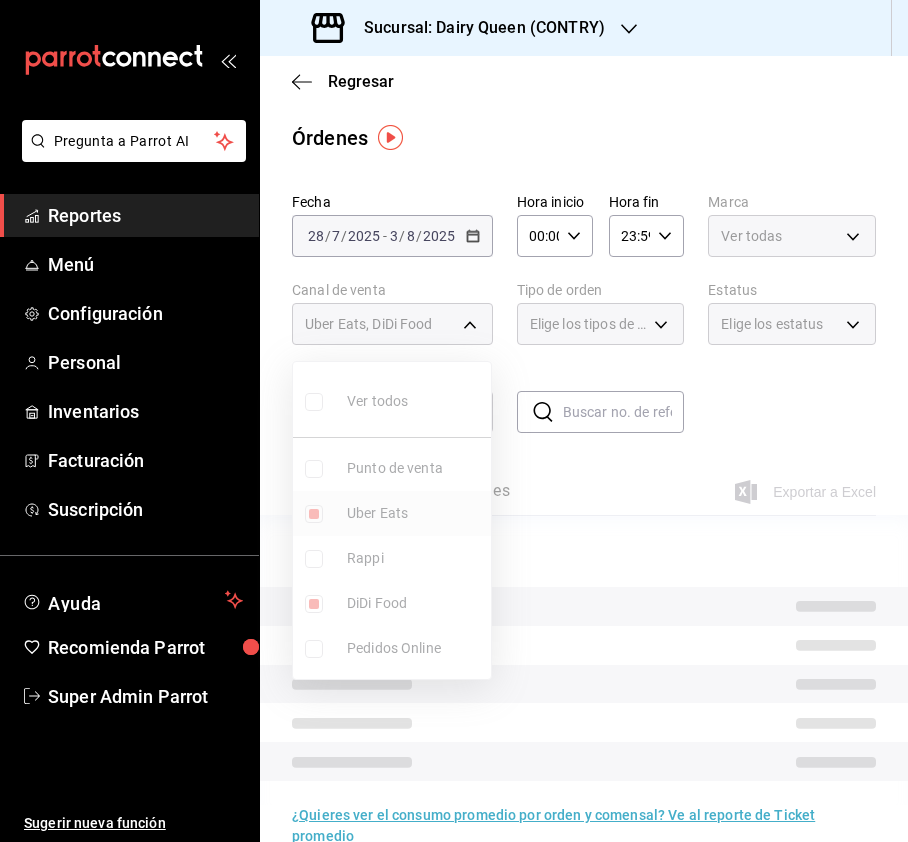checkbox on "false" 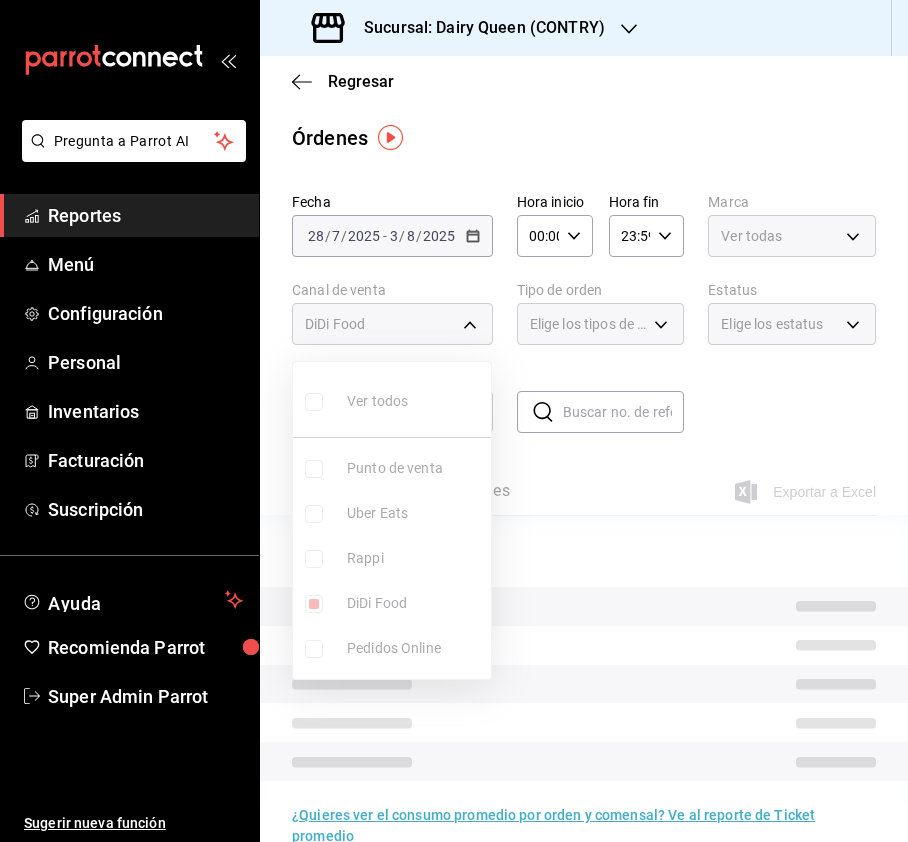 type on "DIDI_FOOD" 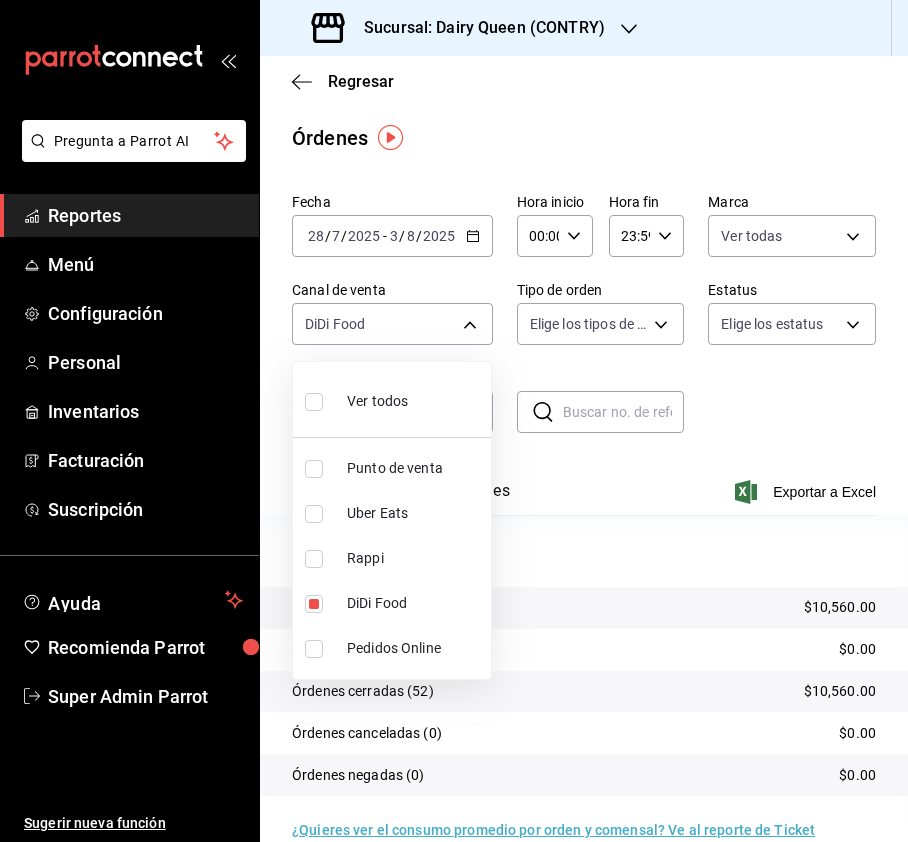 click at bounding box center [314, 514] 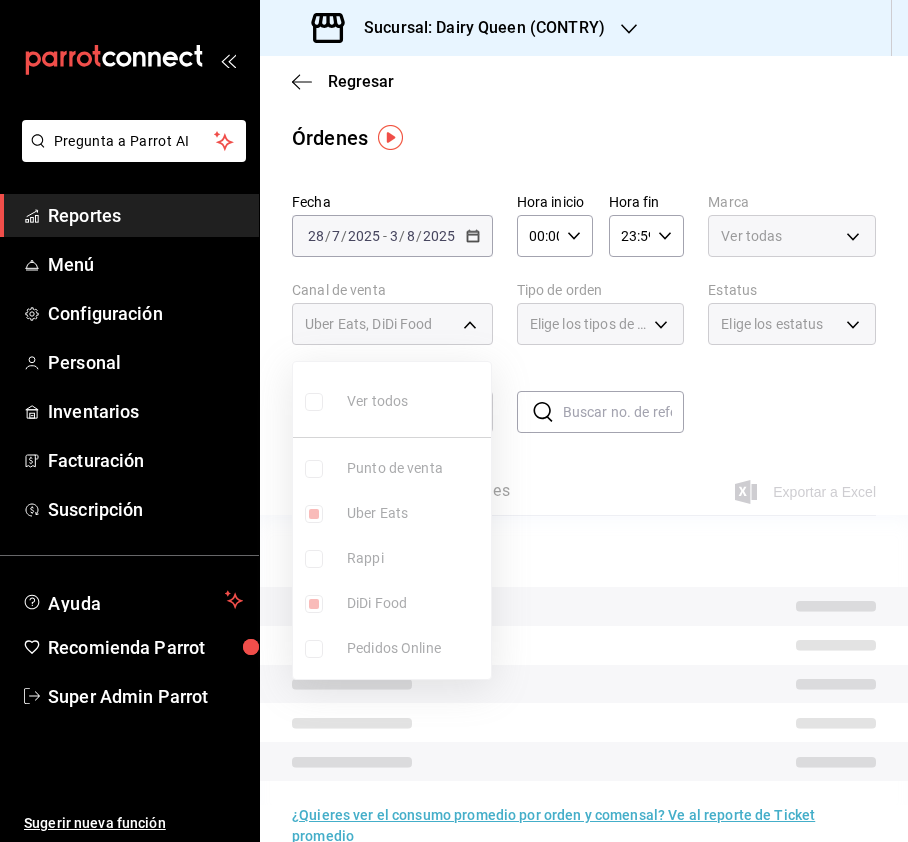 click on "DiDi Food" at bounding box center (392, 603) 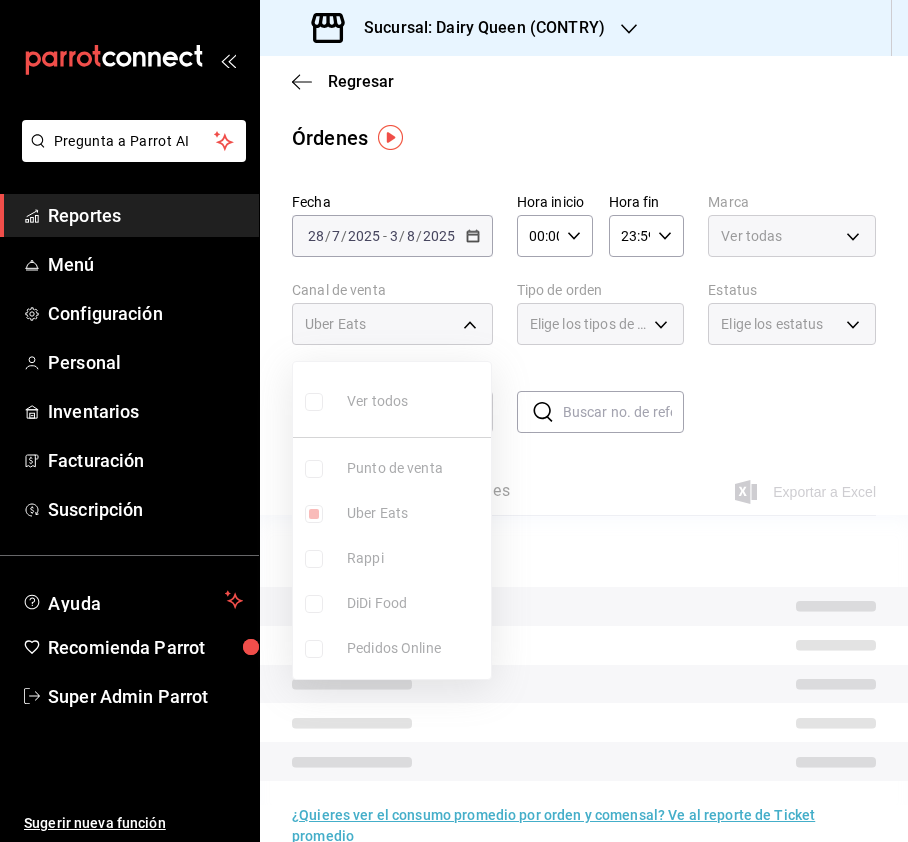 type on "UBER_EATS" 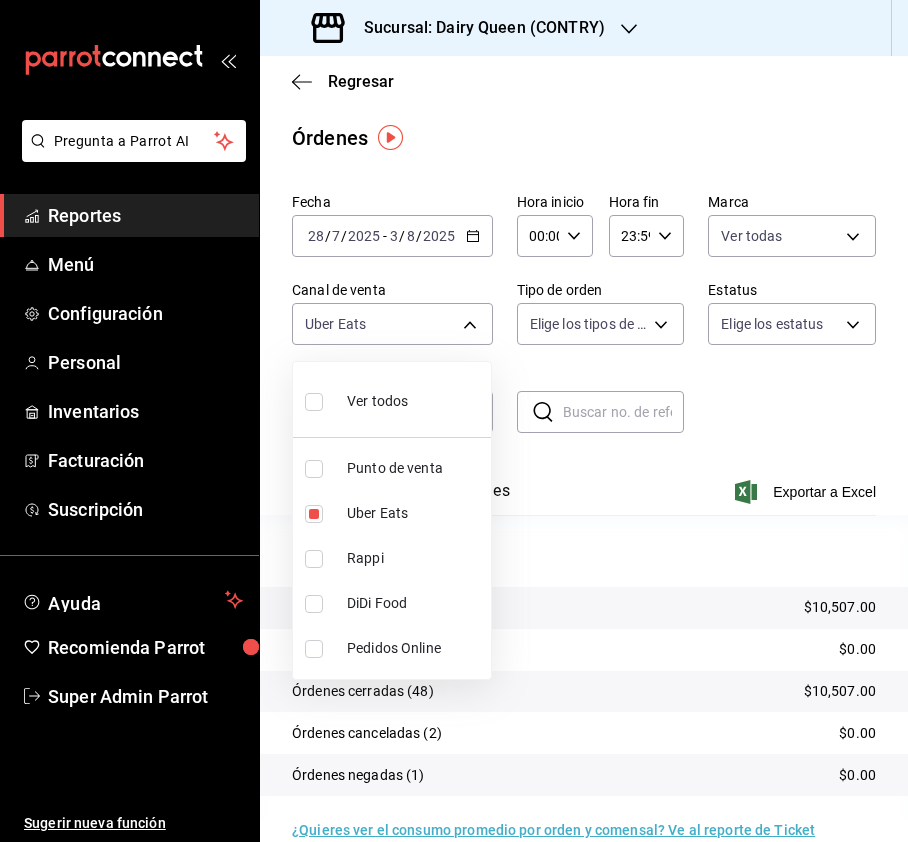 drag, startPoint x: 569, startPoint y: 24, endPoint x: 584, endPoint y: 24, distance: 15 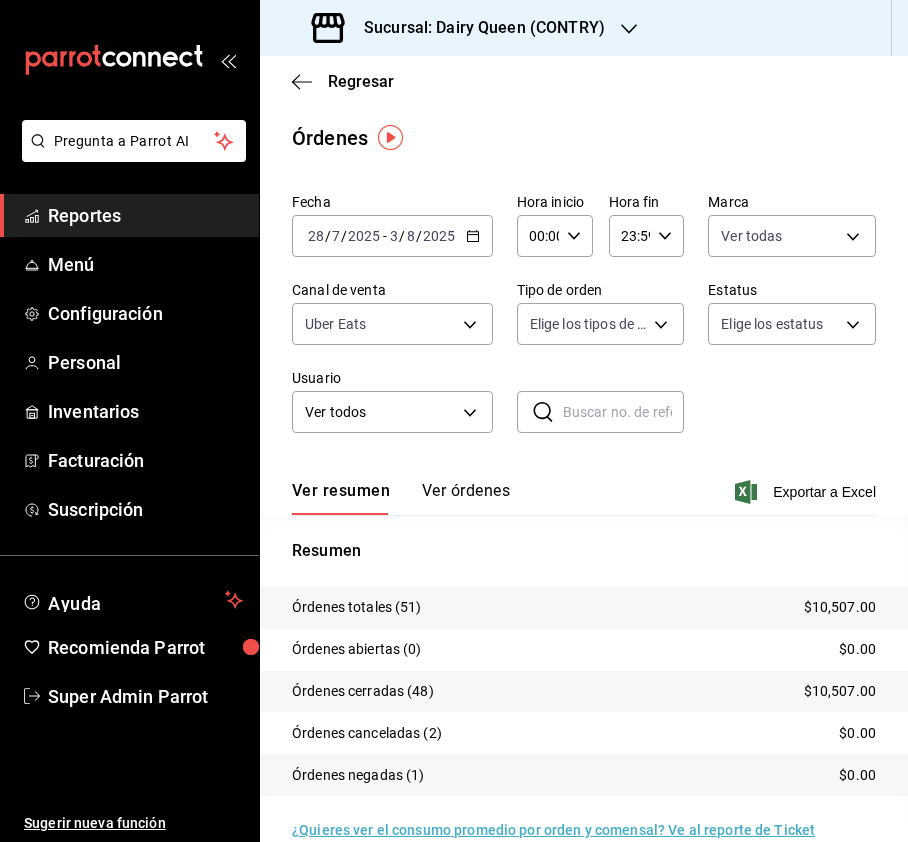 click on "Sucursal: Dairy Queen (CONTRY)" at bounding box center [476, 28] 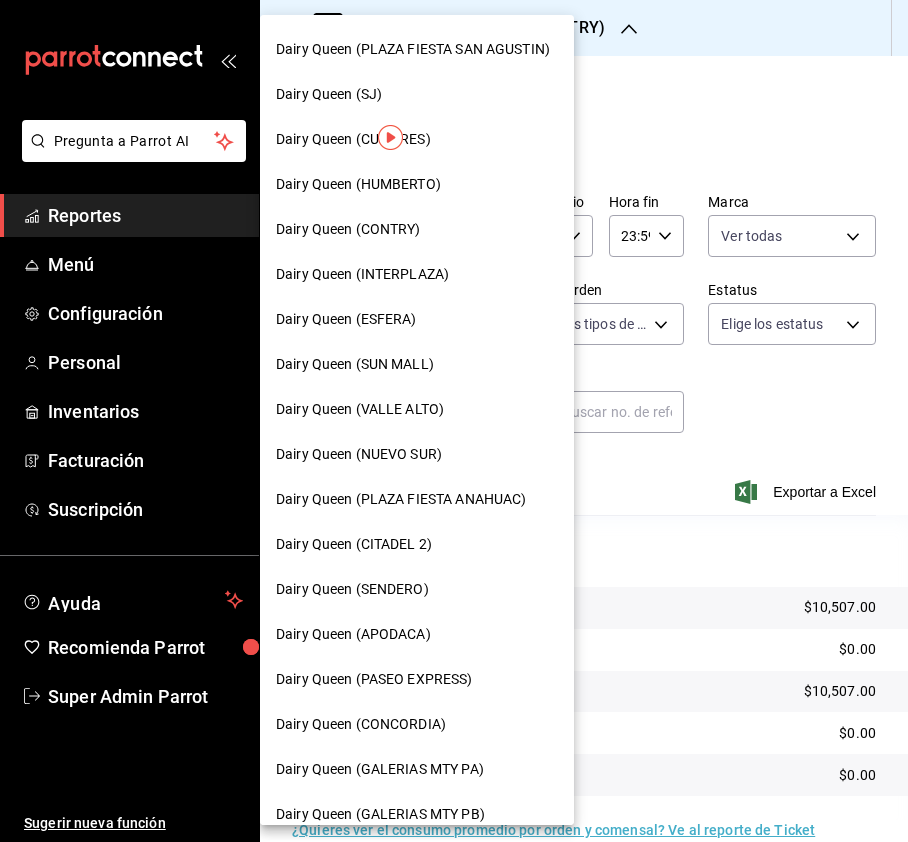 scroll, scrollTop: 133, scrollLeft: 0, axis: vertical 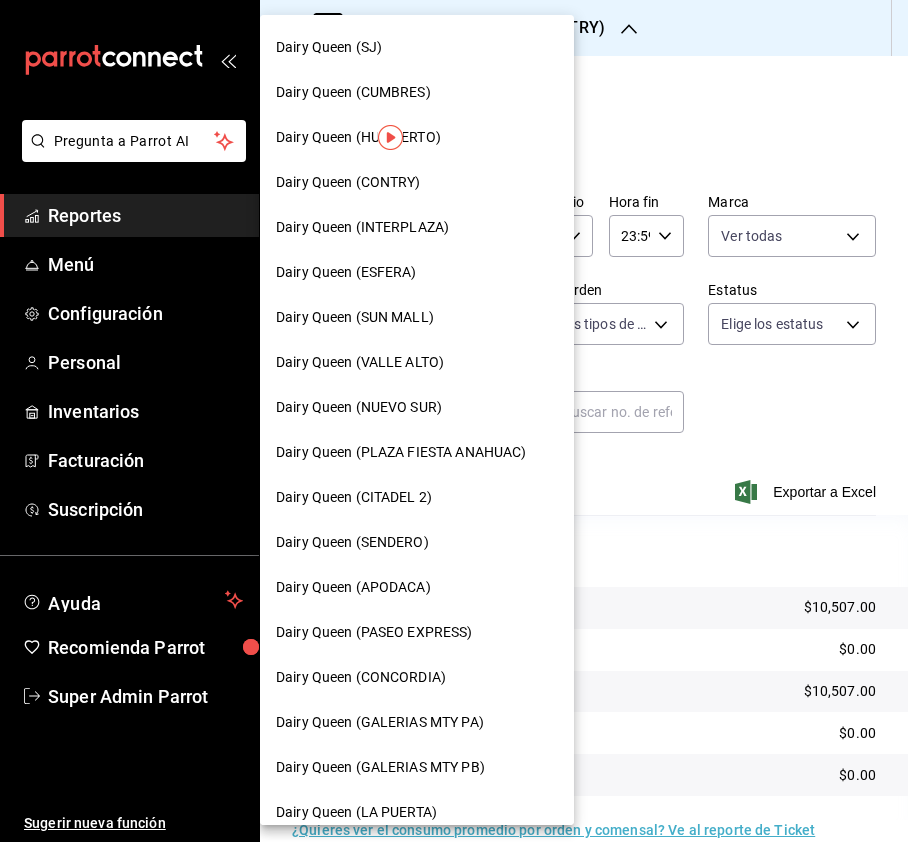 click on "Dairy Queen (SENDERO)" at bounding box center (417, 542) 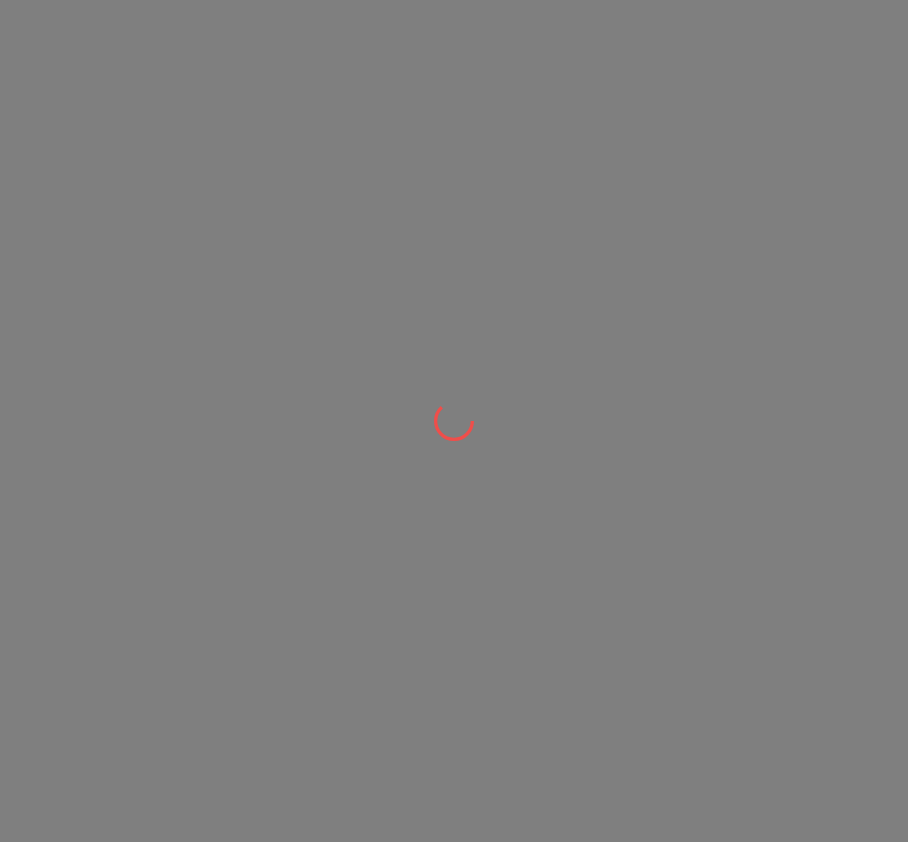 click at bounding box center [454, 421] 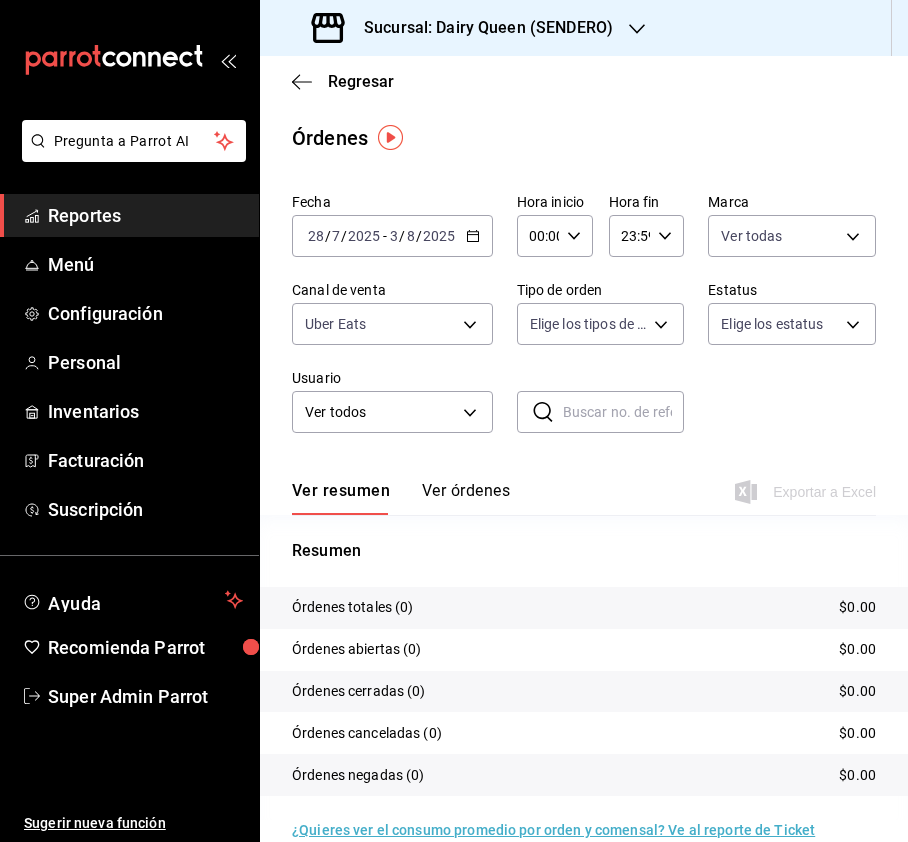 click on "Fecha [DATE] [DATE] - [DATE] [DATE] Hora inicio 00:00 Hora inicio Hora fin 23:59 Hora fin Marca Ver todas [UUID] Canal de venta Uber Eats UBER_EATS Tipo de orden Elige los tipos de orden Estatus Elige los estatus Usuario Ver todos ALL ​ ​ Ver resumen Ver órdenes Exportar a Excel Resumen Órdenes totales (0) $0.00 Órdenes abiertas (0) $0.00 Órdenes cerradas (0) $0.00 Órdenes canceladas (0) $0.00 Órdenes negadas (0) $0.00 ¿Quieres ver el consumo promedio por orden y comensal? Ve al reporte de Ticket promedio" at bounding box center [584, 523] 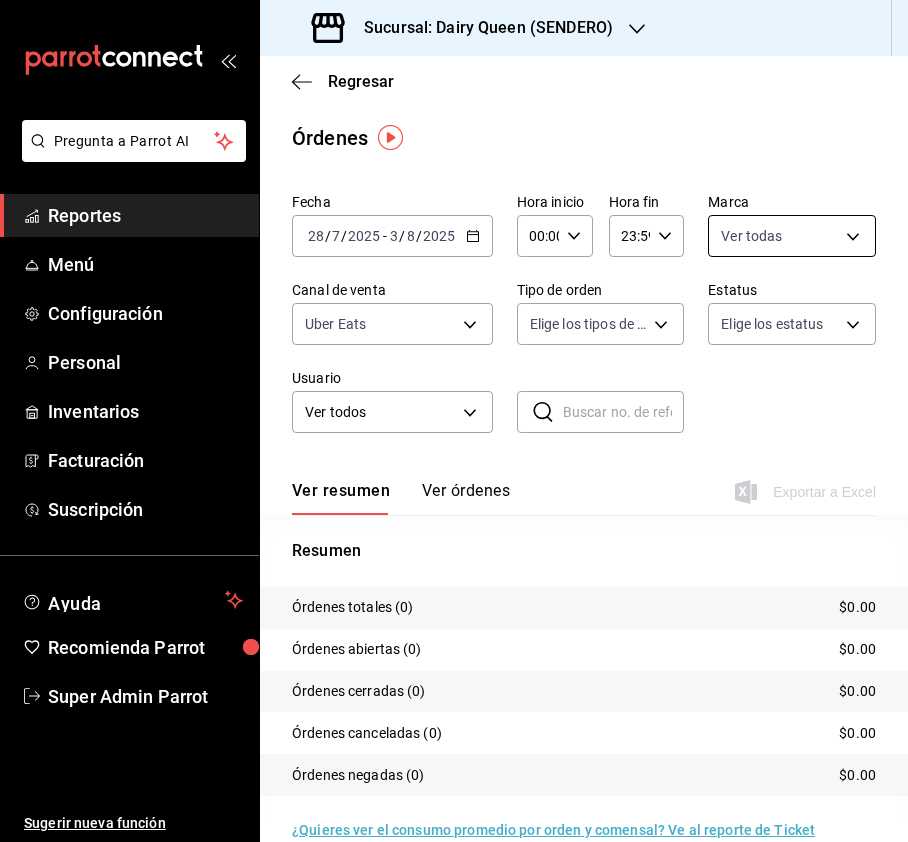 click on "Pregunta a Parrot AI Reportes   Menú   Configuración   Personal   Inventarios   Facturación   Suscripción   Ayuda Recomienda Parrot   Super Admin Parrot   Sugerir nueva función   Sucursal: Dairy Queen ([CITY]) Regresar Órdenes Fecha [DATE] [DATE] - [DATE] [DATE] Hora inicio 00:00 Hora inicio Hora fin 23:59 Hora fin Marca Ver todas [UUID] Canal de venta Uber Eats UBER_EATS Tipo de orden Elige los tipos de orden Estatus Elige los estatus Usuario Ver todos ALL ​ ​ Ver resumen Ver órdenes Exportar a Excel Resumen Órdenes totales (0) $0.00 Órdenes abiertas (0) $0.00 Órdenes cerradas (0) $0.00 Órdenes canceladas (0) $0.00 Órdenes negadas (0) $0.00 ¿Quieres ver el consumo promedio por orden y comensal? Ve al reporte de Ticket promedio GANA 1 MES GRATIS EN TU SUSCRIPCIÓN AQUÍ Ver video tutorial Ir a video Pregunta a Parrot AI Reportes   Menú   Configuración   Facturación   Suscripción   Ayuda Recomienda Parrot" at bounding box center (454, 421) 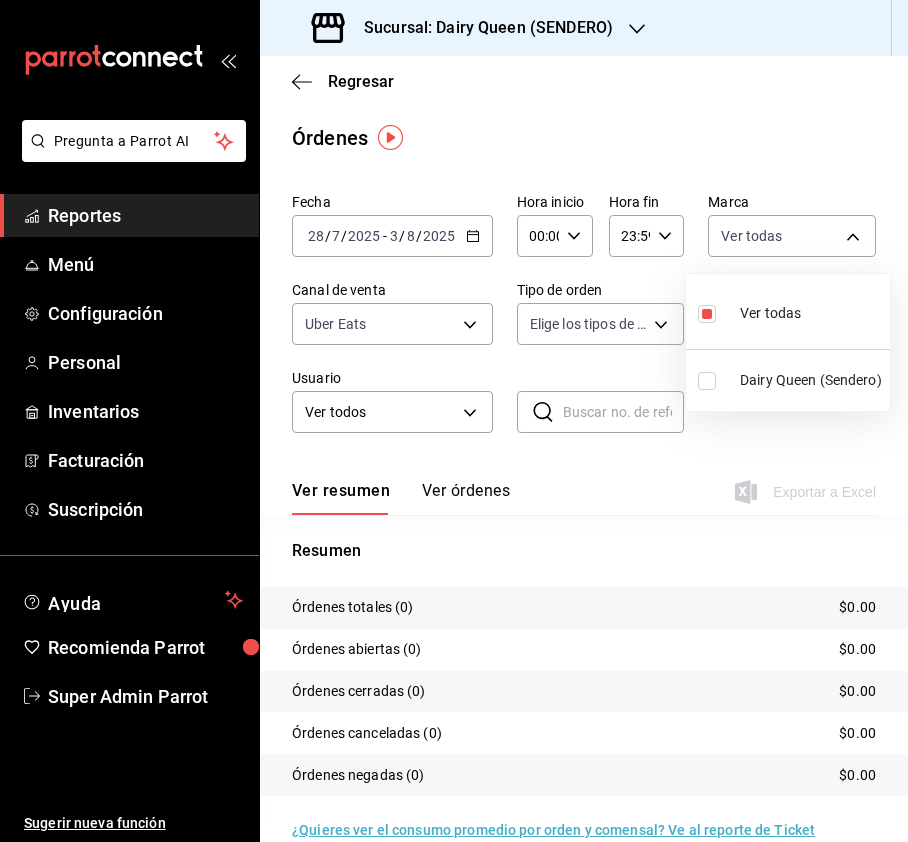 click at bounding box center (707, 381) 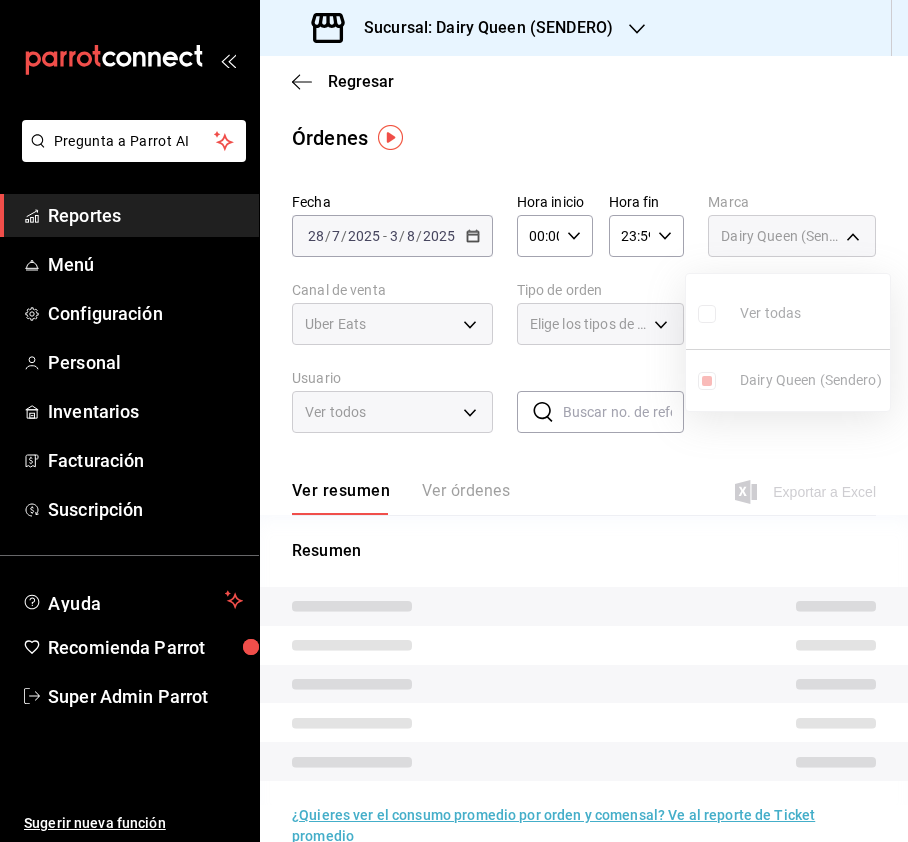 click at bounding box center (454, 421) 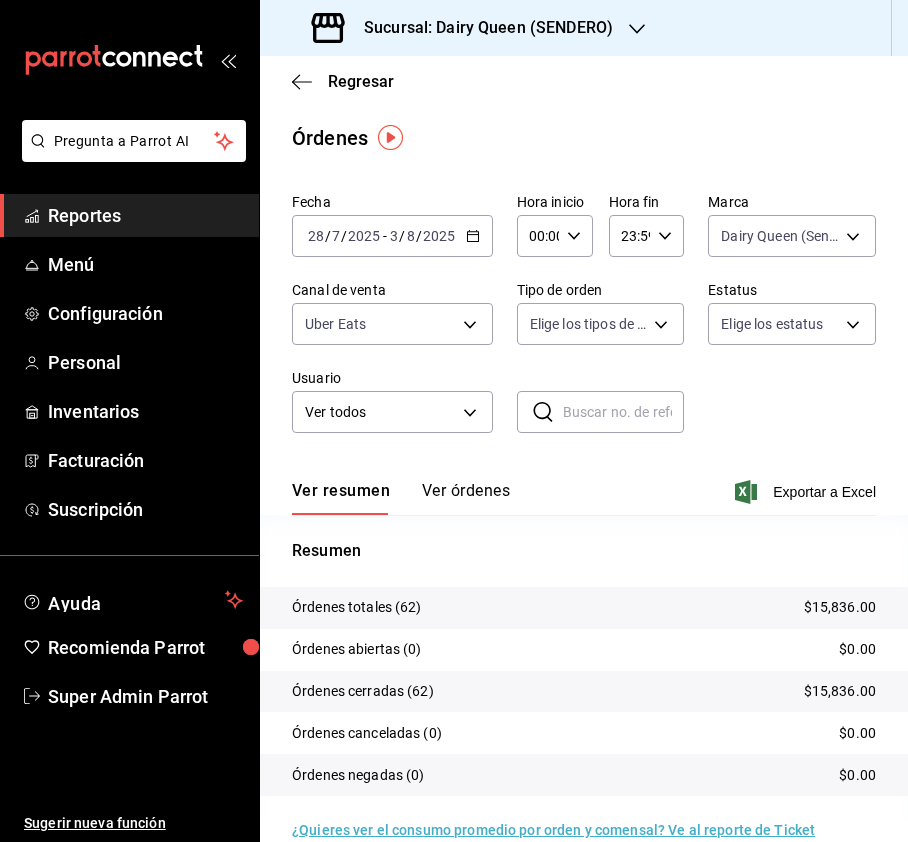 click on "Pregunta a Parrot AI Reportes   Menú   Configuración   Personal   Inventarios   Facturación   Suscripción   Ayuda Recomienda Parrot   Super Admin Parrot   Sugerir nueva función   Sucursal: Dairy Queen ([CITY]) Regresar Órdenes Fecha [DATE] [DATE] - [DATE] [DATE] Hora inicio 00:00 Hora inicio Hora fin 23:59 Hora fin Marca Dairy Queen ([CITY]) [UUID], [UUID] Canal de venta Uber Eats UBER_EATS Tipo de orden Elige los tipos de orden Estatus Elige los estatus Usuario Ver todos ALL ​ ​ Ver resumen Ver órdenes Exportar a Excel Resumen Órdenes totales (62) $15,836.00 Órdenes abiertas (0) $0.00 Órdenes cerradas (62) $15,836.00 Órdenes canceladas (0) $0.00 Órdenes negadas (0) $0.00 ¿Quieres ver el consumo promedio por orden y comensal? Ve al reporte de Ticket promedio GANA 1 MES GRATIS EN TU SUSCRIPCIÓN AQUÍ Ver video tutorial Ir a video Pregunta a Parrot AI Reportes   Menú   Configuración   Personal   Inventarios" at bounding box center (454, 421) 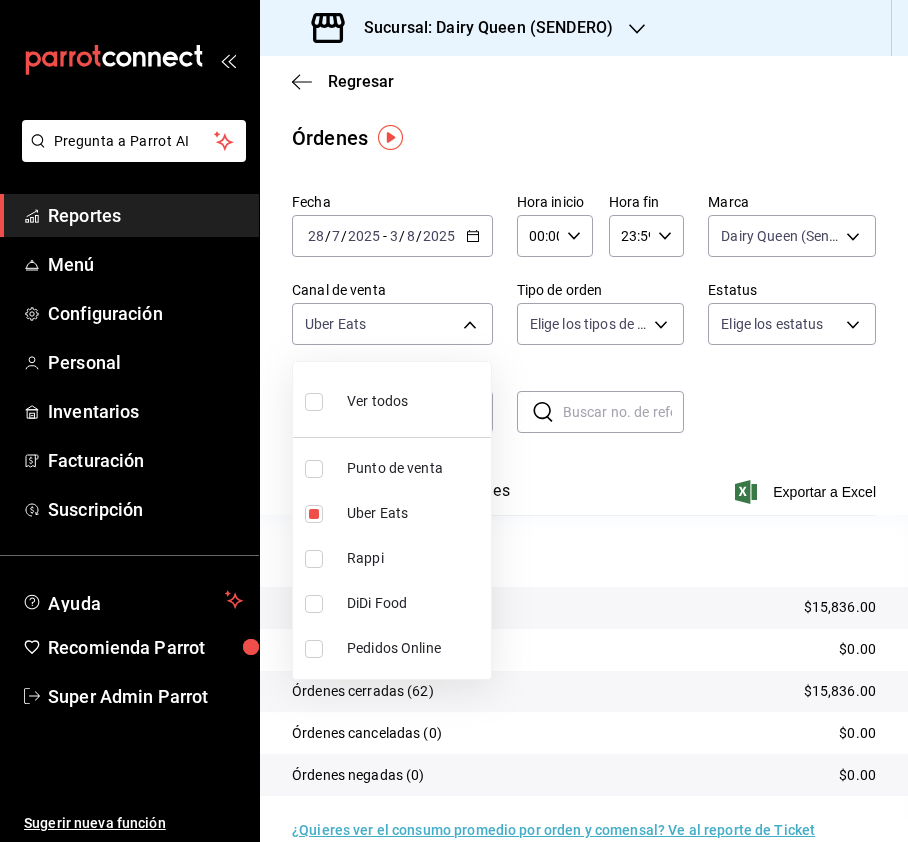 click at bounding box center [314, 402] 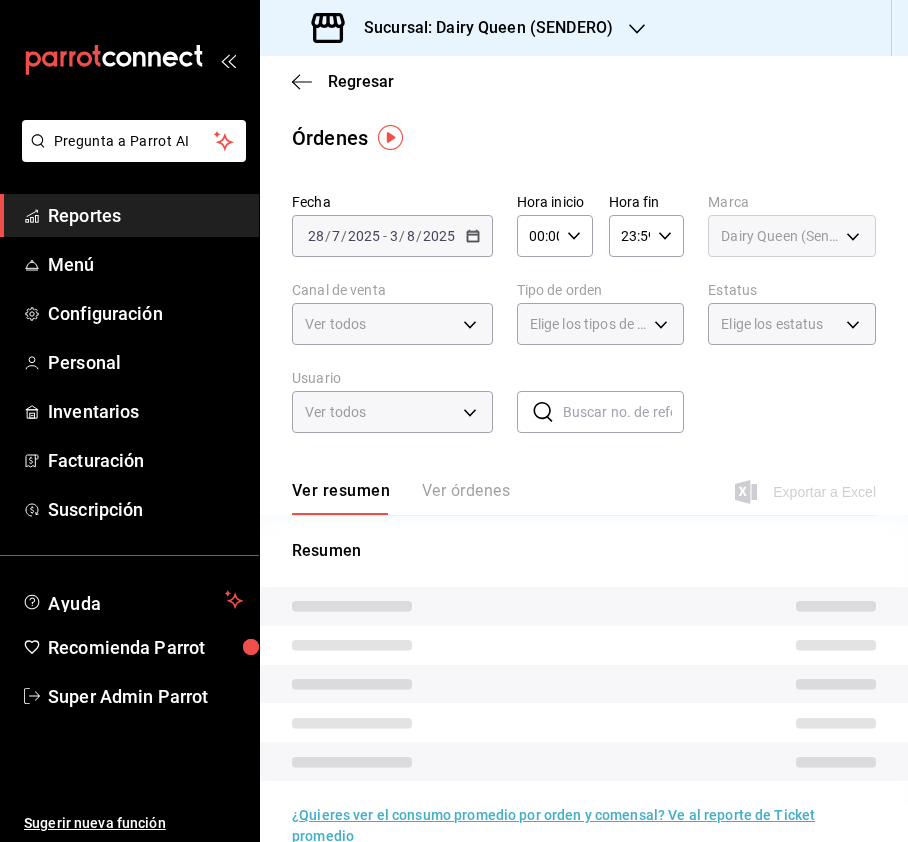 type on "PARROT,UBER_EATS,RAPPI,DIDI_FOOD,ONLINE" 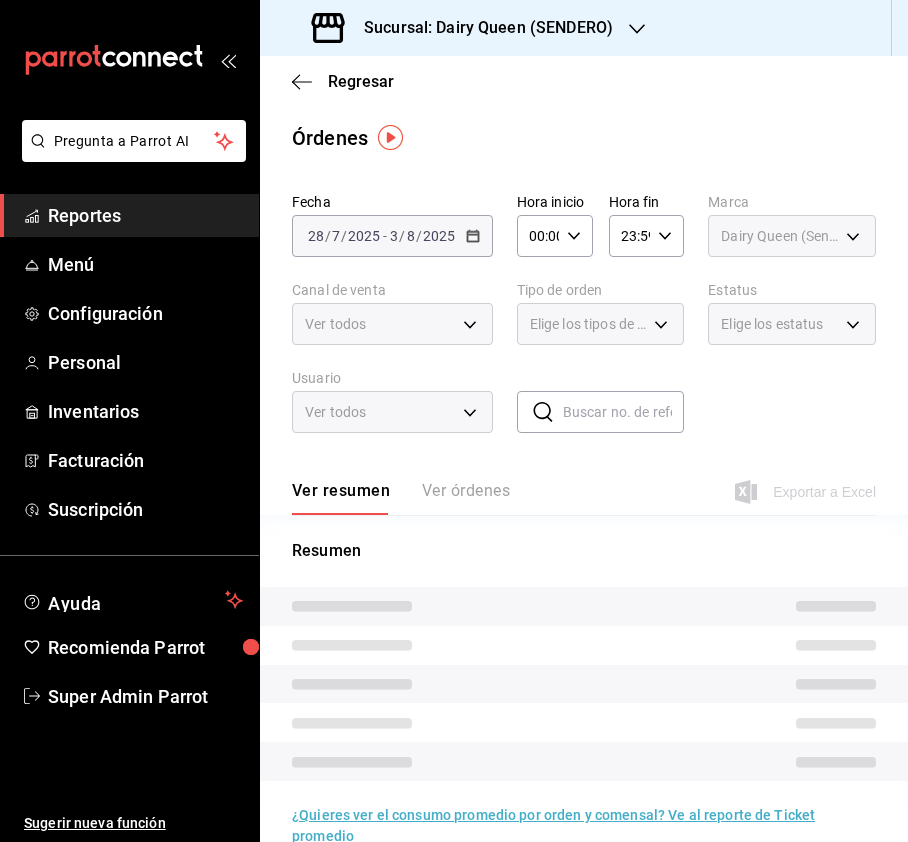 click on "Elige los tipos de orden" at bounding box center (601, 324) 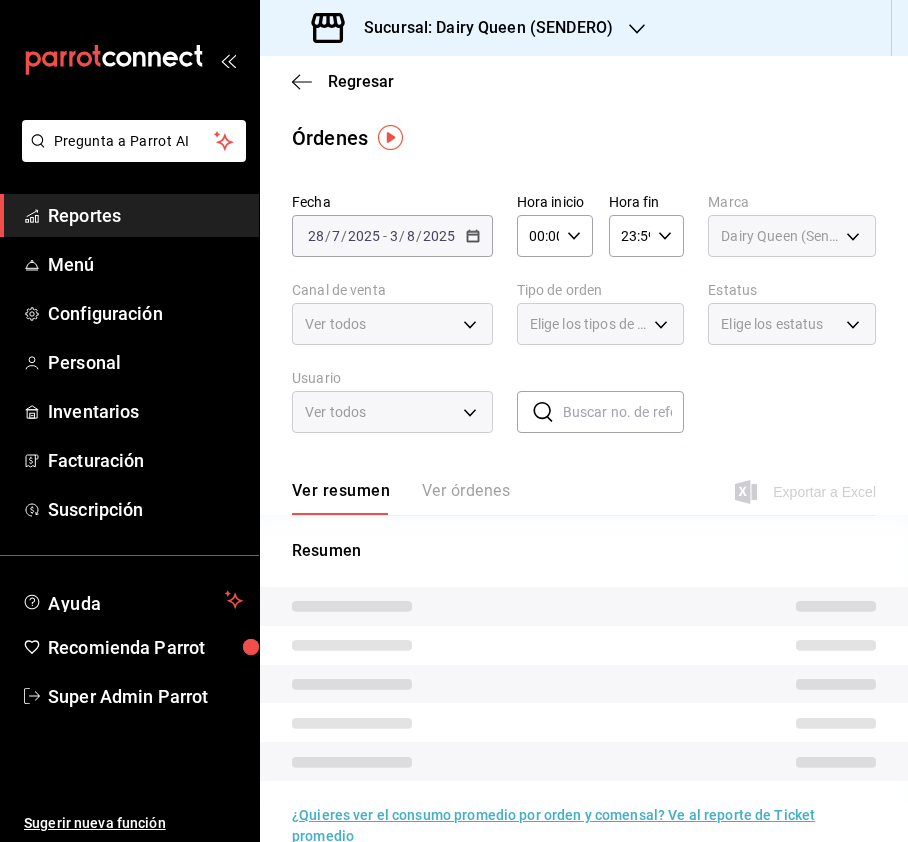 click on "Elige los tipos de orden" at bounding box center [601, 324] 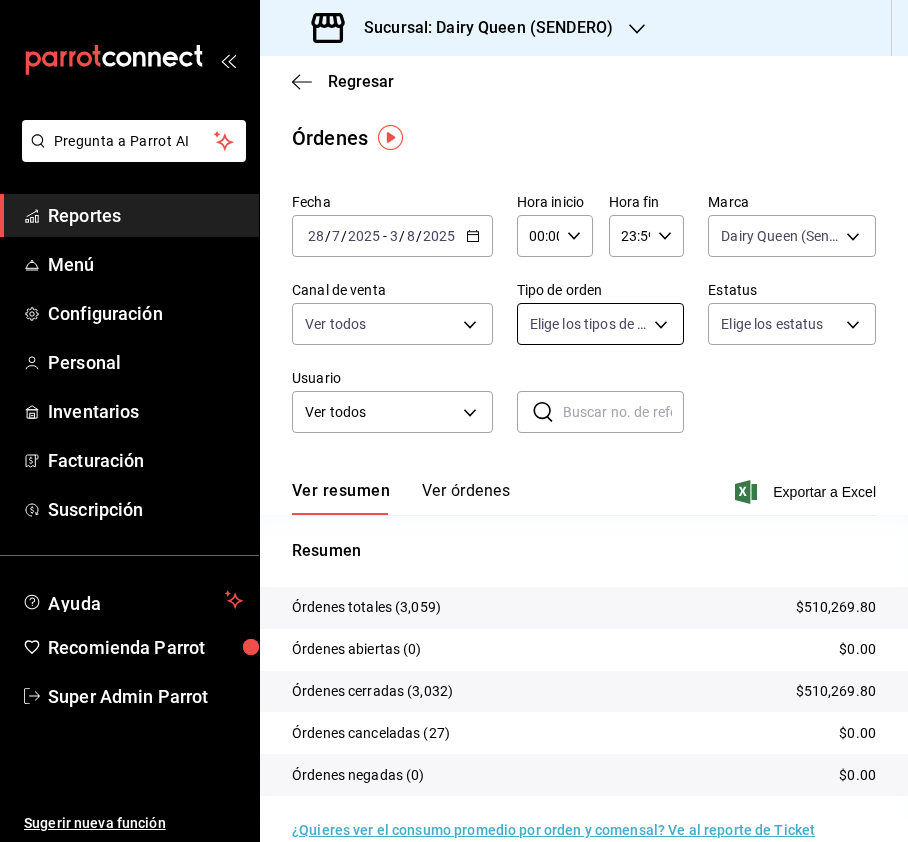 click on "Pregunta a Parrot AI Reportes   Menú   Configuración   Personal   Inventarios   Facturación   Suscripción   Ayuda Recomienda Parrot   Super Admin Parrot   Sugerir nueva función   Sucursal: Dairy Queen ([CITY]) Regresar Órdenes Fecha [DATE] [DATE] - [DATE] [DATE] Hora inicio 00:00 Hora inicio Hora fin 23:59 Hora fin Marca Dairy Queen ([CITY]) [UUID], [UUID] Canal de venta Ver todos PARROT,UBER_EATS,RAPPI,DIDI_FOOD,ONLINE Tipo de orden Elige los tipos de orden Estatus Elige los estatus Usuario Ver todos ALL ​ ​ Ver resumen Ver órdenes Exportar a Excel Resumen Órdenes totales (3,059) $510,269.80 Órdenes abiertas (0) $0.00 Órdenes cerradas (3,032) $510,269.80 Órdenes canceladas (27) $0.00 Órdenes negadas (0) $0.00 ¿Quieres ver el consumo promedio por orden y comensal? Ve al reporte de Ticket promedio GANA 1 MES GRATIS EN TU SUSCRIPCIÓN AQUÍ Ver video tutorial Ir a video Pregunta a Parrot AI Reportes   Menú" at bounding box center (454, 421) 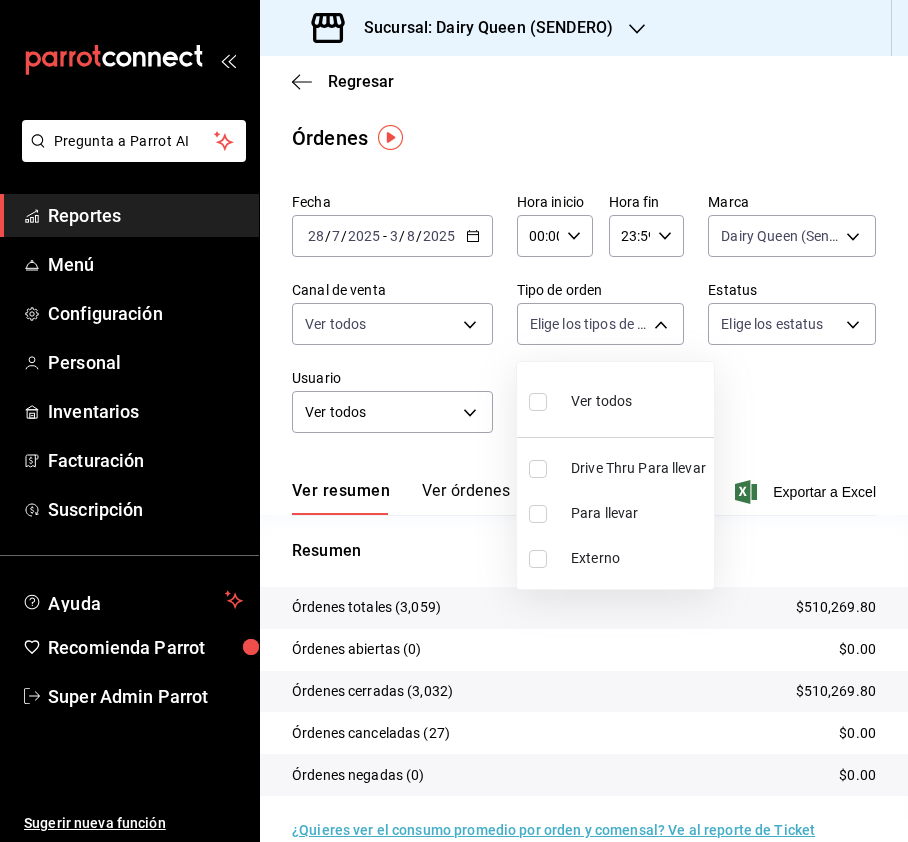 click at bounding box center (454, 421) 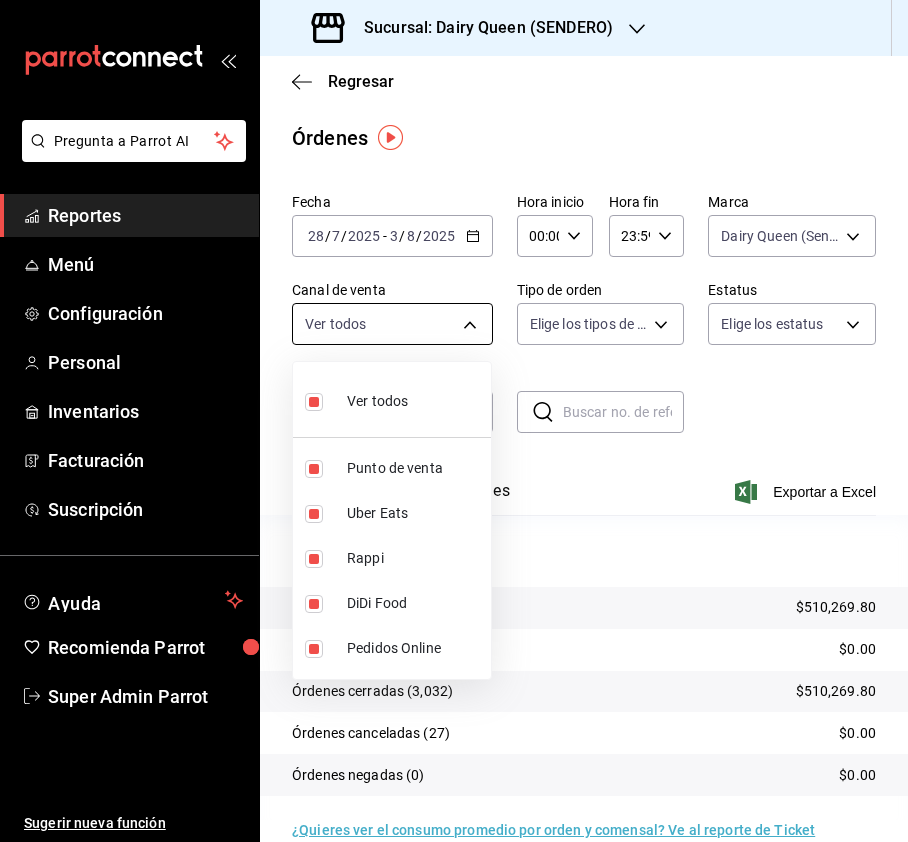click on "Pregunta a Parrot AI Reportes   Menú   Configuración   Personal   Inventarios   Facturación   Suscripción   Ayuda Recomienda Parrot   Super Admin Parrot   Sugerir nueva función   Sucursal: Dairy Queen ([CITY]) Regresar Órdenes Fecha [DATE] [DATE] - [DATE] [DATE] Hora inicio 00:00 Hora inicio Hora fin 23:59 Hora fin Marca Dairy Queen ([CITY]) [UUID], [UUID] Canal de venta Ver todos PARROT,UBER_EATS,RAPPI,DIDI_FOOD,ONLINE Tipo de orden Elige los tipos de orden Estatus Elige los estatus Usuario Ver todos ALL ​ ​ Ver resumen Ver órdenes Exportar a Excel Resumen Órdenes totales (3,059) $510,269.80 Órdenes abiertas (0) $0.00 Órdenes cerradas (3,032) $510,269.80 Órdenes canceladas (27) $0.00 Órdenes negadas (0) $0.00 ¿Quieres ver el consumo promedio por orden y comensal? Ve al reporte de Ticket promedio GANA 1 MES GRATIS EN TU SUSCRIPCIÓN AQUÍ Ver video tutorial Ir a video Pregunta a Parrot AI Reportes   Menú" at bounding box center (454, 421) 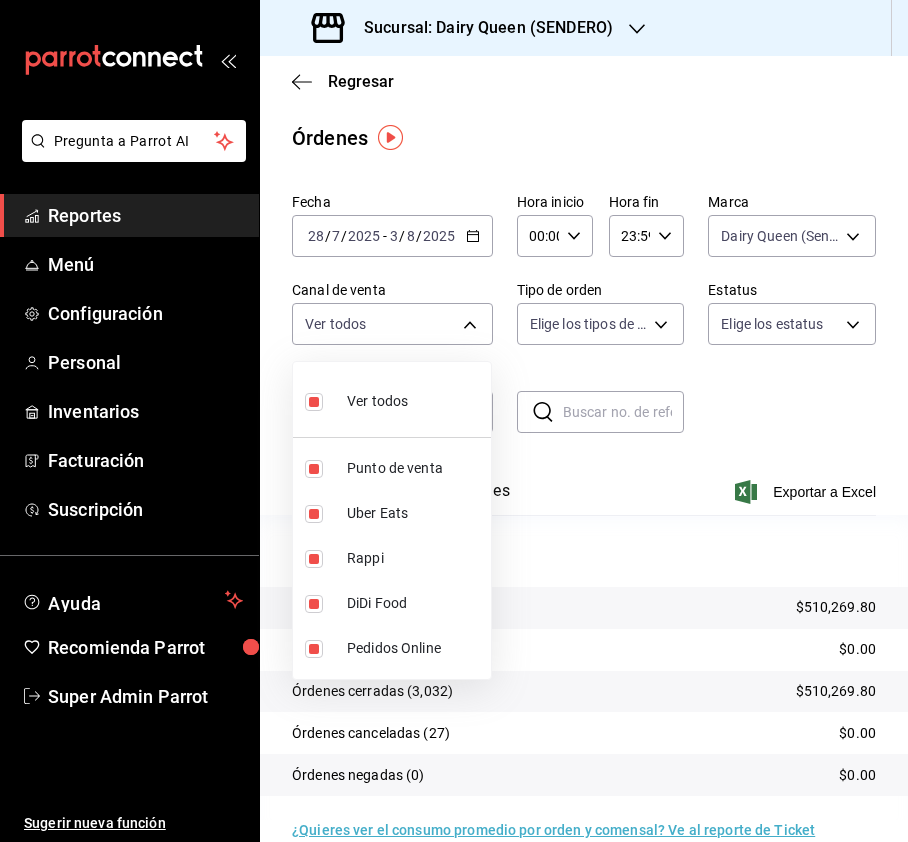click at bounding box center (314, 402) 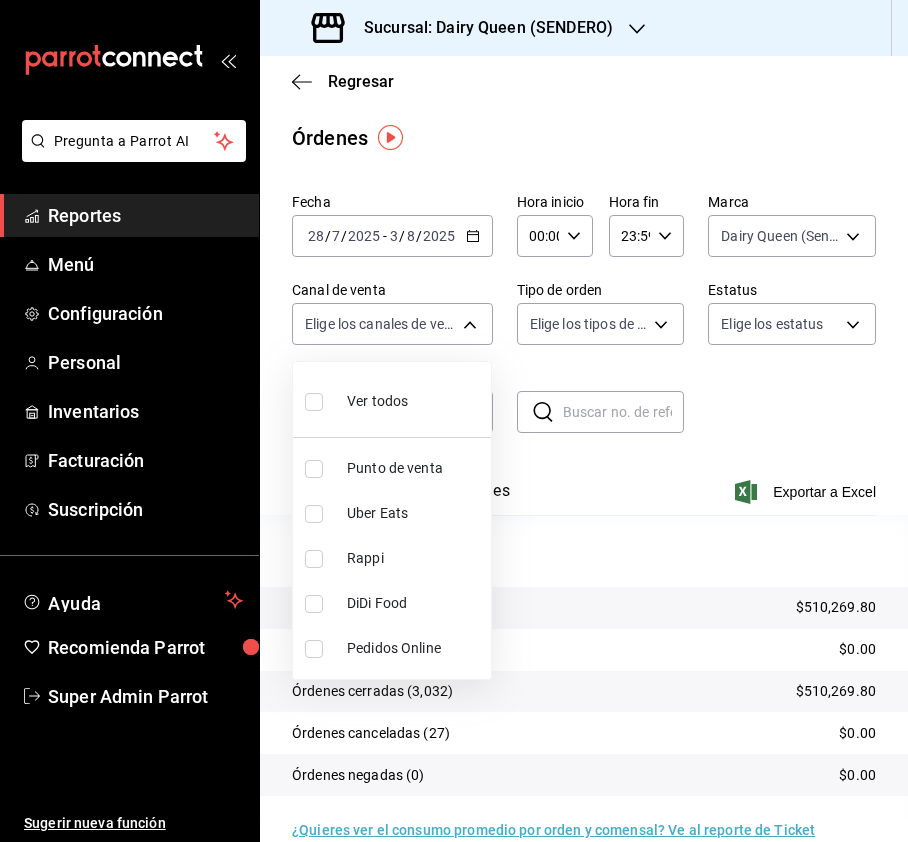 click at bounding box center (314, 559) 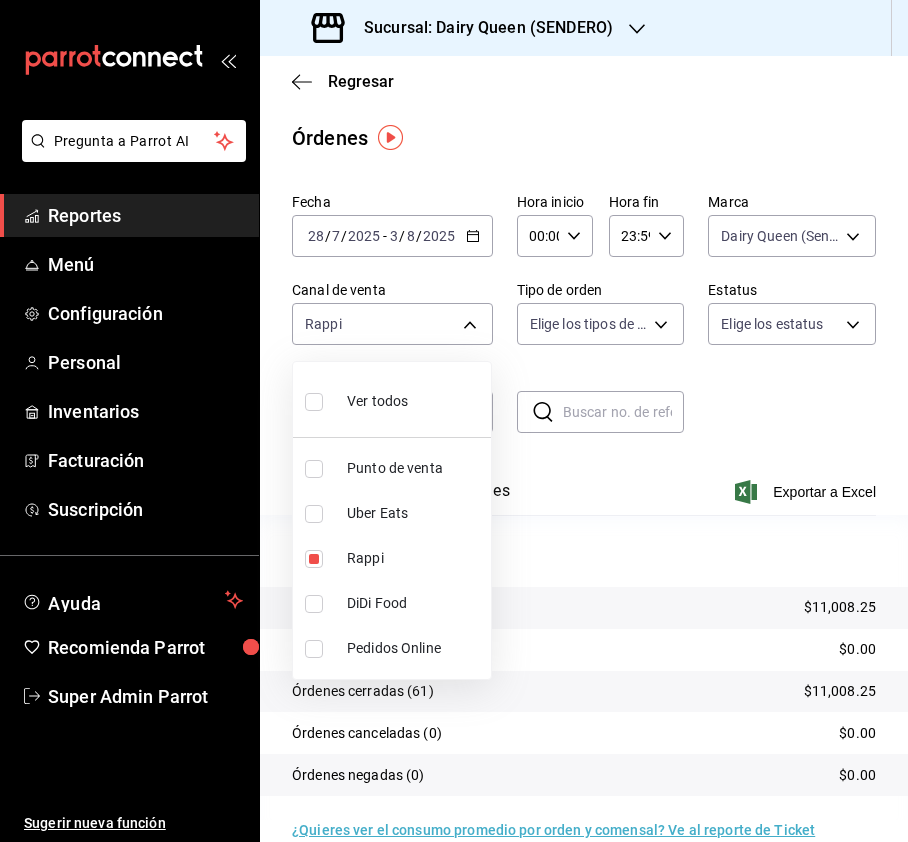 click on "Uber Eats" at bounding box center [392, 513] 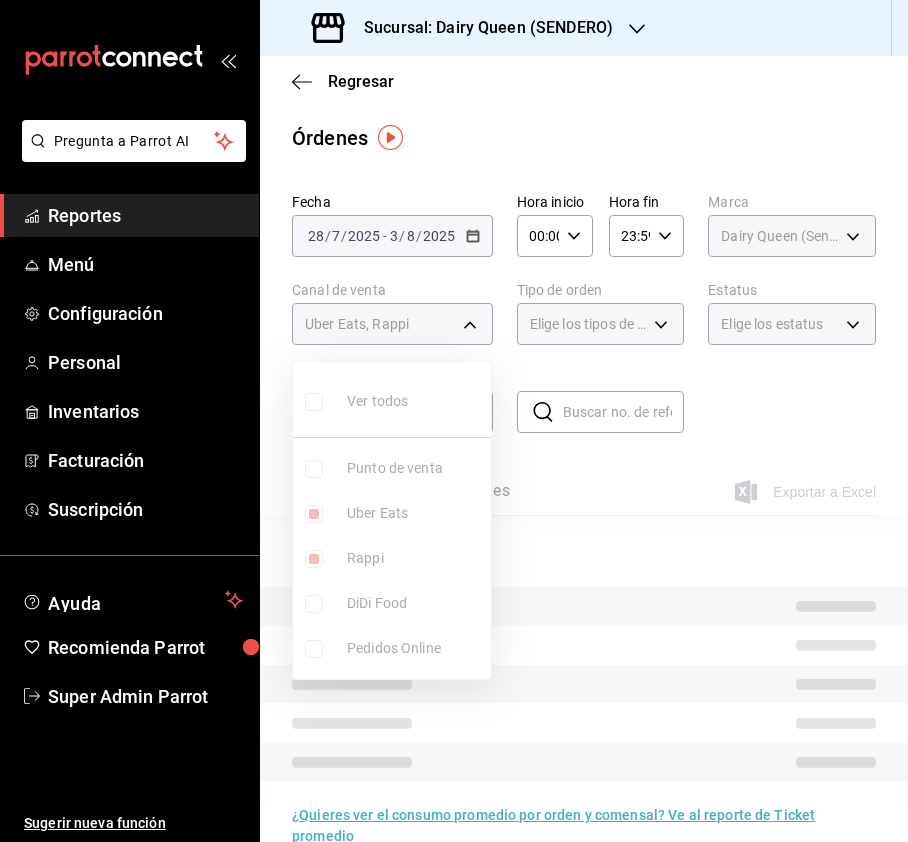 click on "Rappi" at bounding box center (392, 558) 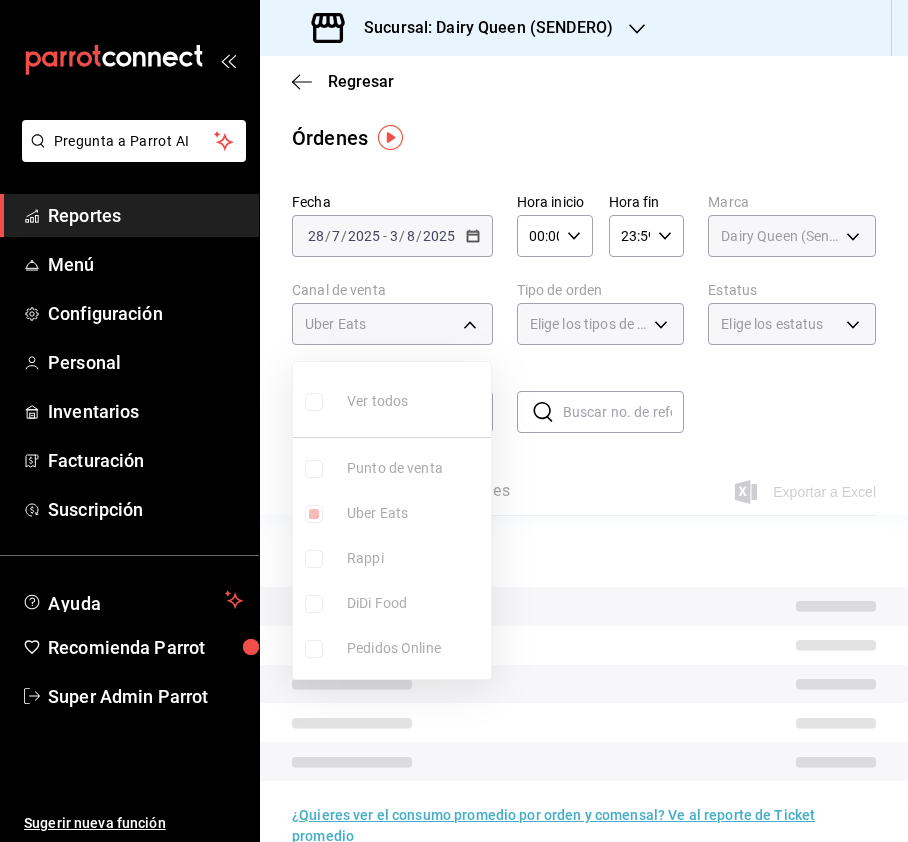 type on "UBER_EATS" 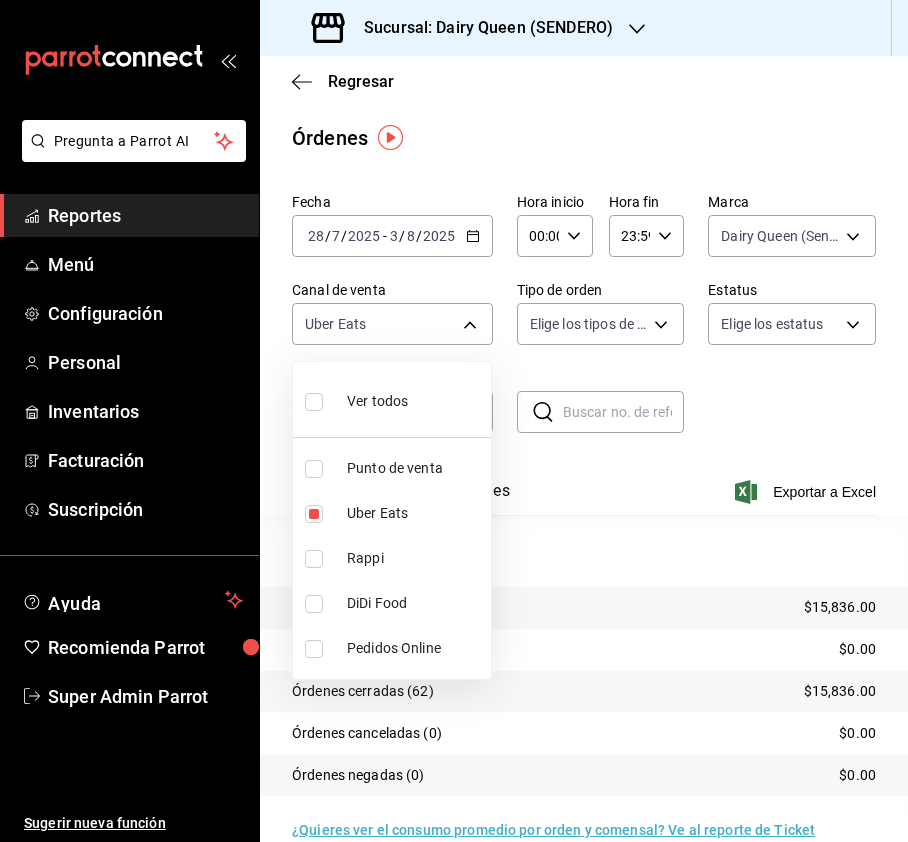 click at bounding box center [314, 604] 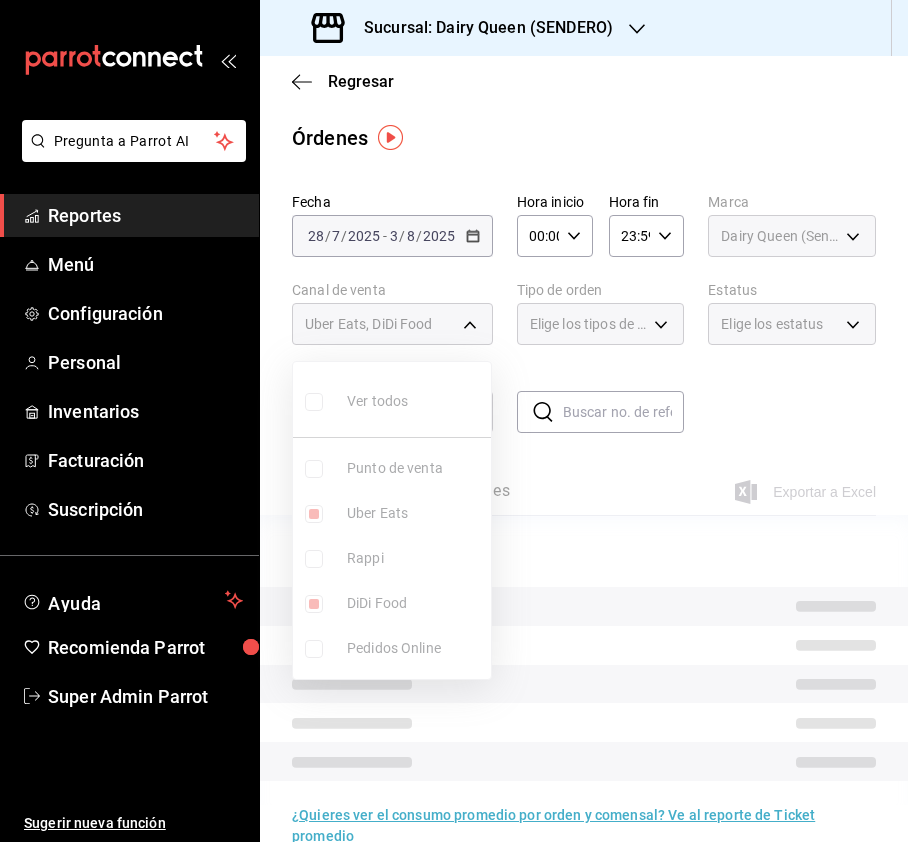 click on "Ver todos Punto de venta Uber Eats Rappi DiDi Food Pedidos Online" at bounding box center [392, 520] 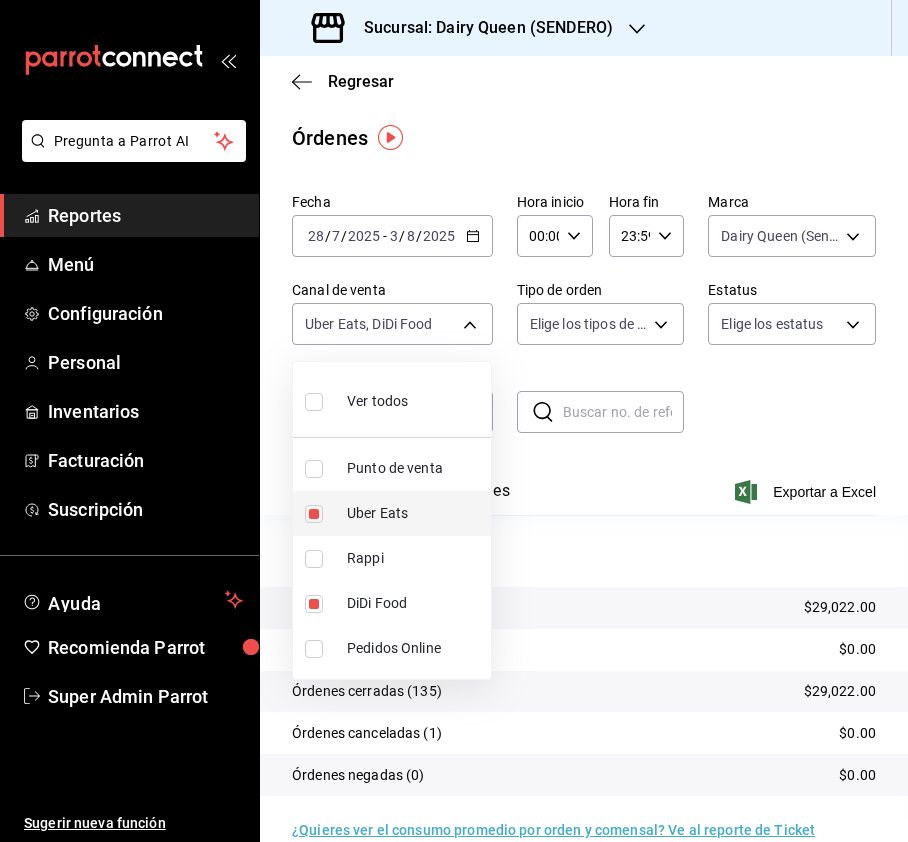 click at bounding box center [314, 514] 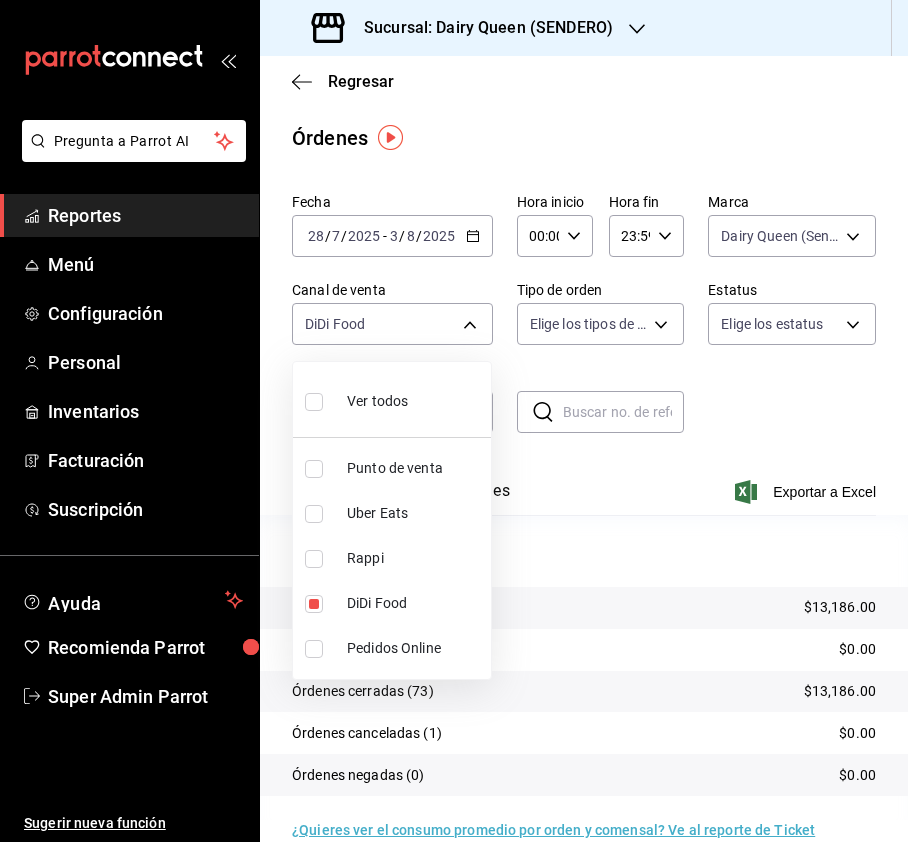 drag, startPoint x: 313, startPoint y: 401, endPoint x: 576, endPoint y: 321, distance: 274.89816 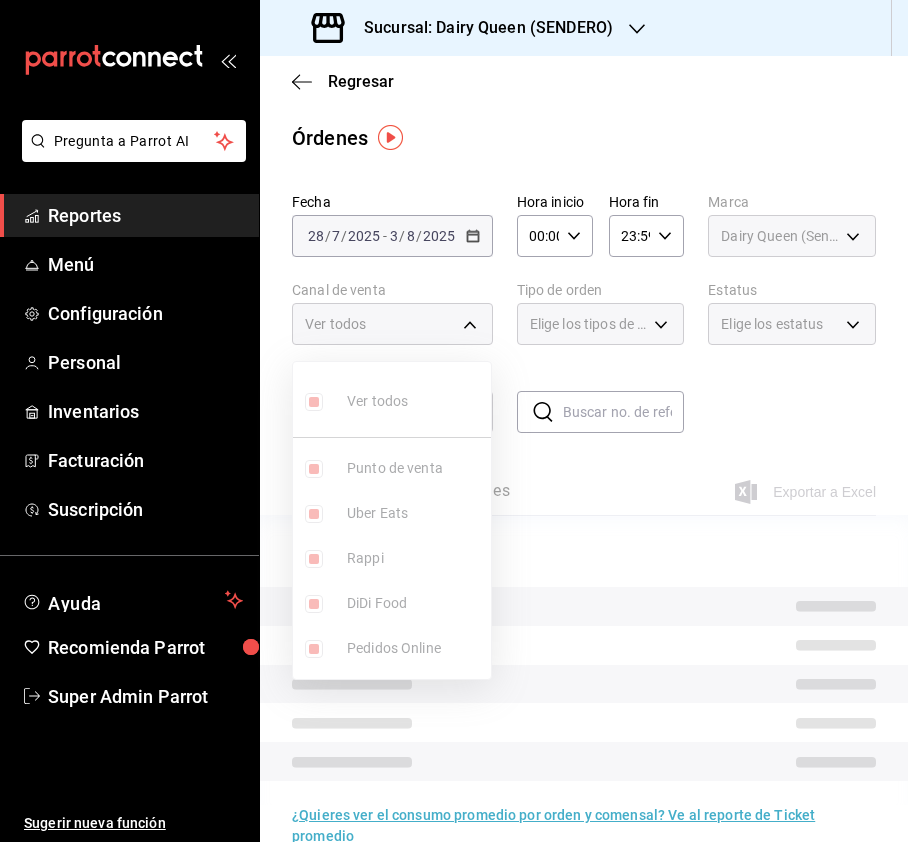 click at bounding box center [454, 421] 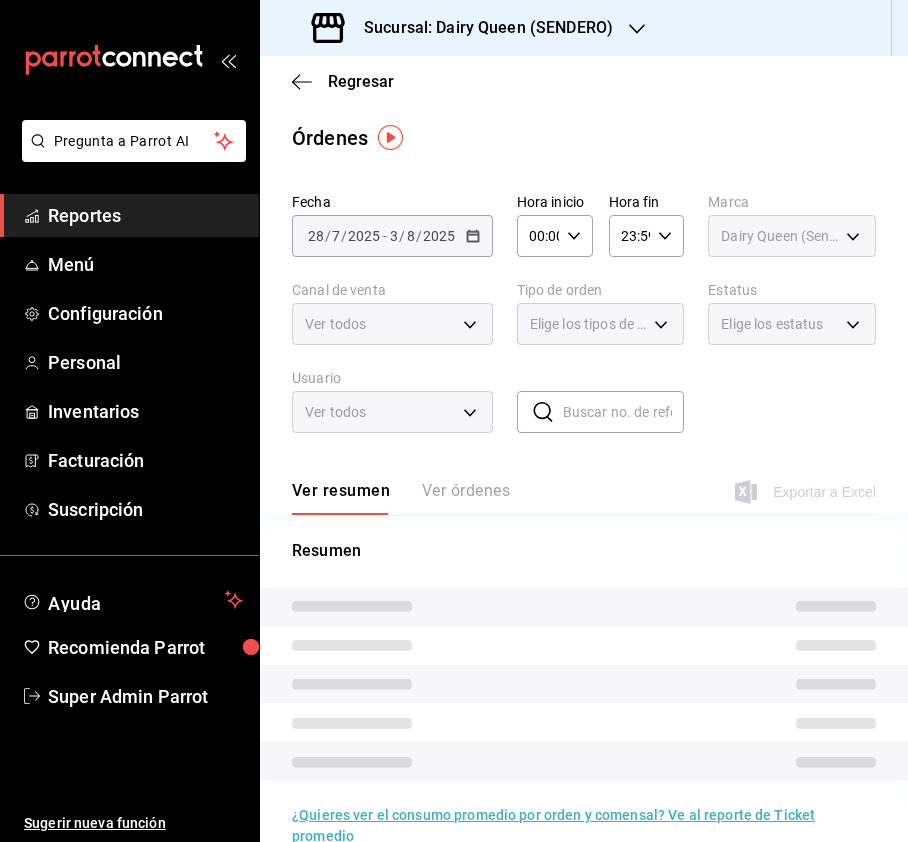 click on "Elige los tipos de orden" at bounding box center (601, 324) 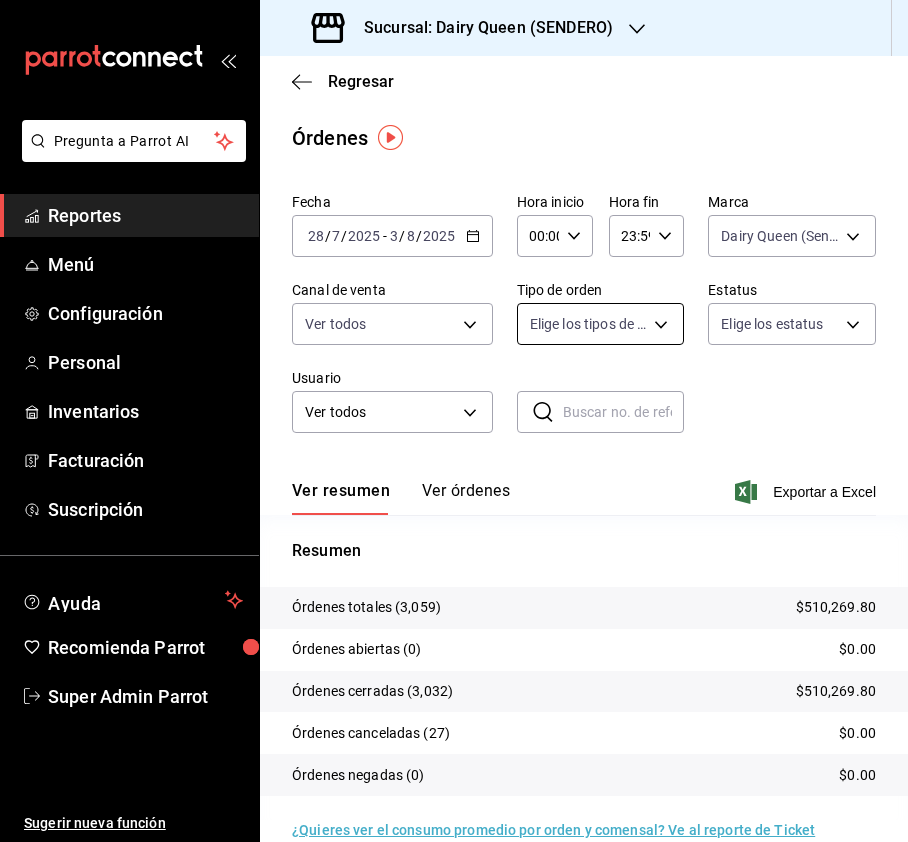 click on "Pregunta a Parrot AI Reportes   Menú   Configuración   Personal   Inventarios   Facturación   Suscripción   Ayuda Recomienda Parrot   Super Admin Parrot   Sugerir nueva función   Sucursal: Dairy Queen ([CITY]) Regresar Órdenes Fecha [DATE] [DATE] - [DATE] [DATE] Hora inicio 00:00 Hora inicio Hora fin 23:59 Hora fin Marca Dairy Queen ([CITY]) [UUID], [UUID] Canal de venta Ver todos PARROT,UBER_EATS,RAPPI,DIDI_FOOD,ONLINE Tipo de orden Elige los tipos de orden Estatus Elige los estatus Usuario Ver todos ALL ​ ​ Ver resumen Ver órdenes Exportar a Excel Resumen Órdenes totales (3,059) $510,269.80 Órdenes abiertas (0) $0.00 Órdenes cerradas (3,032) $510,269.80 Órdenes canceladas (27) $0.00 Órdenes negadas (0) $0.00 ¿Quieres ver el consumo promedio por orden y comensal? Ve al reporte de Ticket promedio GANA 1 MES GRATIS EN TU SUSCRIPCIÓN AQUÍ Ver video tutorial Ir a video Pregunta a Parrot AI Reportes   Menú" at bounding box center (454, 421) 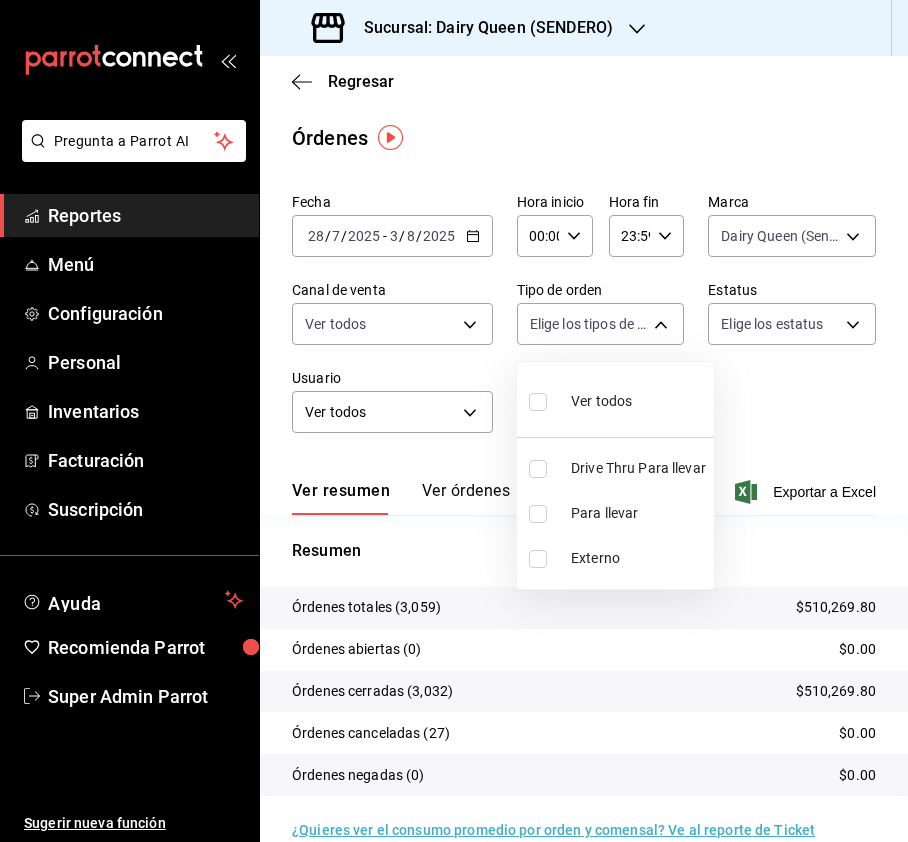 click at bounding box center [538, 469] 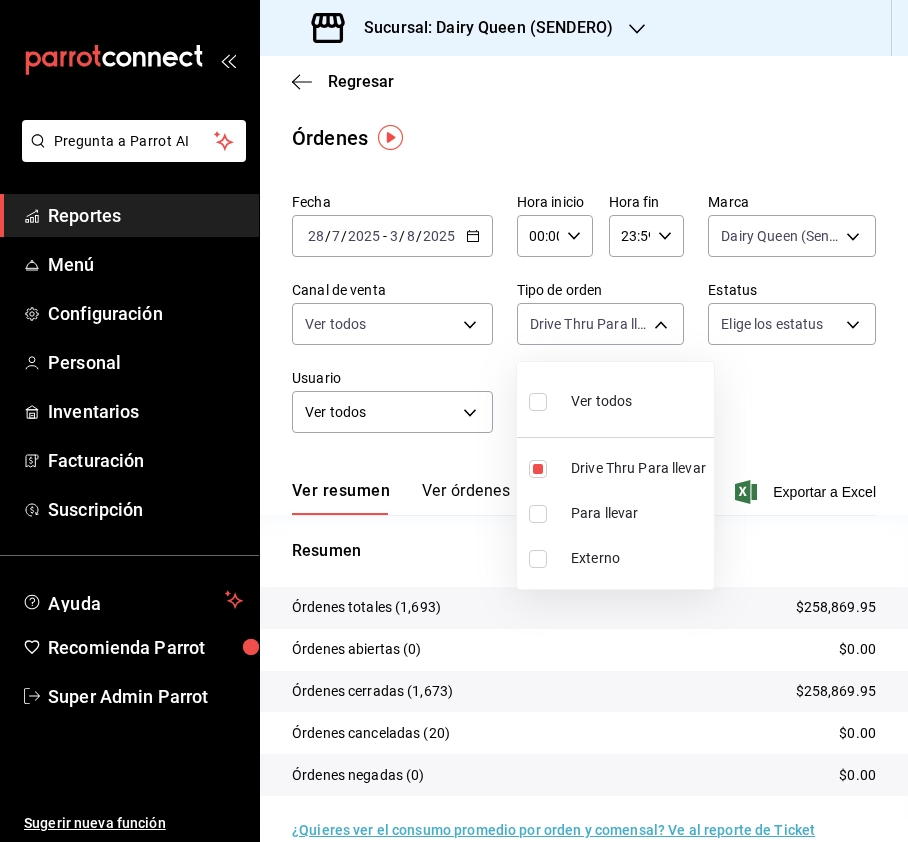 click at bounding box center (538, 402) 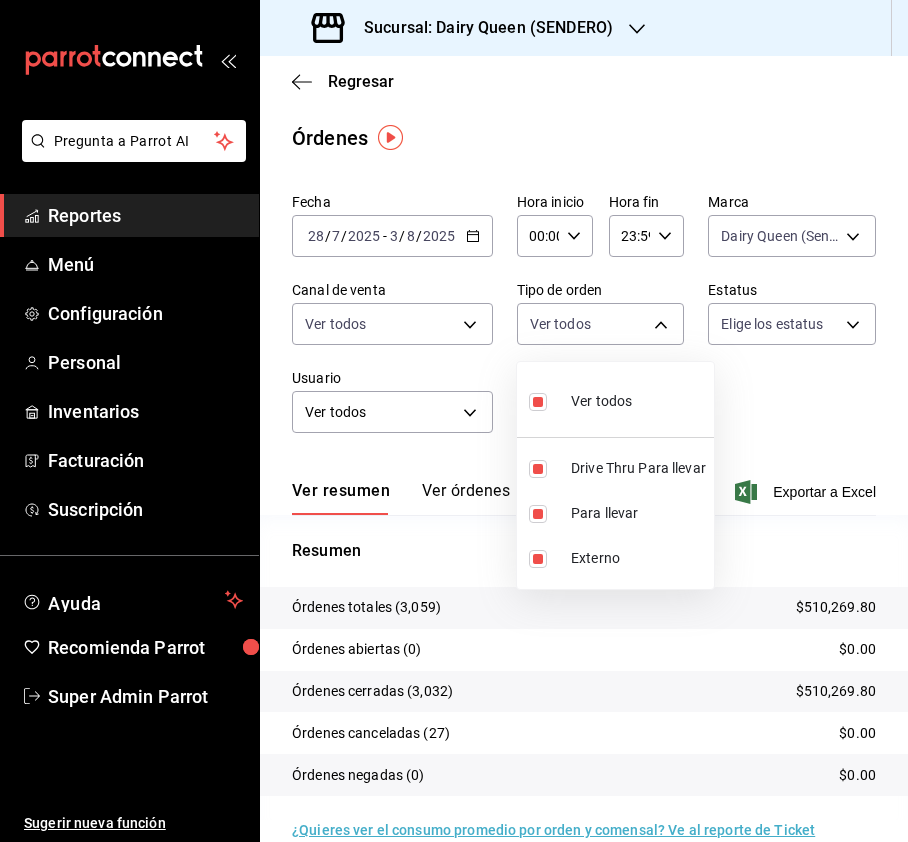 click at bounding box center (454, 421) 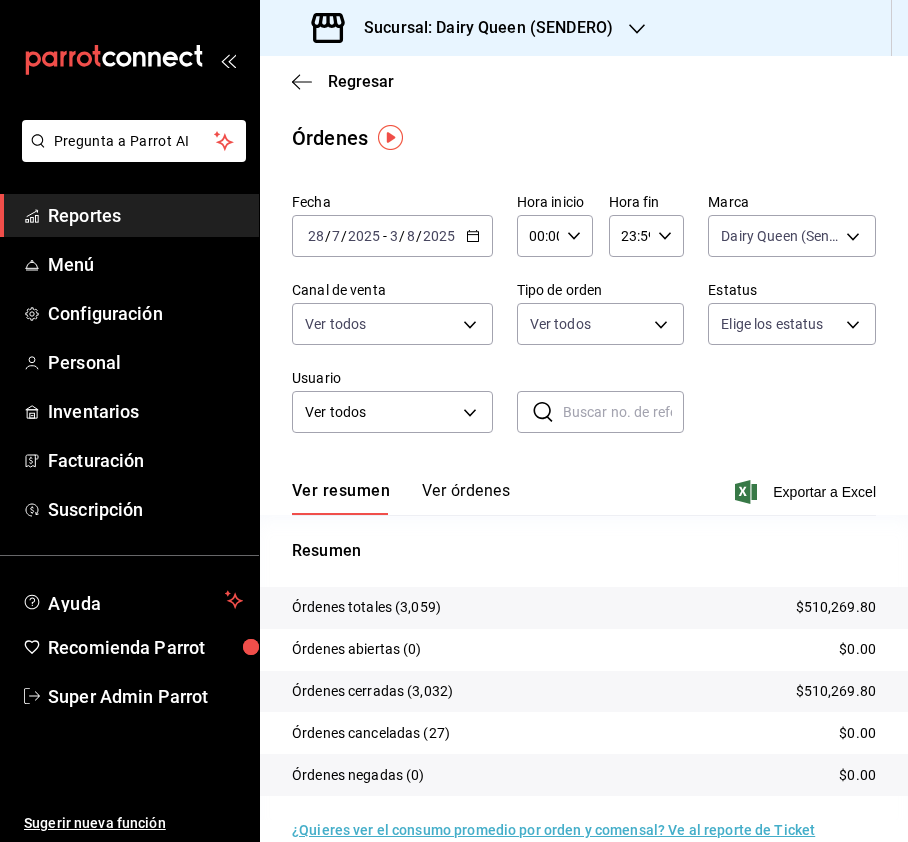 click on "Sucursal: Dairy Queen (SENDERO)" at bounding box center [464, 28] 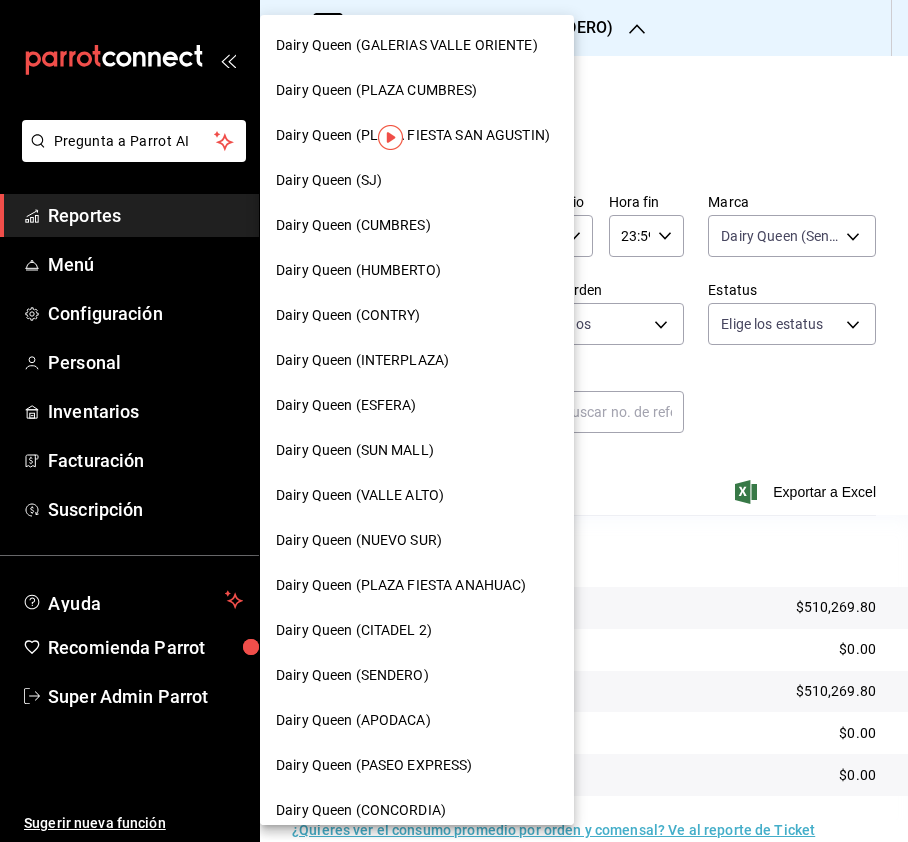 click on "Dairy Queen (HUMBERTO)" at bounding box center [358, 270] 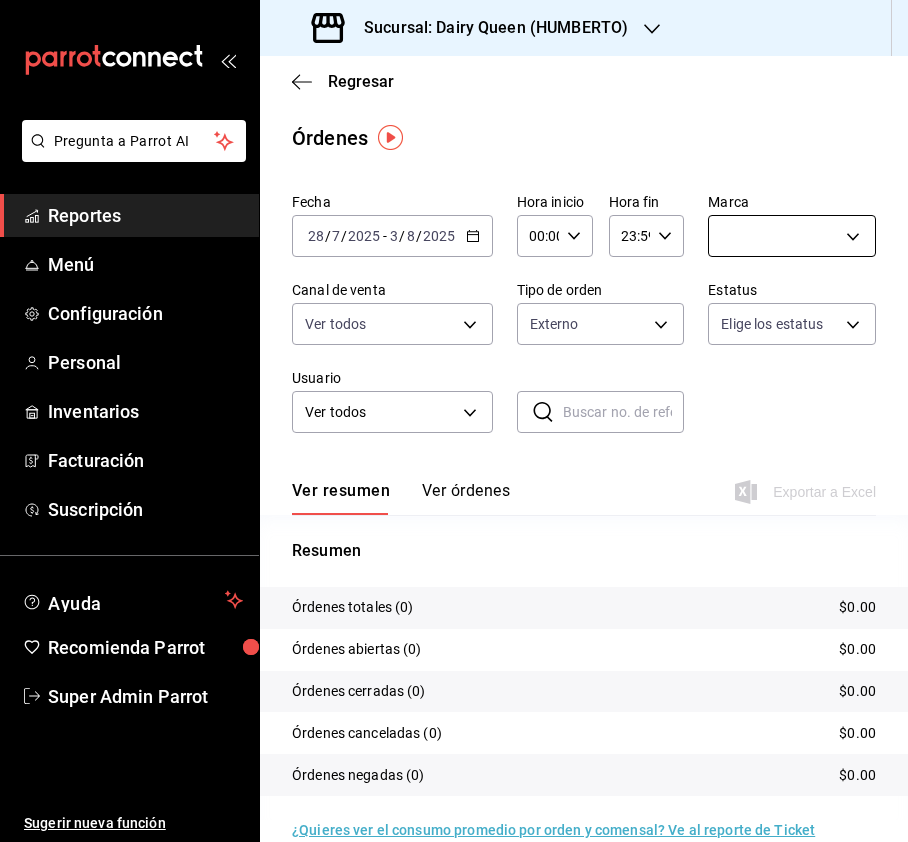 click on "Pregunta a Parrot AI Reportes   Menú   Configuración   Personal   Inventarios   Facturación   Suscripción   Ayuda Recomienda Parrot   Super Admin Parrot   Sugerir nueva función   Sucursal: Dairy Queen ([CITY]) Regresar Órdenes Fecha [DATE] [DATE] - [DATE] [DATE] Hora inicio 00:00 Hora inicio Hora fin 23:59 Hora fin Marca [UUID],[UUID] Canal de venta Ver todos PARROT,UBER_EATS,RAPPI,DIDI_FOOD,ONLINE Tipo de orden Externo [UUID],[UUID],EXTERNAL Estatus Elige los estatus Usuario Ver todos ALL ​ ​ Ver resumen Ver órdenes Exportar a Excel Resumen Órdenes totales (0) $0.00 Órdenes abiertas (0) $0.00 Órdenes cerradas (0) $0.00 Órdenes canceladas (0) $0.00 Órdenes negadas (0) $0.00 ¿Quieres ver el consumo promedio por orden y comensal? Ve al reporte de Ticket promedio GANA 1 MES GRATIS EN TU SUSCRIPCIÓN AQUÍ Ver video tutorial Ir a video Pregunta a Parrot AI" at bounding box center (454, 421) 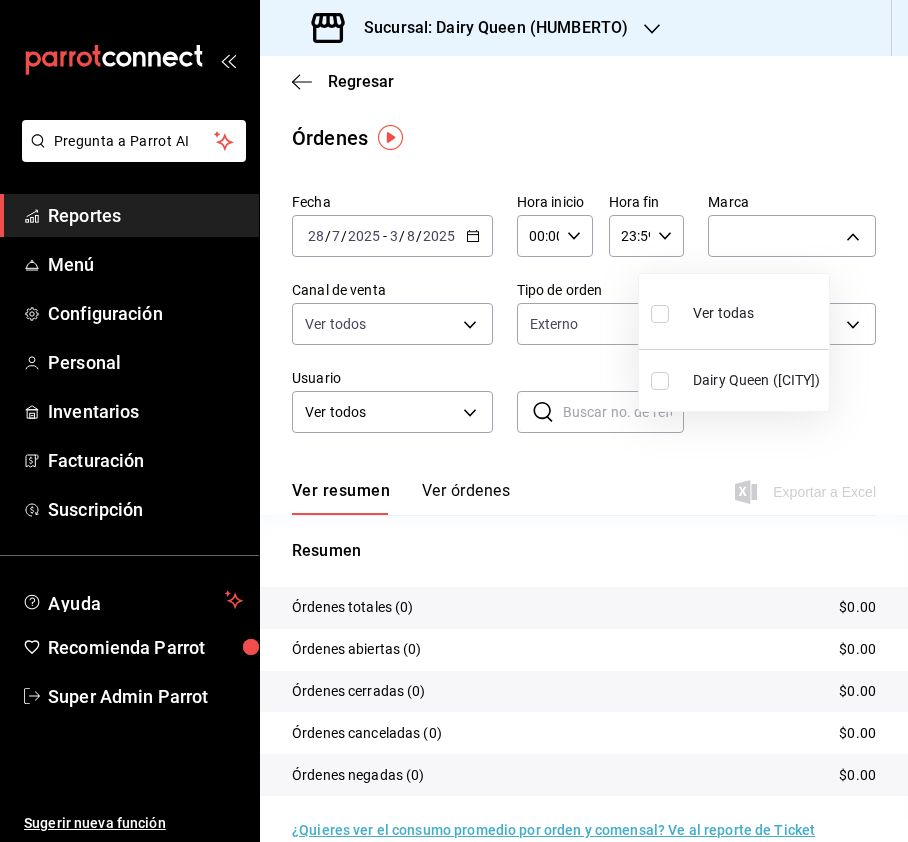 click at bounding box center (660, 314) 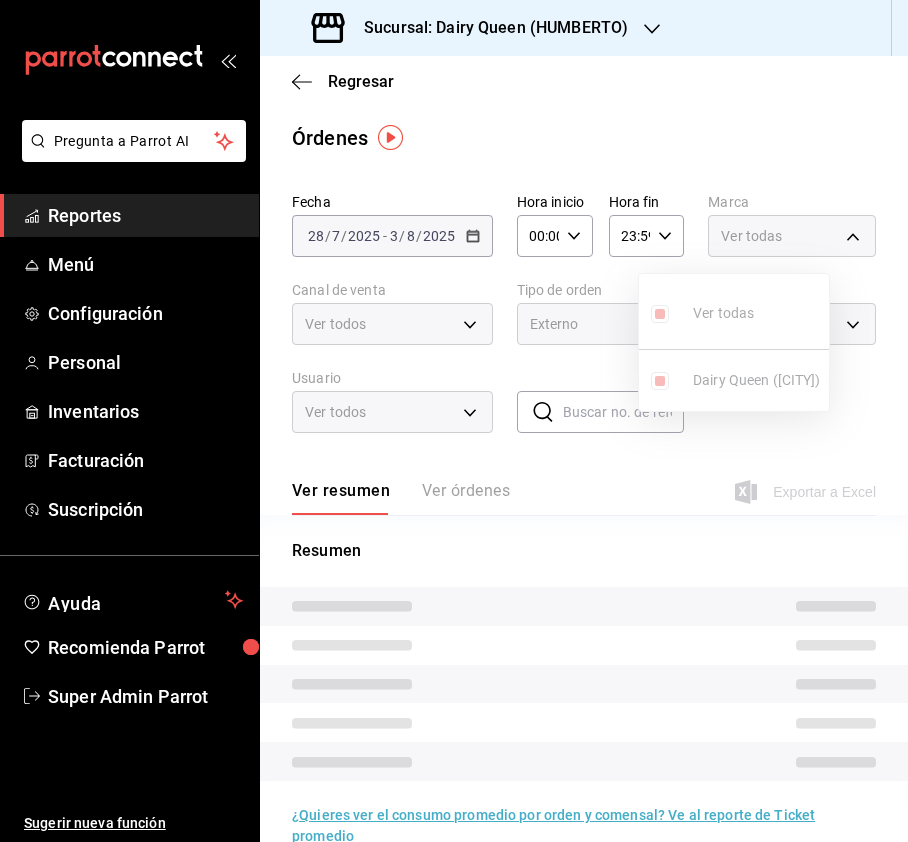 click at bounding box center [454, 421] 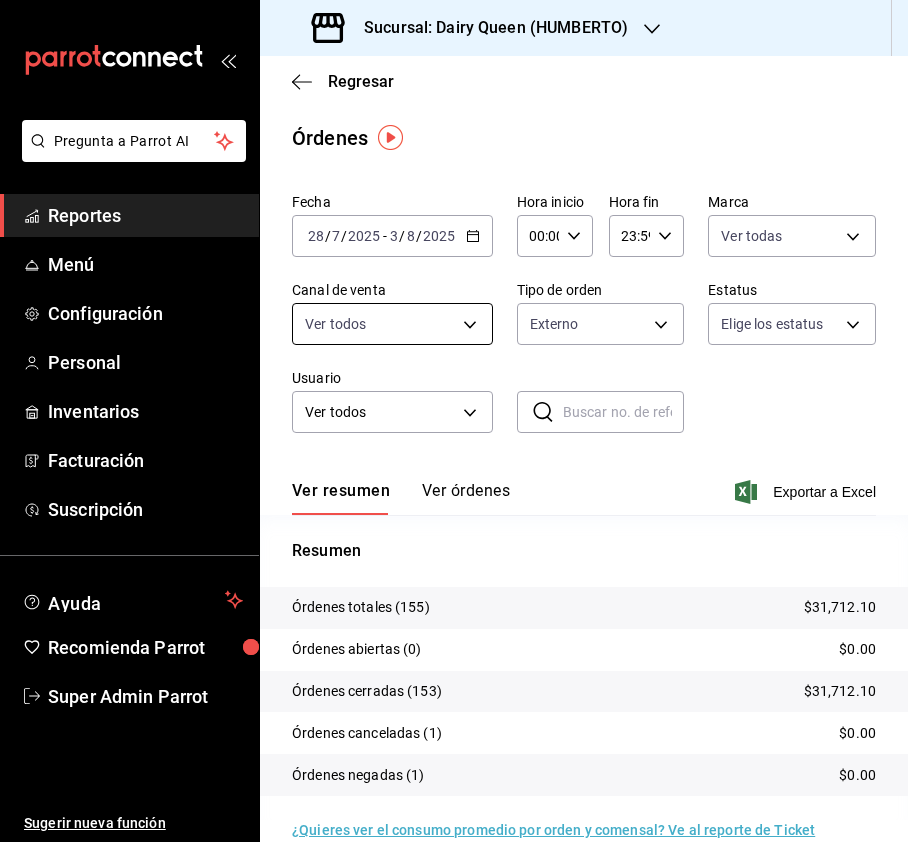 click on "Pregunta a Parrot AI Reportes   Menú   Configuración   Personal   Inventarios   Facturación   Suscripción   Ayuda Recomienda Parrot   Super Admin Parrot   Sugerir nueva función   Sucursal: Dairy Queen ([CITY]) Regresar Órdenes Fecha [DATE] [DATE] - [DATE] [DATE] Hora inicio 00:00 Hora inicio Hora fin 23:59 Hora fin Marca Ver todas [UUID] Canal de venta Ver todos PARROT,UBER_EATS,RAPPI,DIDI_FOOD,ONLINE Tipo de orden Externo [UUID],[UUID],EXTERNAL Estatus Elige los estatus Usuario Ver todos ALL ​ ​ Ver resumen Ver órdenes Exportar a Excel Resumen Órdenes totales (155) $31,712.10 Órdenes abiertas (0) $0.00 Órdenes cerradas (153) $31,712.10 Órdenes canceladas (1) $0.00 Órdenes negadas (1) $0.00 ¿Quieres ver el consumo promedio por orden y comensal? Ve al reporte de Ticket promedio GANA 1 MES GRATIS EN TU SUSCRIPCIÓN AQUÍ Ver video tutorial Ir a video Pregunta a Parrot AI Reportes" at bounding box center (454, 421) 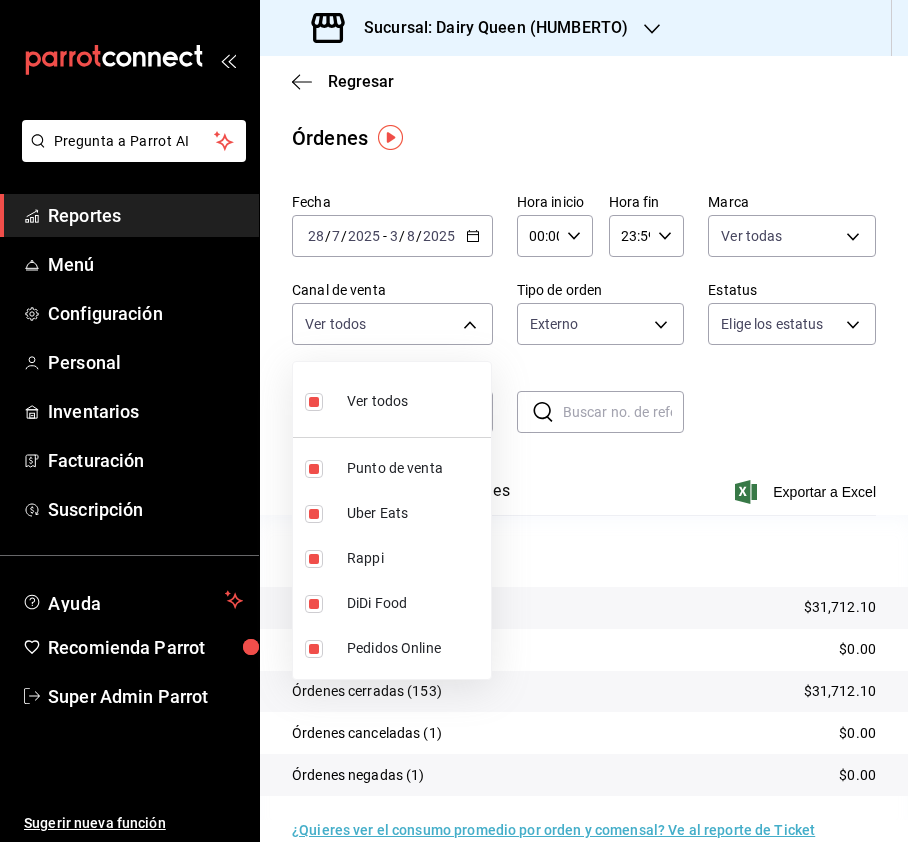 click at bounding box center [314, 402] 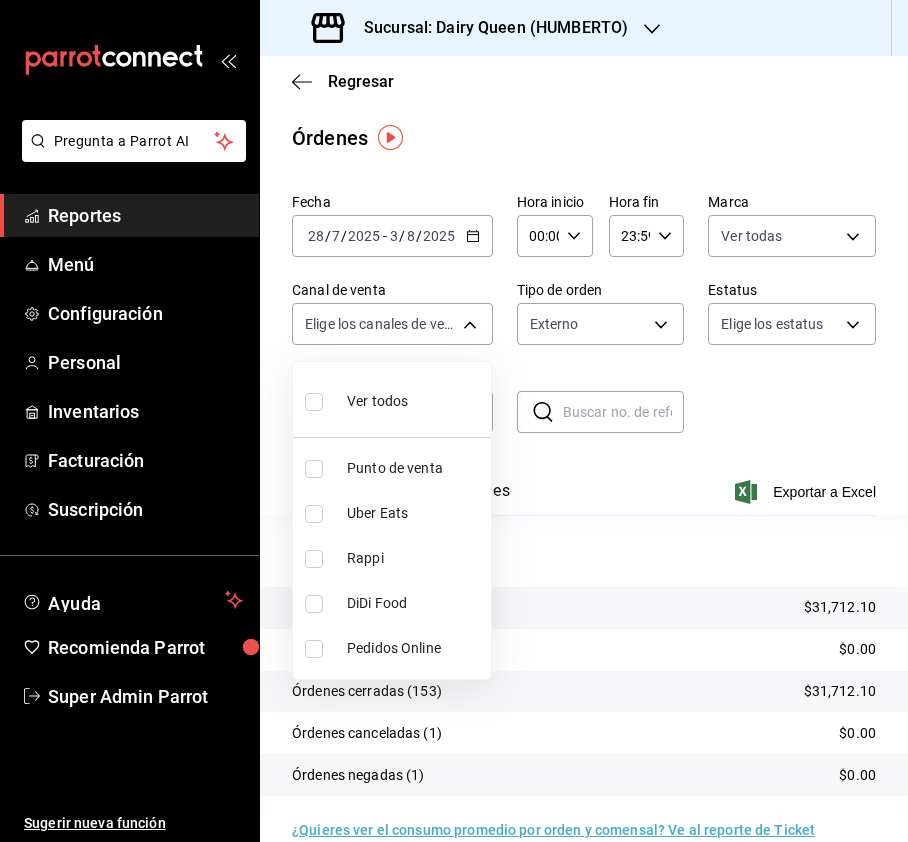 click at bounding box center [314, 559] 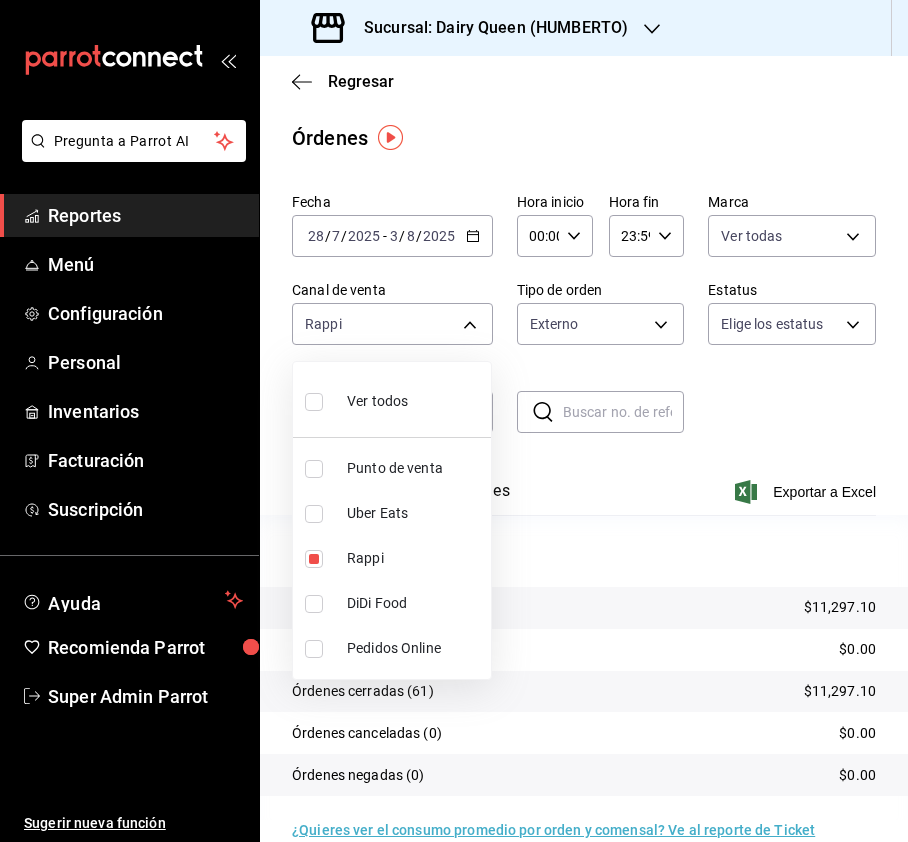 click at bounding box center [314, 514] 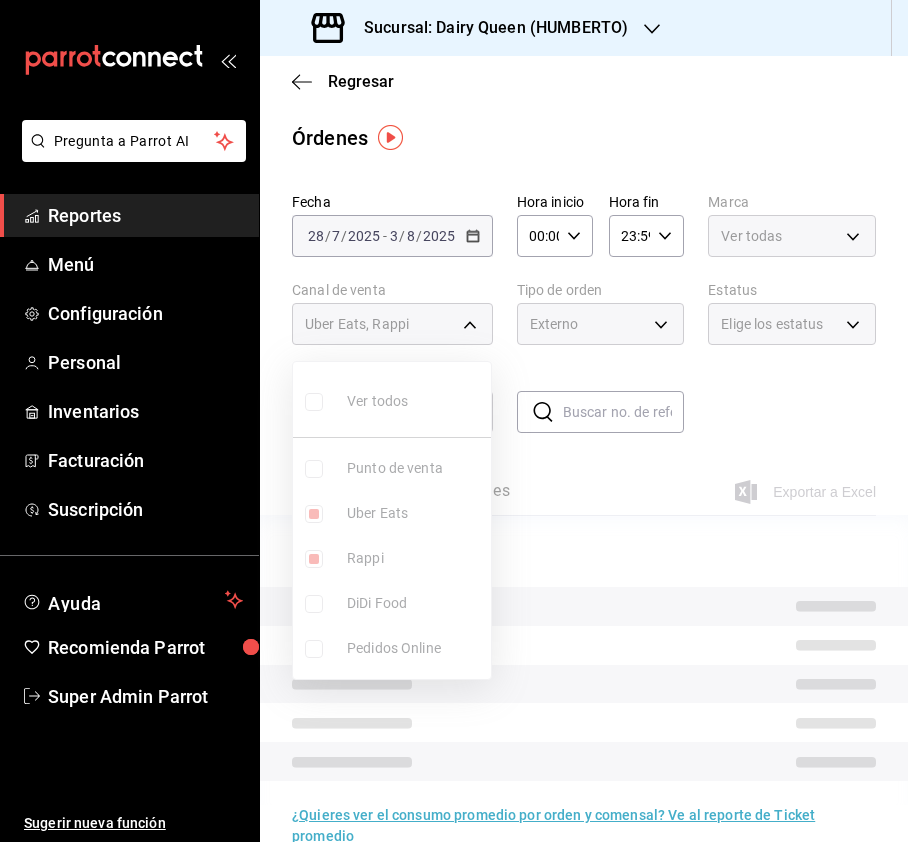 click at bounding box center [314, 559] 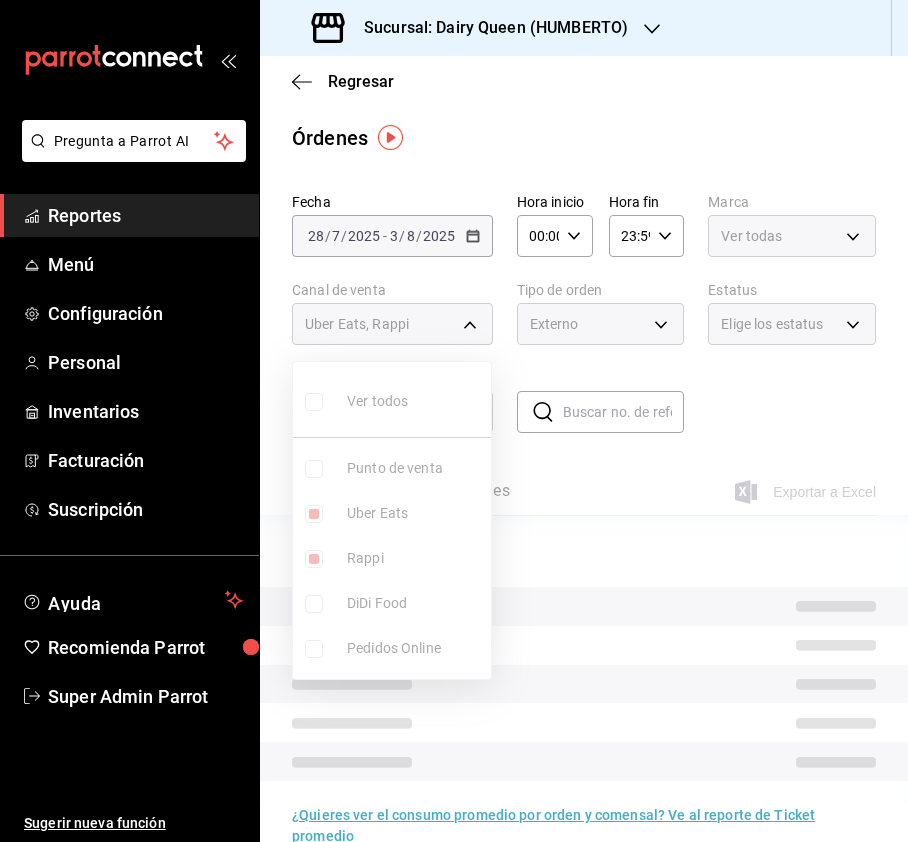 checkbox on "false" 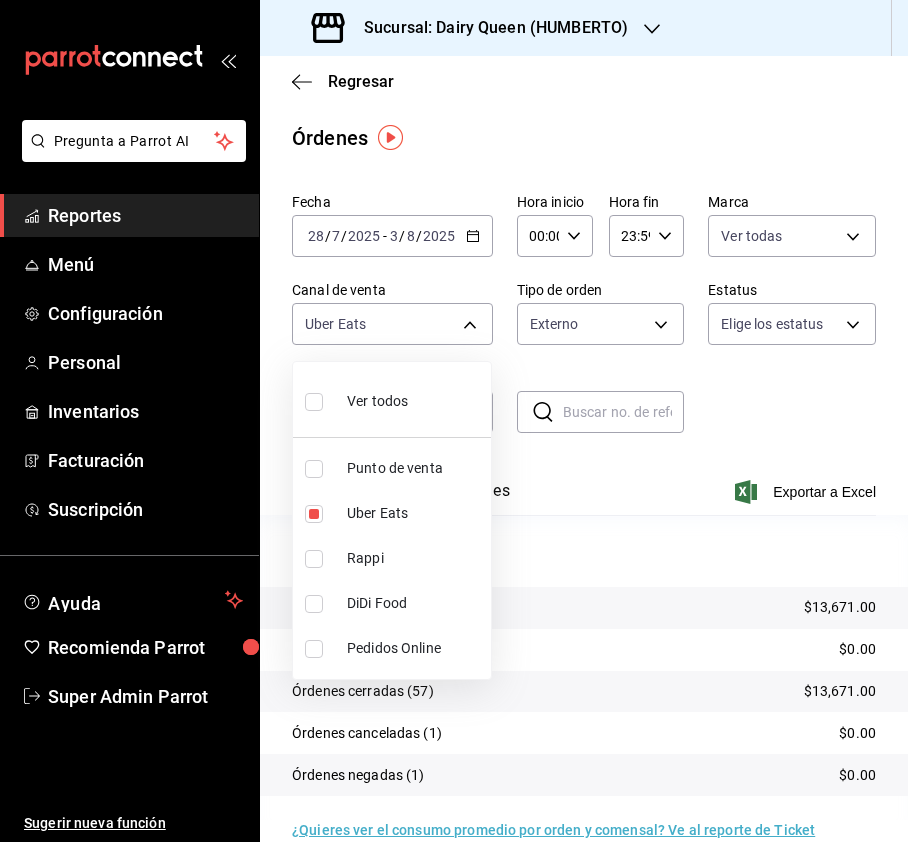 click at bounding box center [314, 604] 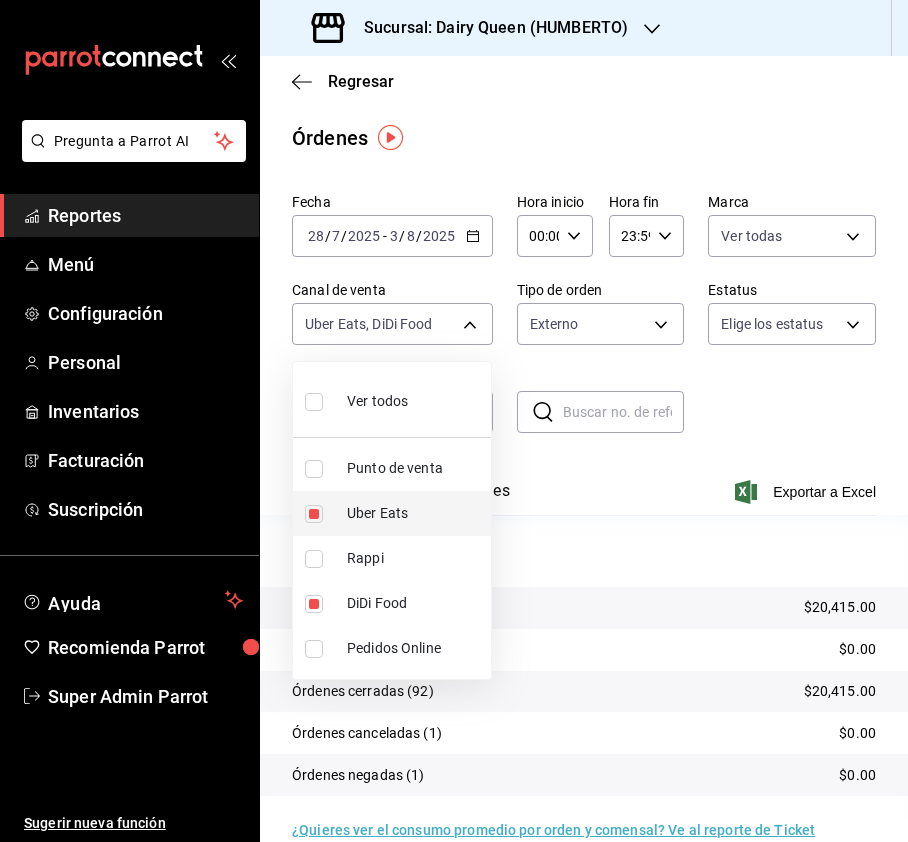 click at bounding box center [314, 514] 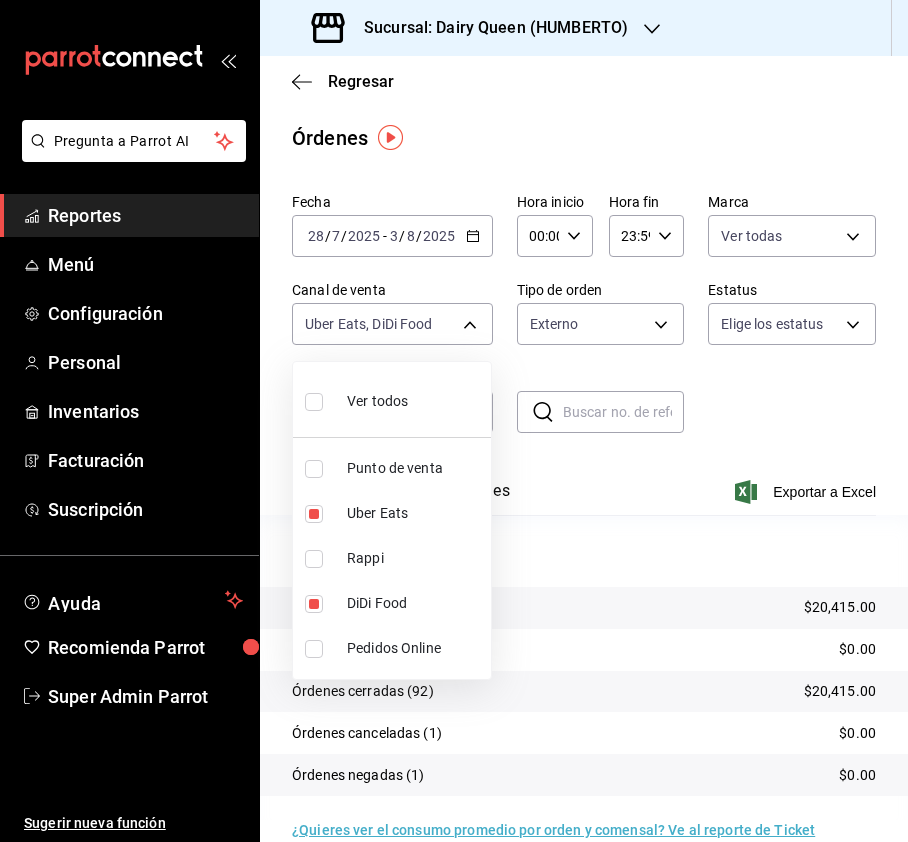 type on "DIDI_FOOD" 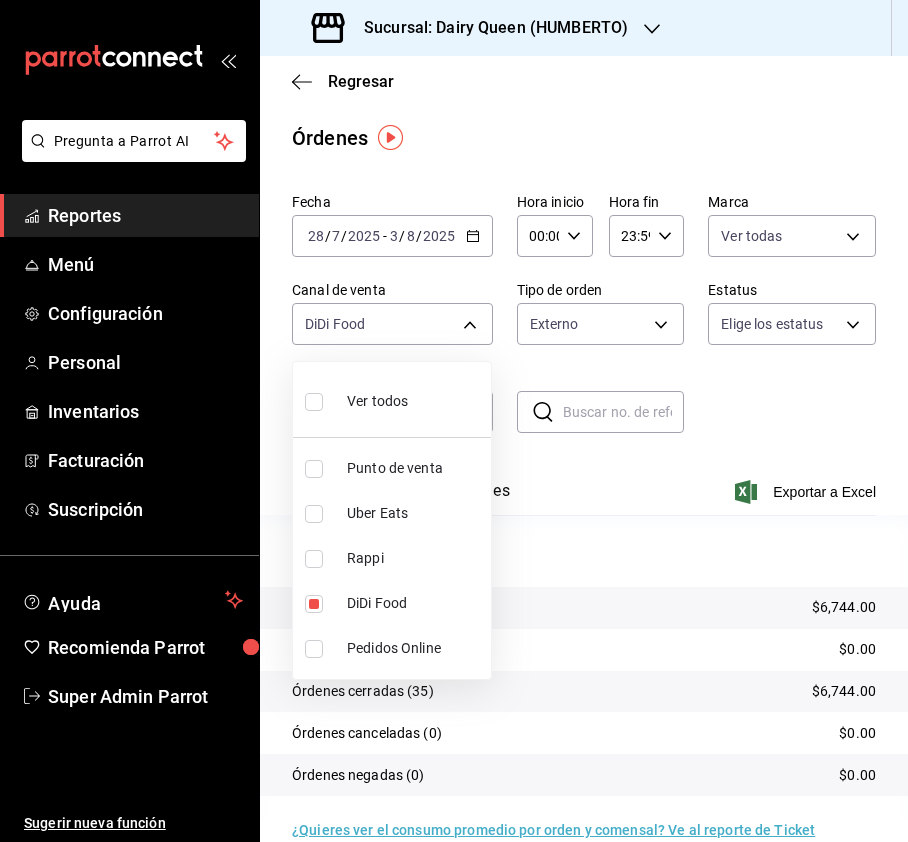 drag, startPoint x: 321, startPoint y: 398, endPoint x: 622, endPoint y: 381, distance: 301.47968 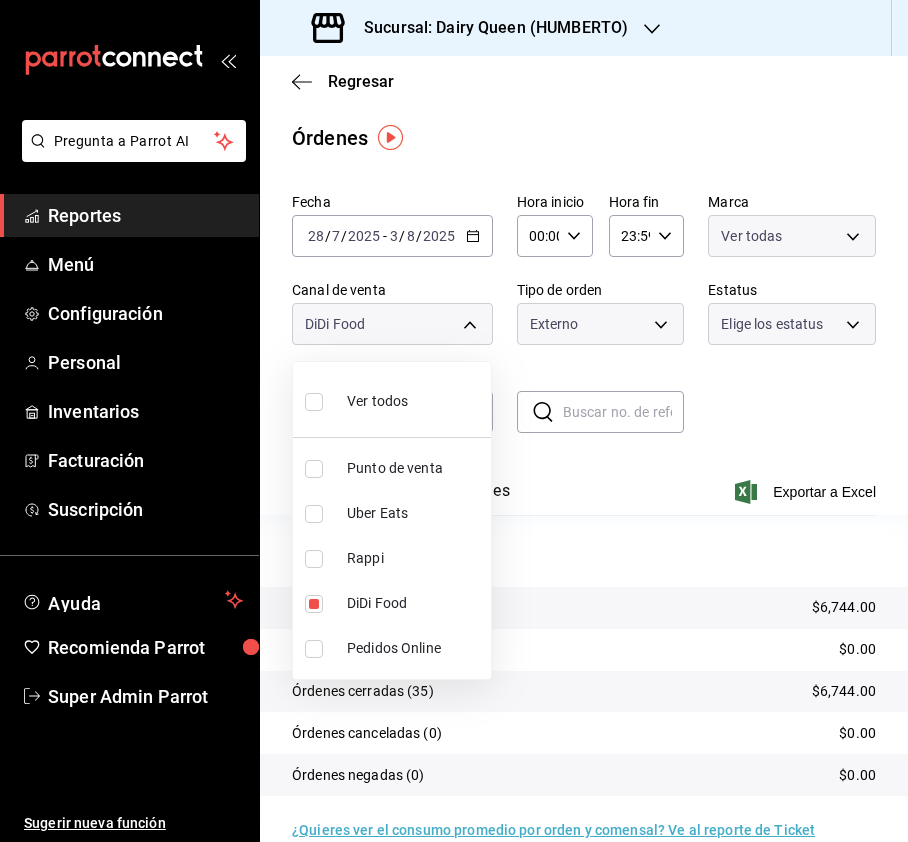 type on "PARROT,UBER_EATS,RAPPI,DIDI_FOOD,ONLINE" 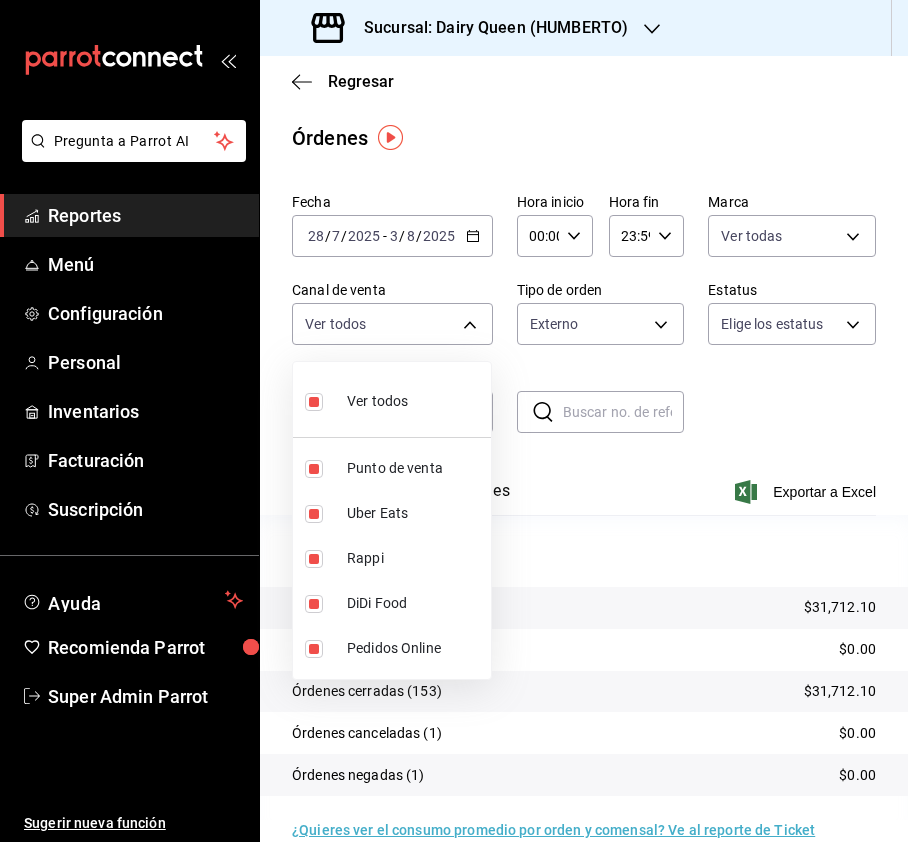 click at bounding box center [454, 421] 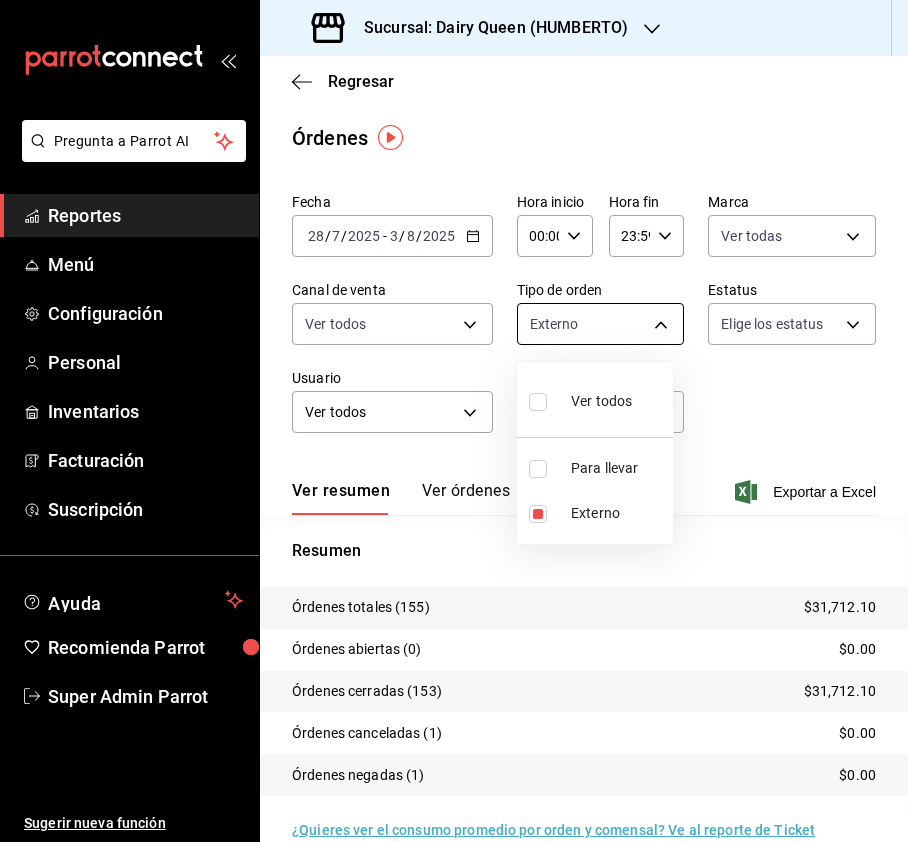 click on "Pregunta a Parrot AI Reportes   Menú   Configuración   Personal   Inventarios   Facturación   Suscripción   Ayuda Recomienda Parrot   Super Admin Parrot   Sugerir nueva función   Sucursal: Dairy Queen ([CITY]) Regresar Órdenes Fecha [DATE] [DATE] - [DATE] [DATE] Hora inicio 00:00 Hora inicio Hora fin 23:59 Hora fin Marca Ver todas [UUID] Canal de venta Ver todos PARROT,UBER_EATS,RAPPI,DIDI_FOOD,ONLINE Tipo de orden Externo [UUID],[UUID],EXTERNAL Estatus Elige los estatus Usuario Ver todos ALL ​ ​ Ver resumen Ver órdenes Exportar a Excel Resumen Órdenes totales (155) $31,712.10 Órdenes abiertas (0) $0.00 Órdenes cerradas (153) $31,712.10 Órdenes canceladas (1) $0.00 Órdenes negadas (1) $0.00 ¿Quieres ver el consumo promedio por orden y comensal? Ve al reporte de Ticket promedio GANA 1 MES GRATIS EN TU SUSCRIPCIÓN AQUÍ Ver video tutorial Ir a video Pregunta a Parrot AI Reportes" at bounding box center (454, 421) 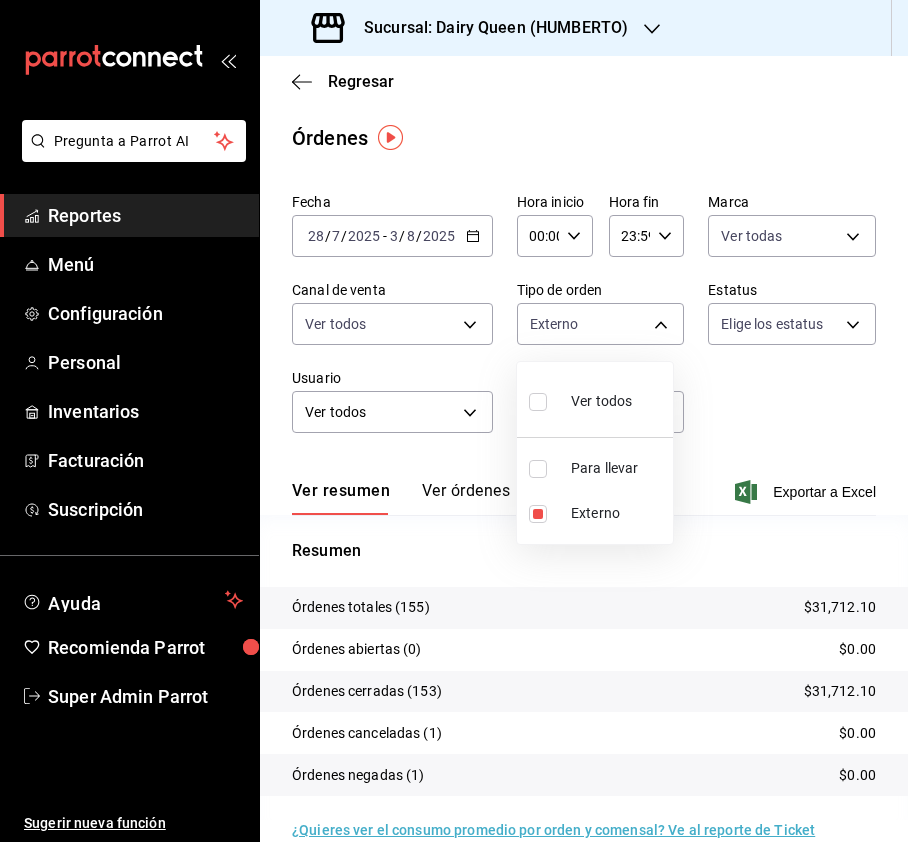 click at bounding box center [538, 402] 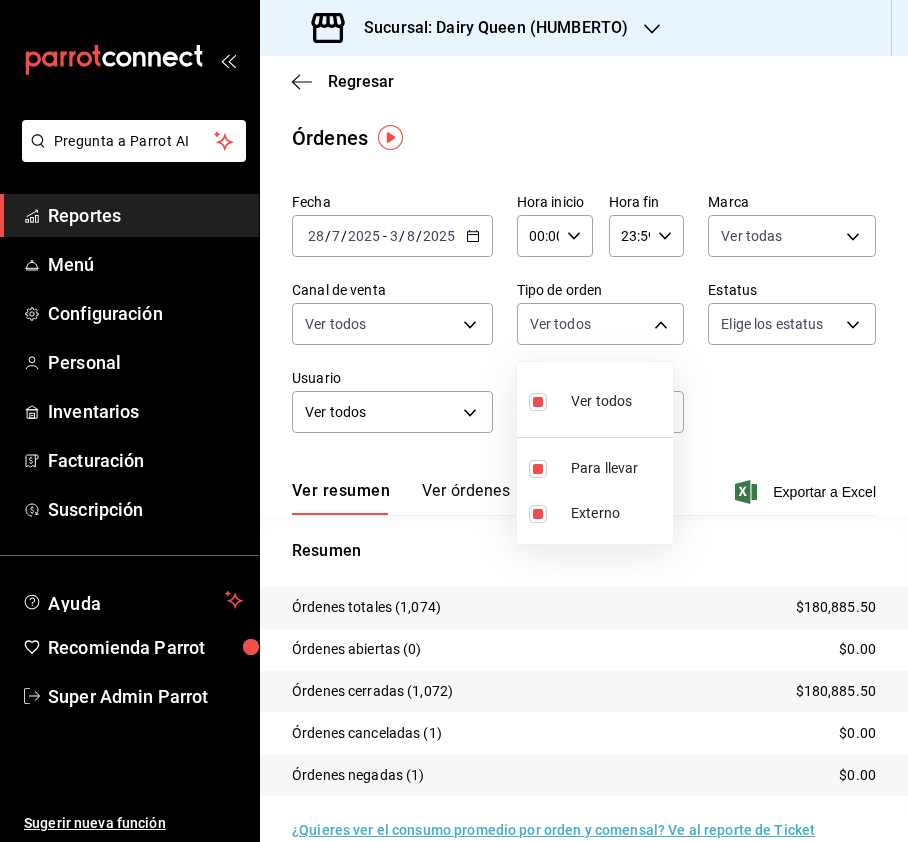 click at bounding box center [454, 421] 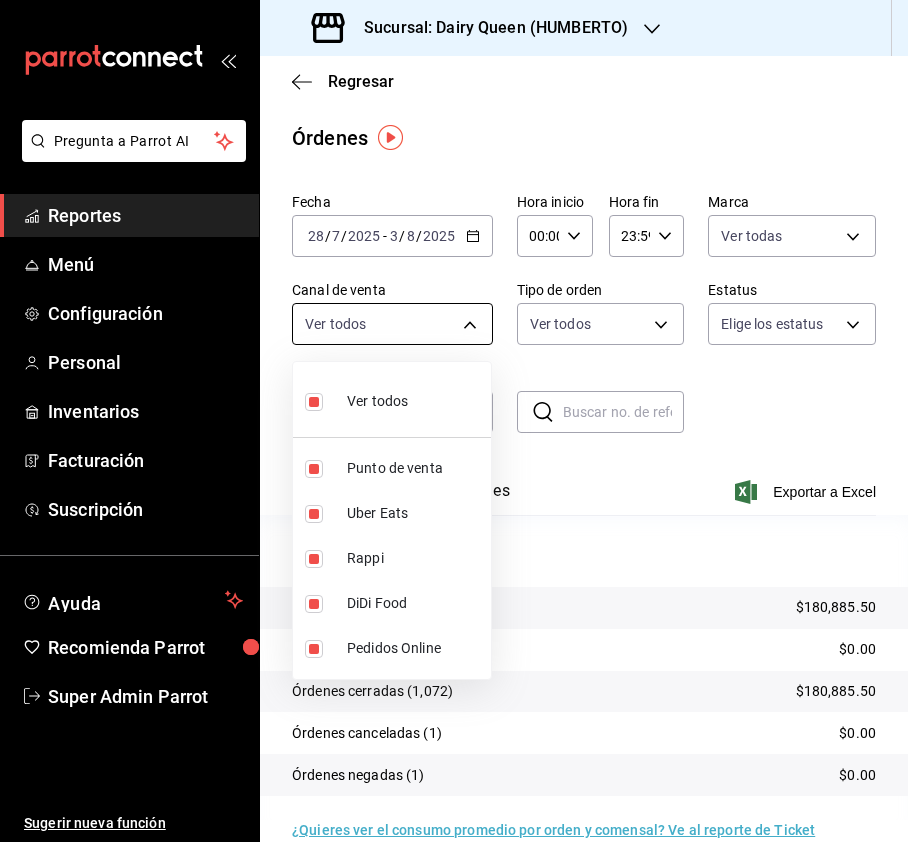 click on "Pregunta a Parrot AI Reportes   Menú   Configuración   Personal   Inventarios   Facturación   Suscripción   Ayuda Recomienda Parrot   Super Admin Parrot   Sugerir nueva función   Sucursal: Dairy Queen ([CITY]) Regresar Órdenes Fecha [DATE] [DATE] - [DATE] [DATE] Hora inicio 00:00 Hora inicio Hora fin 23:59 Hora fin Marca Ver todas [UUID] Canal de venta Ver todos PARROT,UBER_EATS,RAPPI,DIDI_FOOD,ONLINE Tipo de orden Ver todos [UUID],EXTERNAL Estatus Elige los estatus Usuario Ver todos ALL ​ ​ Ver resumen Ver órdenes Exportar a Excel Resumen Órdenes totales (1,074) $180,885.50 Órdenes abiertas (0) $0.00 Órdenes cerradas (1,072) $180,885.50 Órdenes canceladas (1) $0.00 Órdenes negadas (1) $0.00 ¿Quieres ver el consumo promedio por orden y comensal? Ve al reporte de Ticket promedio GANA 1 MES GRATIS EN TU SUSCRIPCIÓN AQUÍ Ver video tutorial Ir a video Pregunta a Parrot AI Reportes   Menú   Configuración" at bounding box center [454, 421] 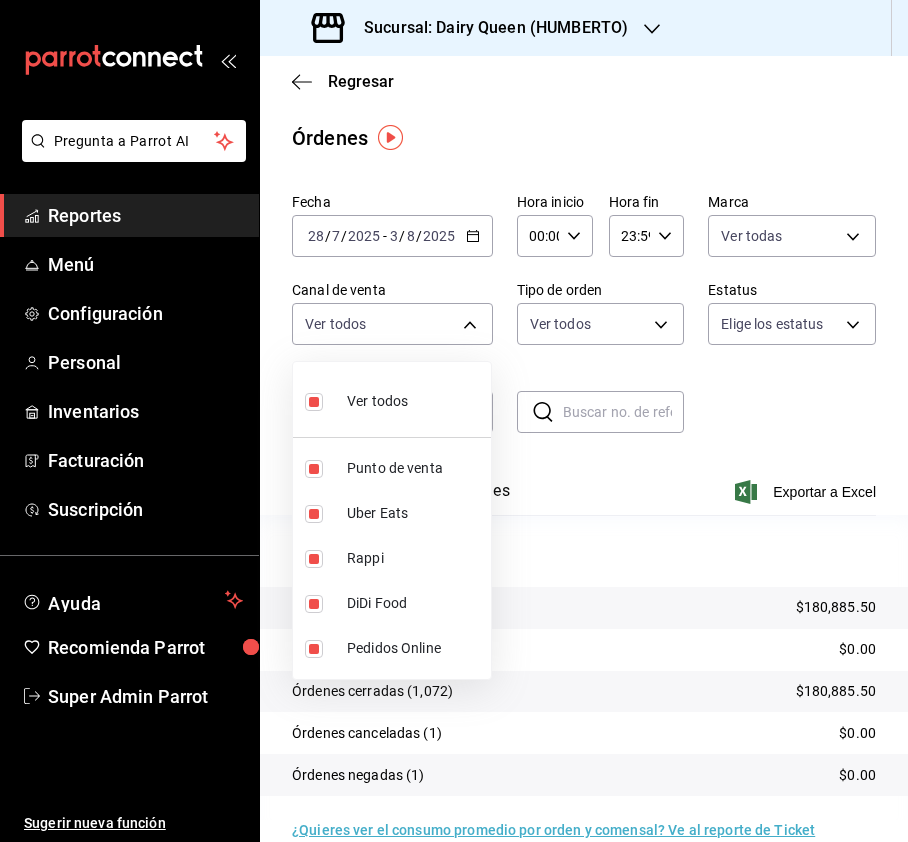 click at bounding box center (454, 421) 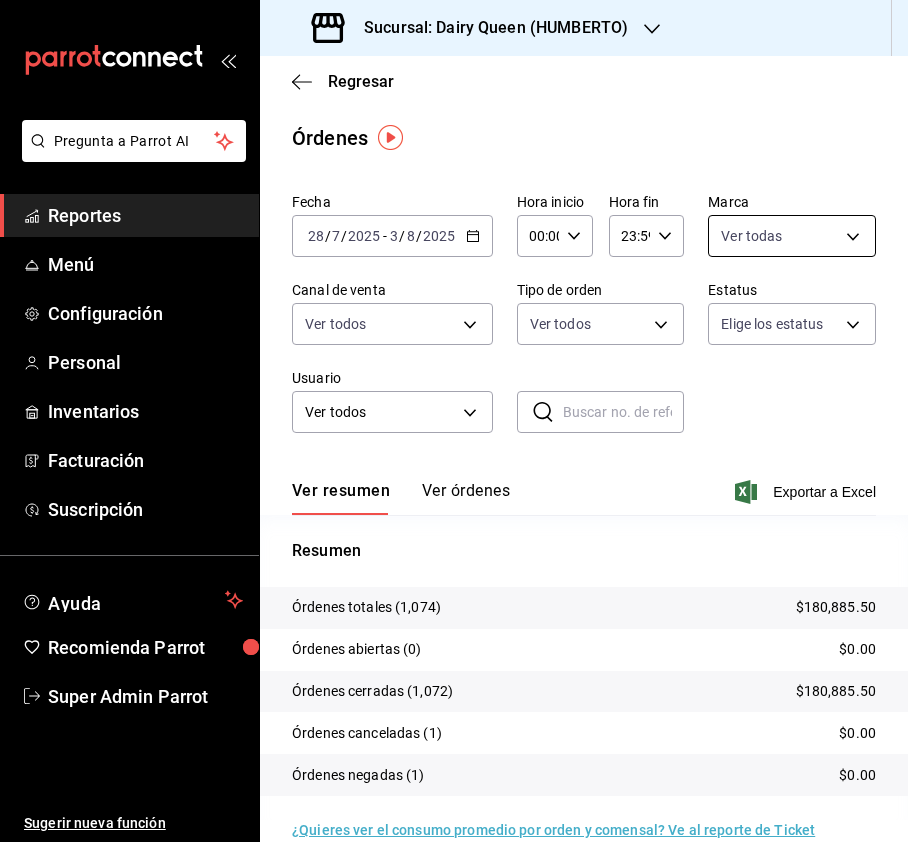 click on "Pregunta a Parrot AI Reportes   Menú   Configuración   Personal   Inventarios   Facturación   Suscripción   Ayuda Recomienda Parrot   Super Admin Parrot   Sugerir nueva función   Sucursal: Dairy Queen ([CITY]) Regresar Órdenes Fecha [DATE] [DATE] - [DATE] [DATE] Hora inicio 00:00 Hora inicio Hora fin 23:59 Hora fin Marca Ver todas [UUID] Canal de venta Ver todos PARROT,UBER_EATS,RAPPI,DIDI_FOOD,ONLINE Tipo de orden Ver todos [UUID],EXTERNAL Estatus Elige los estatus Usuario Ver todos ALL ​ ​ Ver resumen Ver órdenes Exportar a Excel Resumen Órdenes totales (1,074) $180,885.50 Órdenes abiertas (0) $0.00 Órdenes cerradas (1,072) $180,885.50 Órdenes canceladas (1) $0.00 Órdenes negadas (1) $0.00 ¿Quieres ver el consumo promedio por orden y comensal? Ve al reporte de Ticket promedio GANA 1 MES GRATIS EN TU SUSCRIPCIÓN AQUÍ Ver video tutorial Ir a video Pregunta a Parrot AI Reportes   Menú   Configuración" at bounding box center (454, 421) 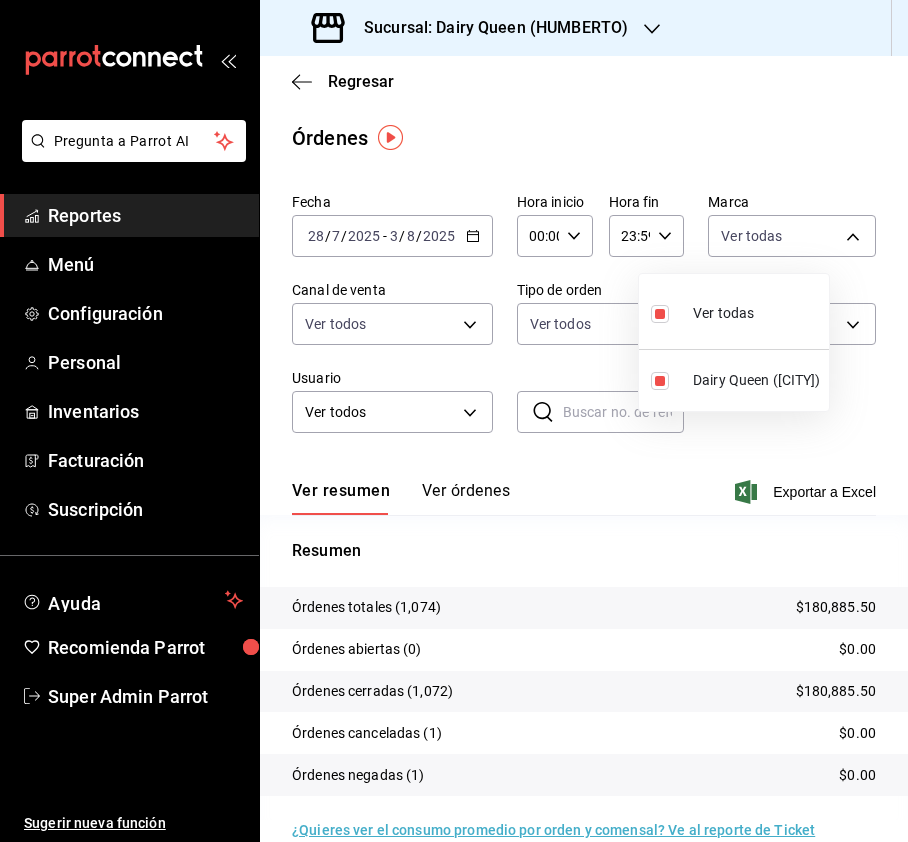 click at bounding box center [454, 421] 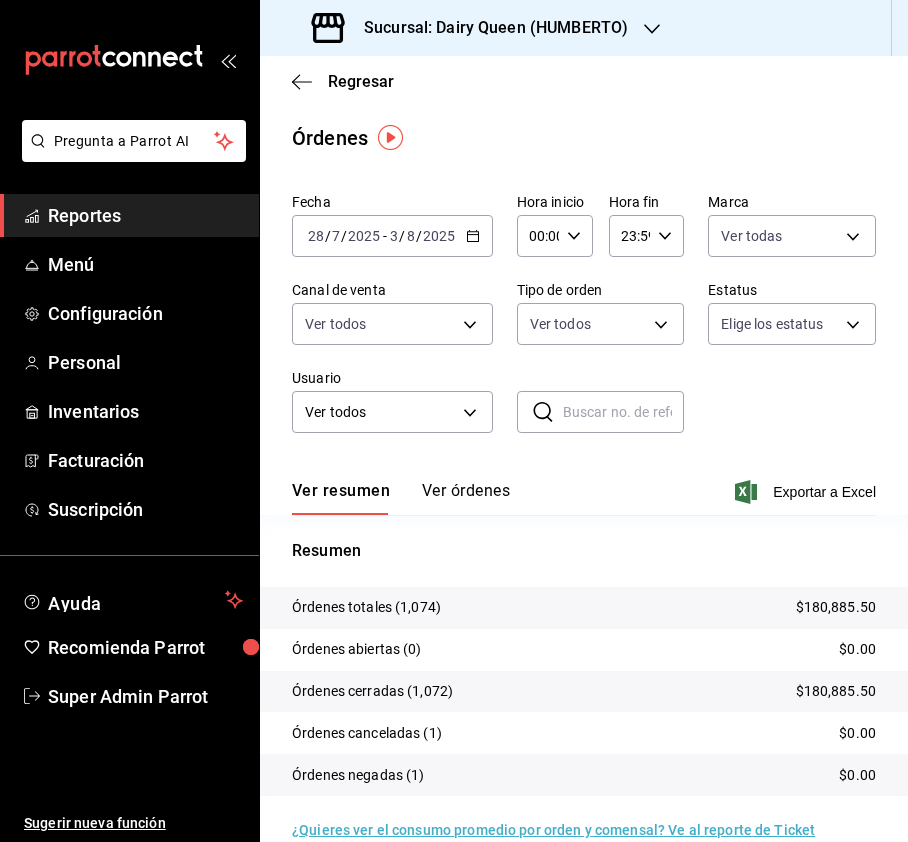 click on "Sucursal: Dairy Queen (HUMBERTO)" at bounding box center (472, 28) 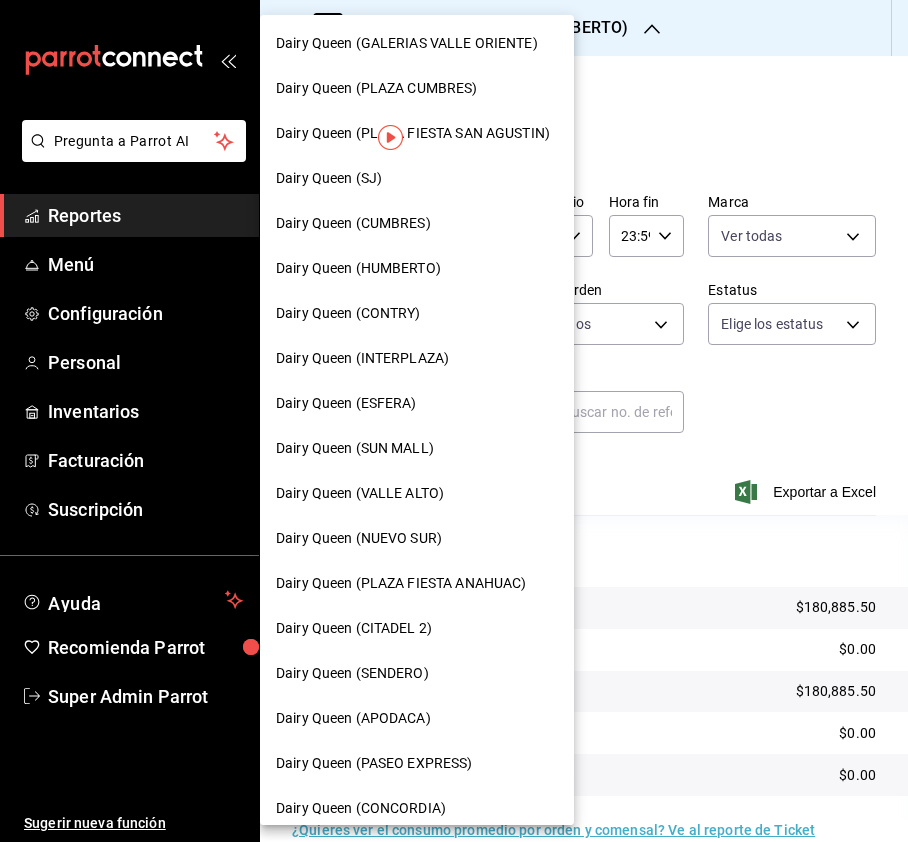 scroll, scrollTop: 0, scrollLeft: 0, axis: both 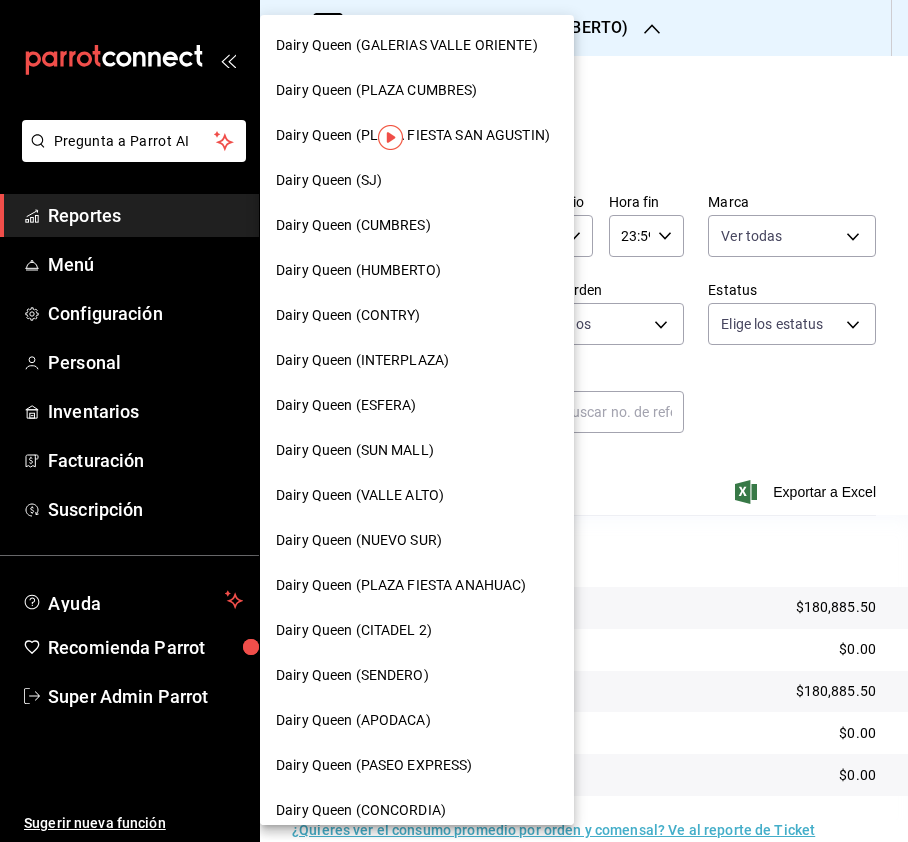 click on "Dairy Queen (CUMBRES)" at bounding box center [417, 225] 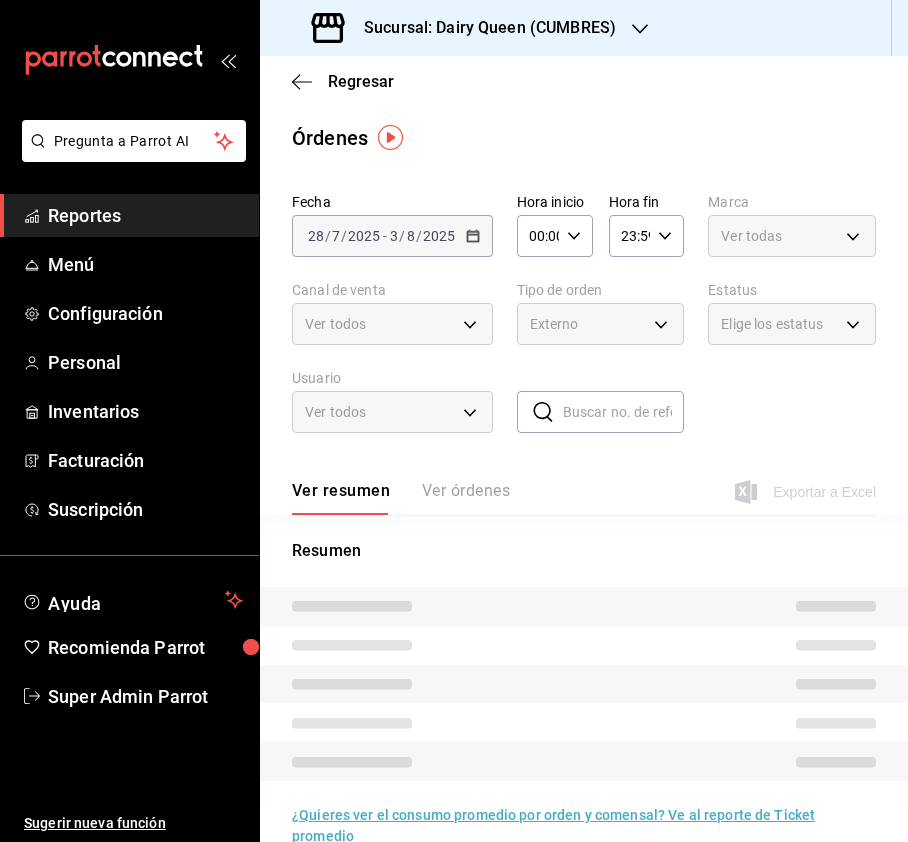 click on "Ver todas" at bounding box center [792, 236] 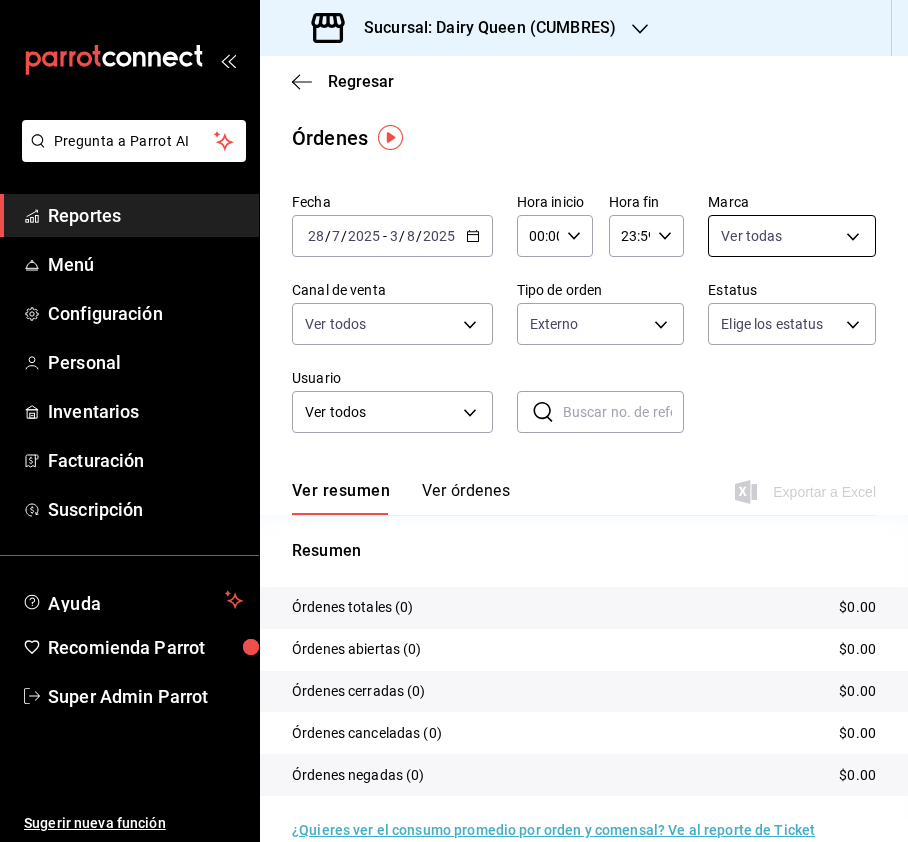 click on "Pregunta a Parrot AI Reportes   Menú   Configuración   Personal   Inventarios   Facturación   Suscripción   Ayuda Recomienda Parrot   Super Admin Parrot   Sugerir nueva función   Sucursal: Dairy Queen ([CITY]) Regresar Órdenes Fecha [DATE] [DATE] - [DATE] [DATE] Hora inicio 00:00 Hora inicio Hora fin 23:59 Hora fin Marca Ver todas [UUID] Canal de venta Ver todos PARROT,UBER_EATS,RAPPI,DIDI_FOOD,ONLINE Tipo de orden Externo [UUID],EXTERNAL Estatus Elige los estatus Usuario Ver todos ALL ​ ​ Ver resumen Ver órdenes Exportar a Excel Resumen Órdenes totales (0) $0.00 Órdenes abiertas (0) $0.00 Órdenes cerradas (0) $0.00 Órdenes canceladas (0) $0.00 Órdenes negadas (0) $0.00 ¿Quieres ver el consumo promedio por orden y comensal? Ve al reporte de Ticket promedio GANA 1 MES GRATIS EN TU SUSCRIPCIÓN AQUÍ Ver video tutorial Ir a video Pregunta a Parrot AI Reportes   Menú   Configuración   Personal   Inventarios" at bounding box center (454, 421) 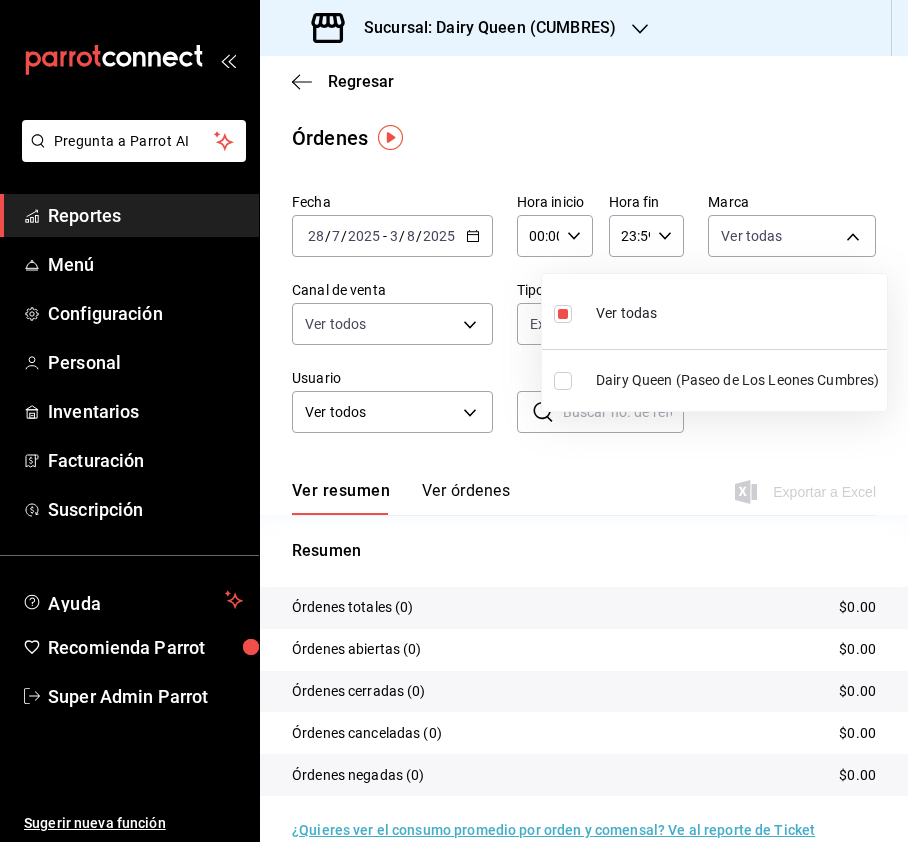 click at bounding box center [563, 381] 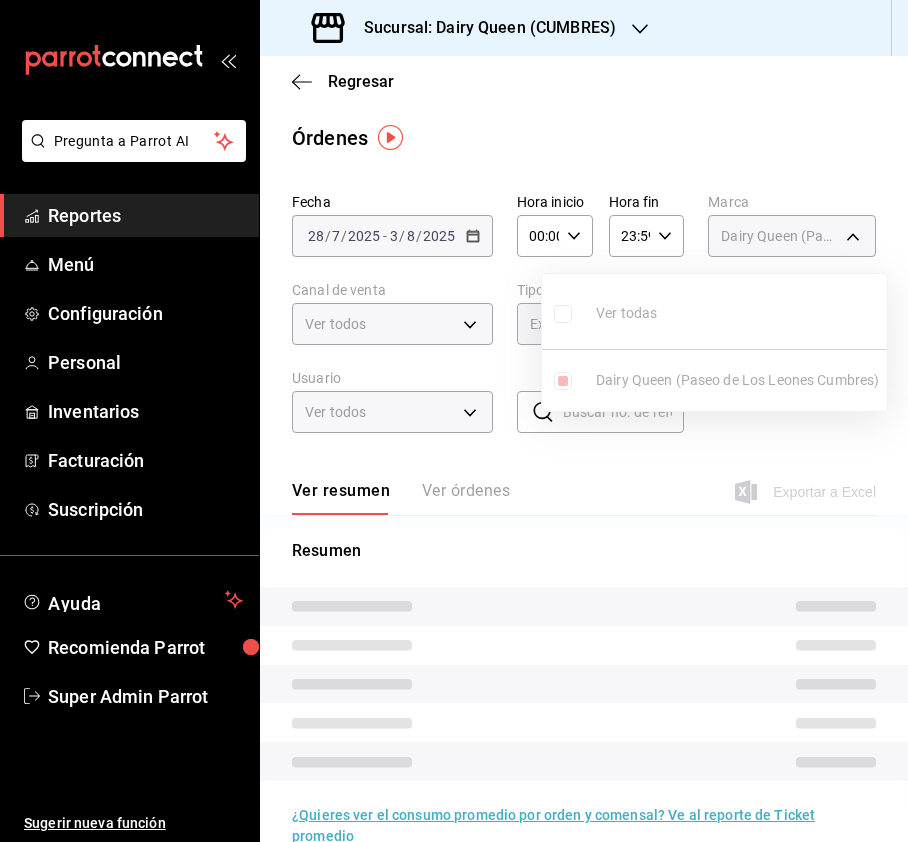 type on "[UUID], [UUID]" 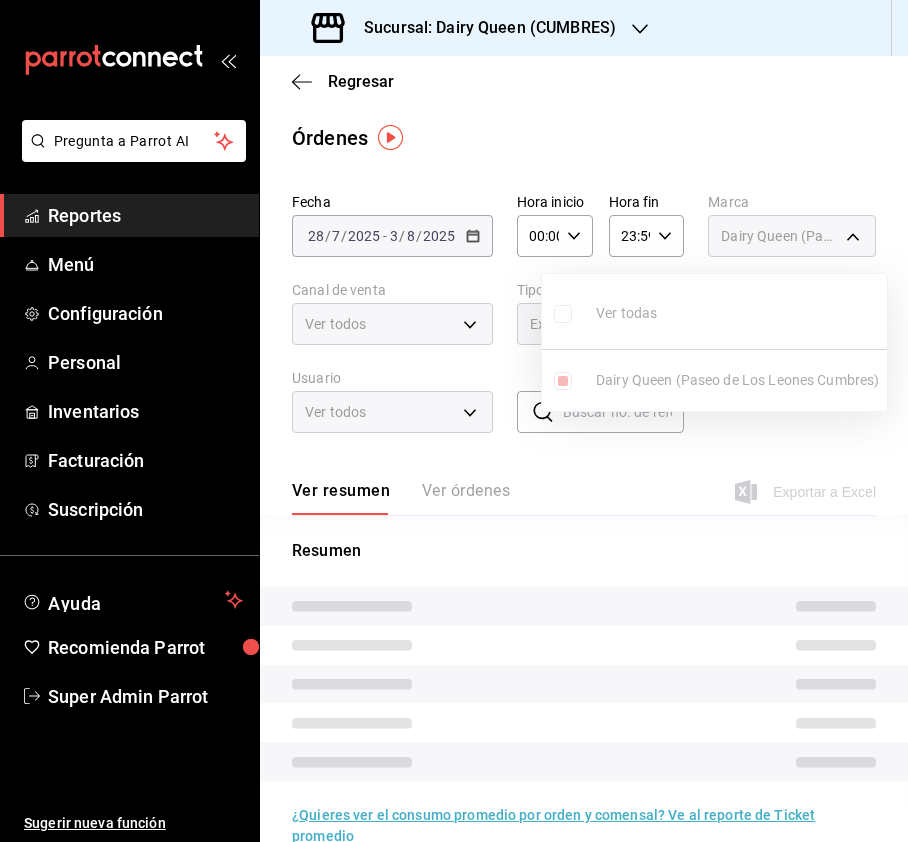click at bounding box center [563, 314] 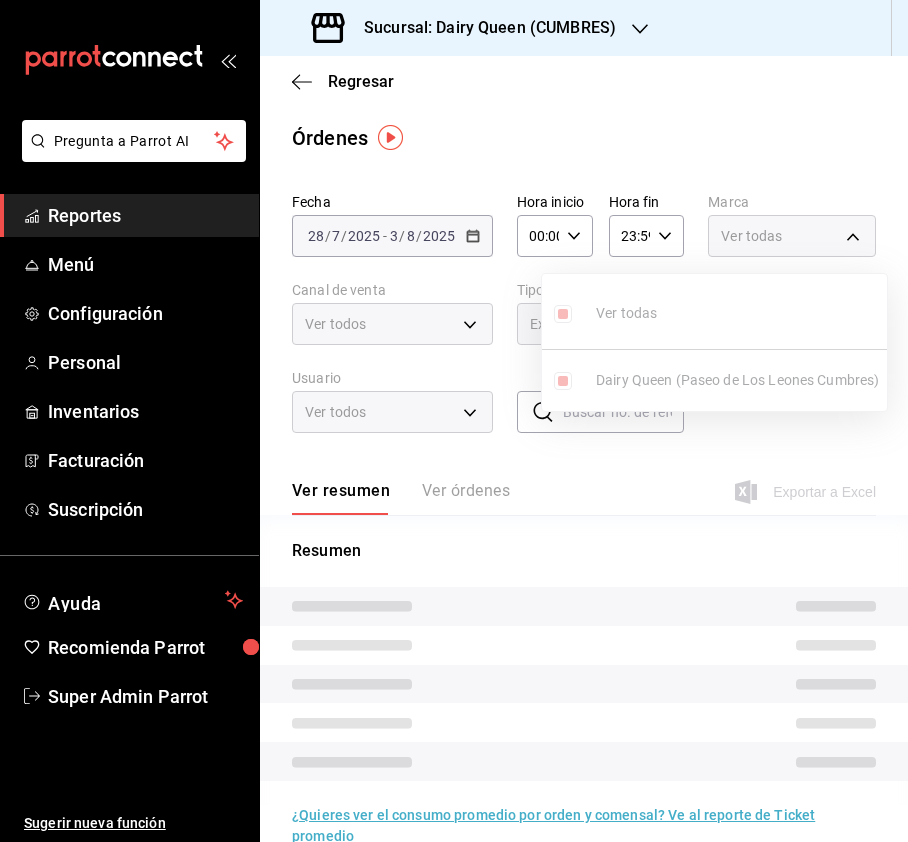type on "[UUID]" 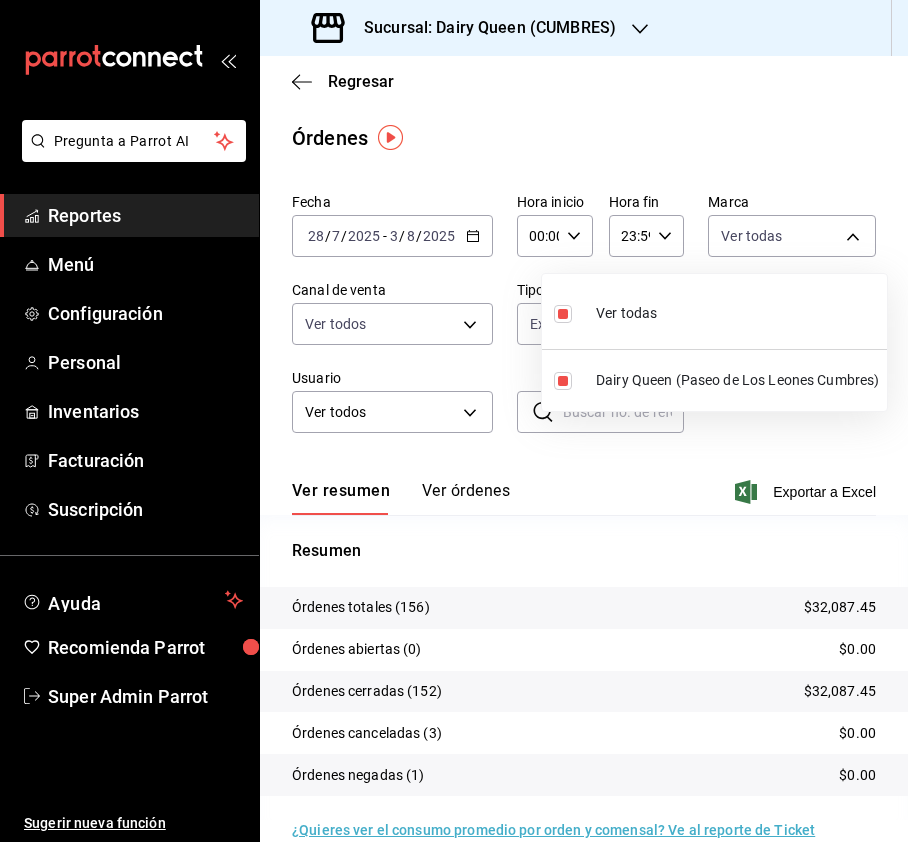 click at bounding box center [454, 421] 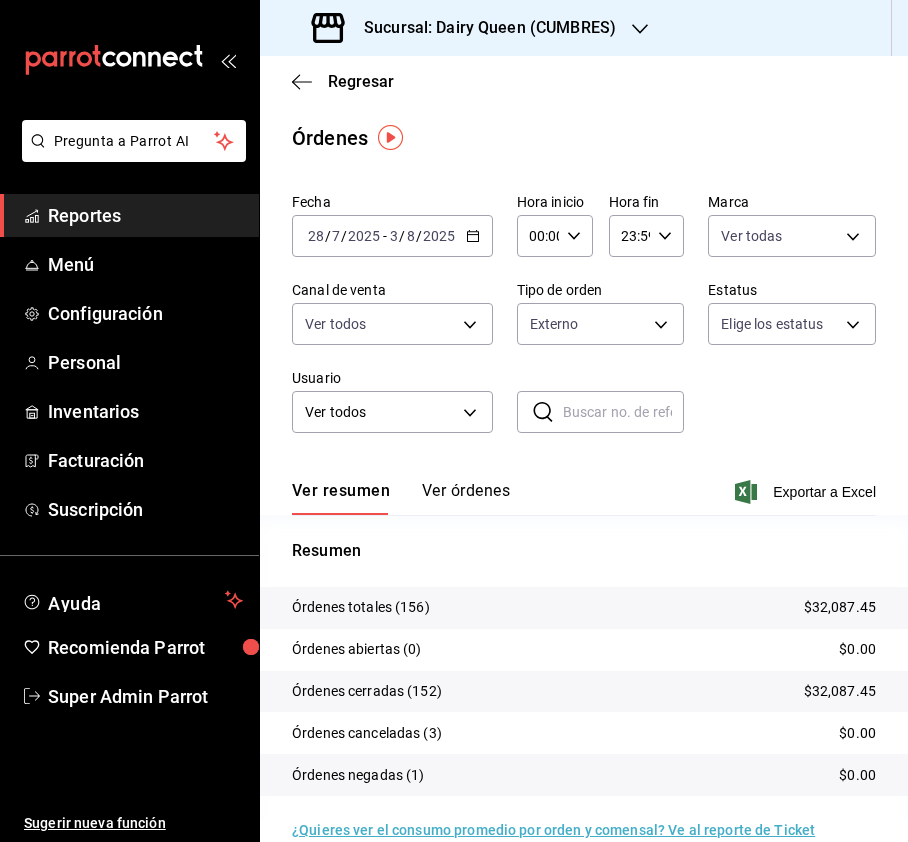 click at bounding box center (454, 421) 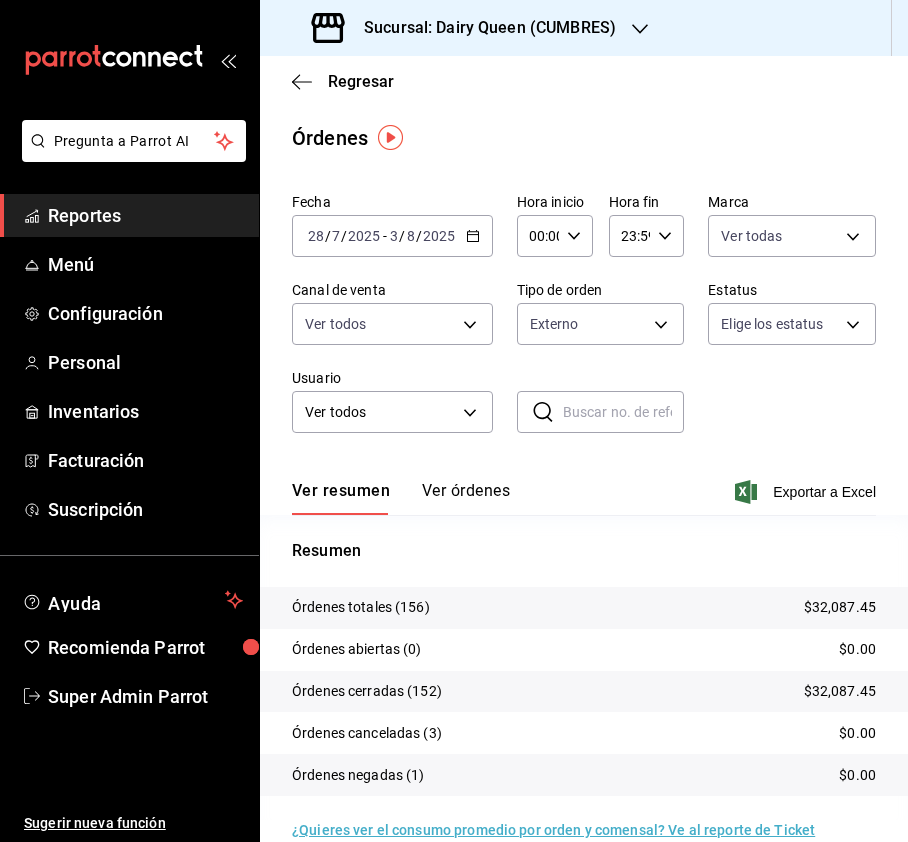 click at bounding box center (454, 421) 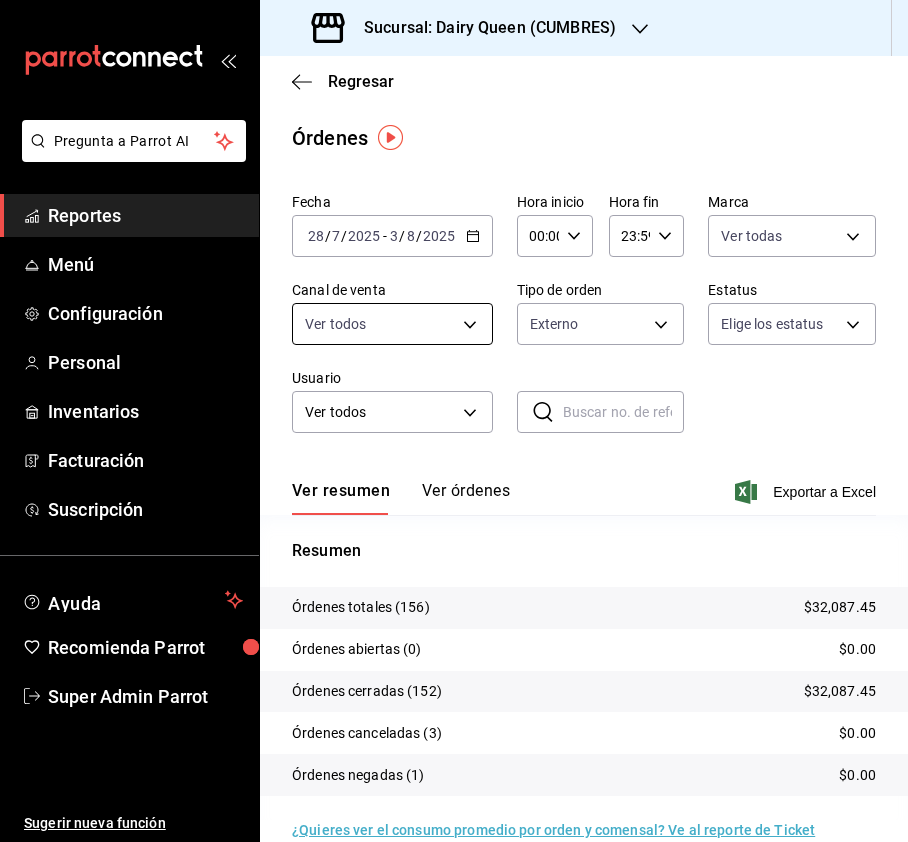 click on "Pregunta a Parrot AI Reportes   Menú   Configuración   Personal   Inventarios   Facturación   Suscripción   Ayuda Recomienda Parrot   Super Admin Parrot   Sugerir nueva función   Sucursal: Dairy Queen ([CITY]) Regresar Órdenes Fecha [DATE] [DATE] - [DATE] [DATE] Hora inicio 00:00 Hora inicio Hora fin 23:59 Hora fin Marca Ver todas [UUID] Canal de venta Ver todos PARROT,UBER_EATS,RAPPI,DIDI_FOOD,ONLINE Tipo de orden Externo [UUID],EXTERNAL Estatus Elige los estatus Usuario Ver todos ALL ​ ​ Ver resumen Ver órdenes Exportar a Excel Resumen Órdenes totales (156) $32,087.45 Órdenes abiertas (0) $0.00 Órdenes cerradas (152) $32,087.45 Órdenes canceladas (3) $0.00 Órdenes negadas (1) $0.00 ¿Quieres ver el consumo promedio por orden y comensal? Ve al reporte de Ticket promedio GANA 1 MES GRATIS EN TU SUSCRIPCIÓN AQUÍ Ver video tutorial Ir a video Pregunta a Parrot AI Reportes   Menú   Configuración   Personal" at bounding box center (454, 421) 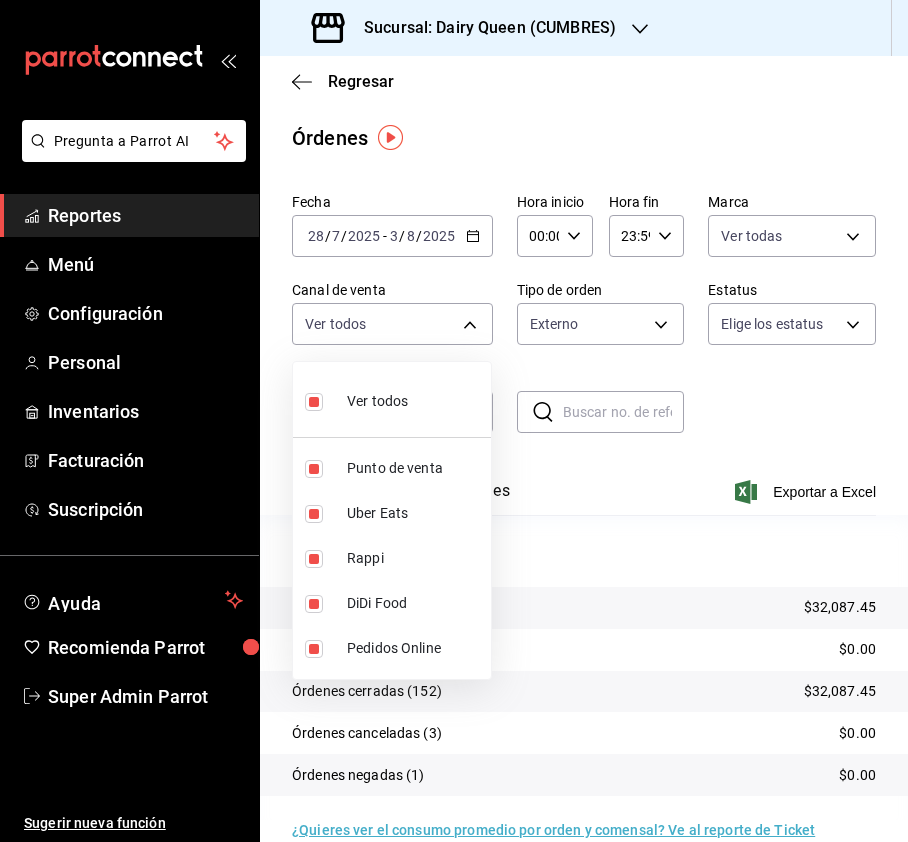 click at bounding box center [314, 402] 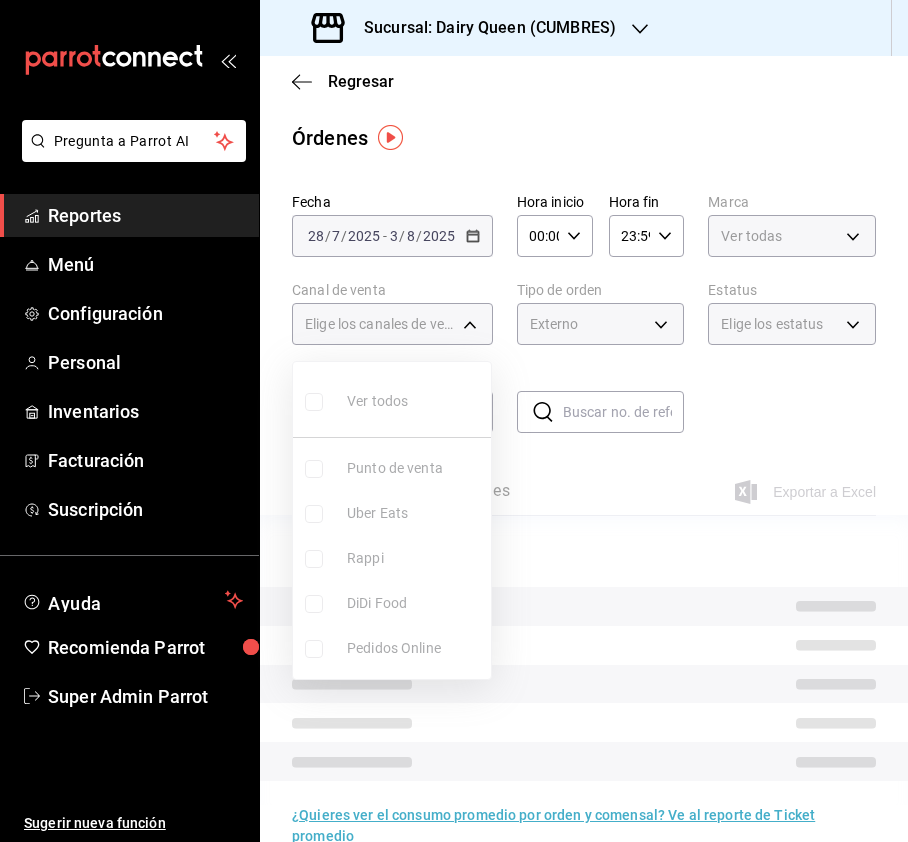 type 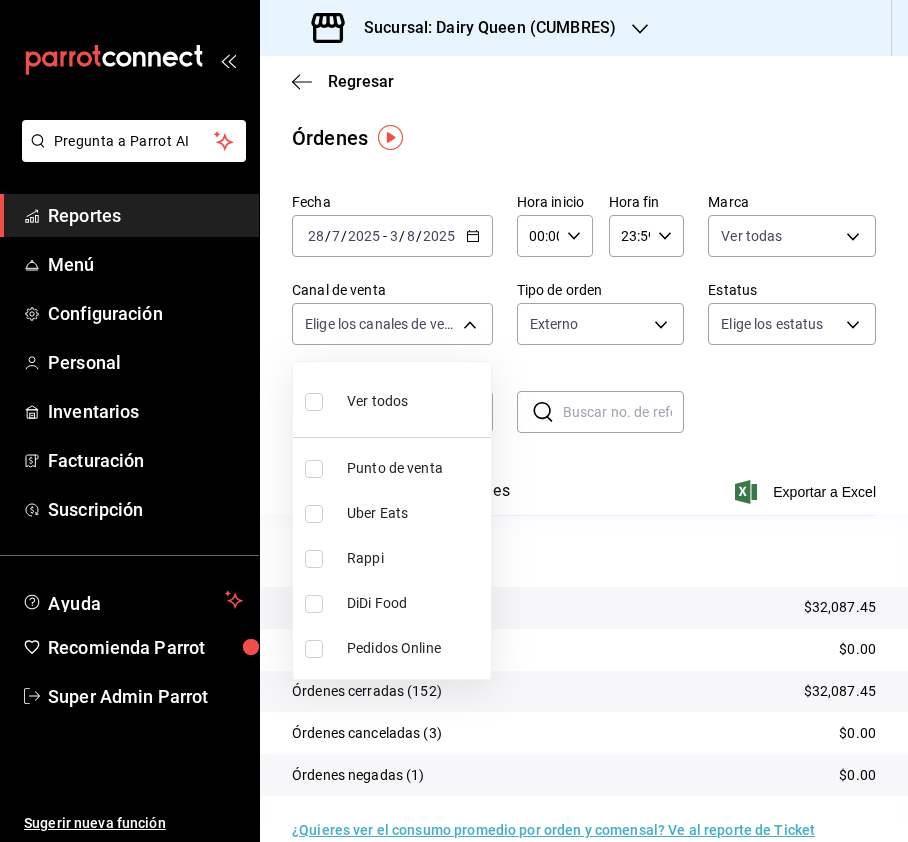 click at bounding box center [314, 559] 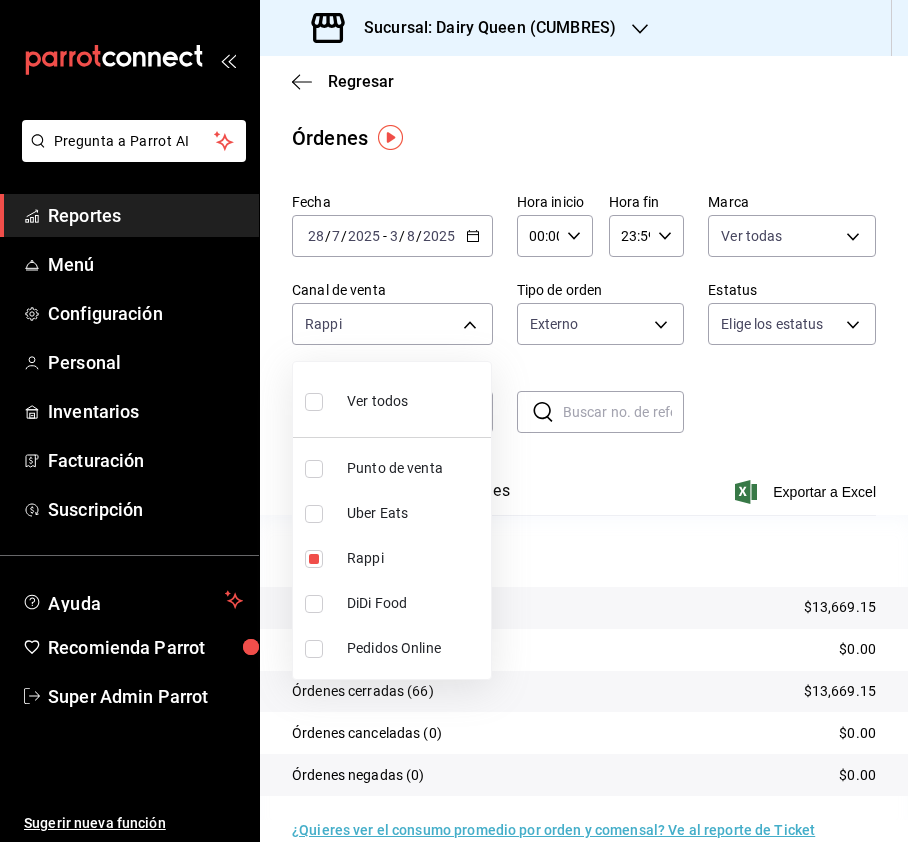 click at bounding box center [314, 514] 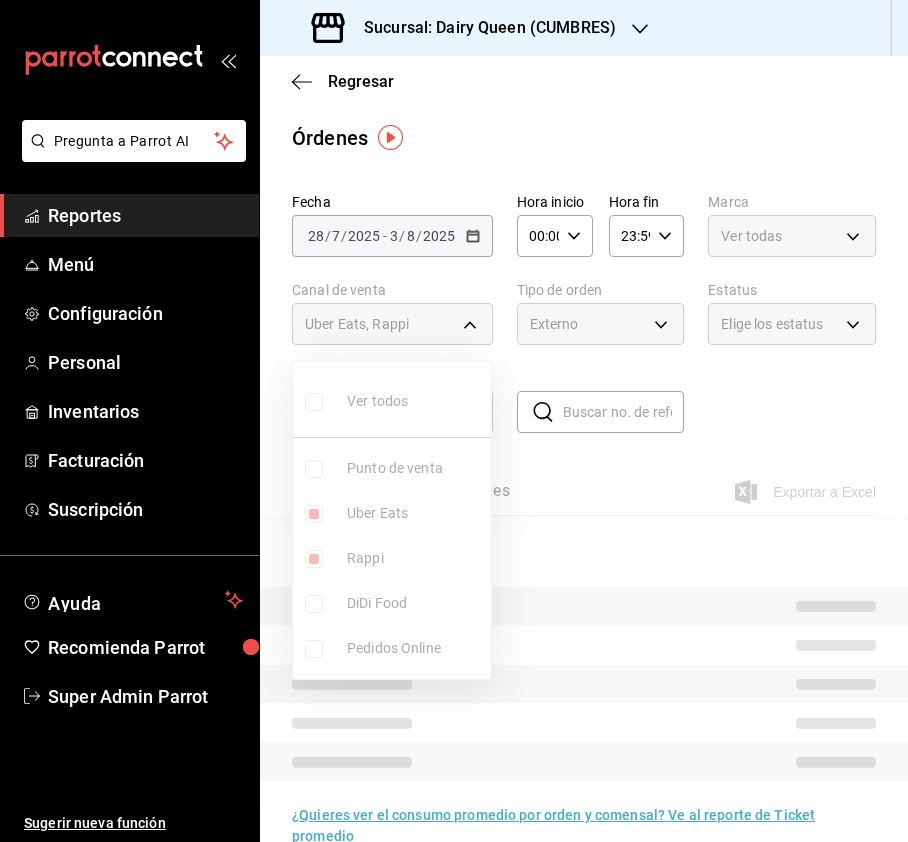 click at bounding box center (314, 559) 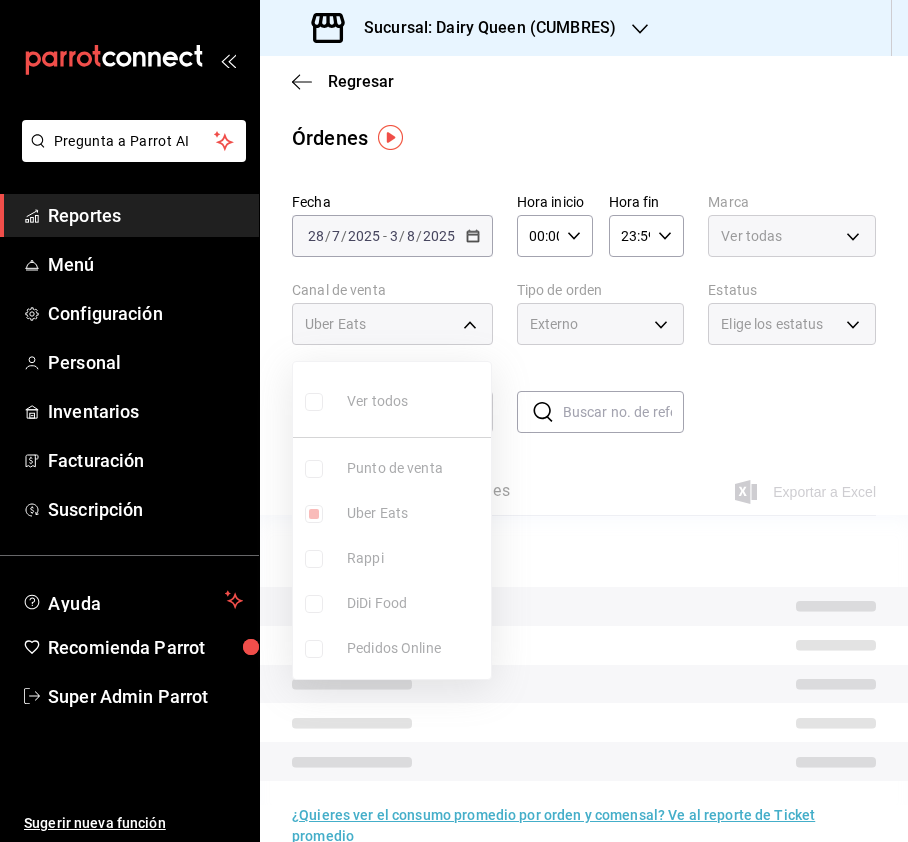 type on "UBER_EATS" 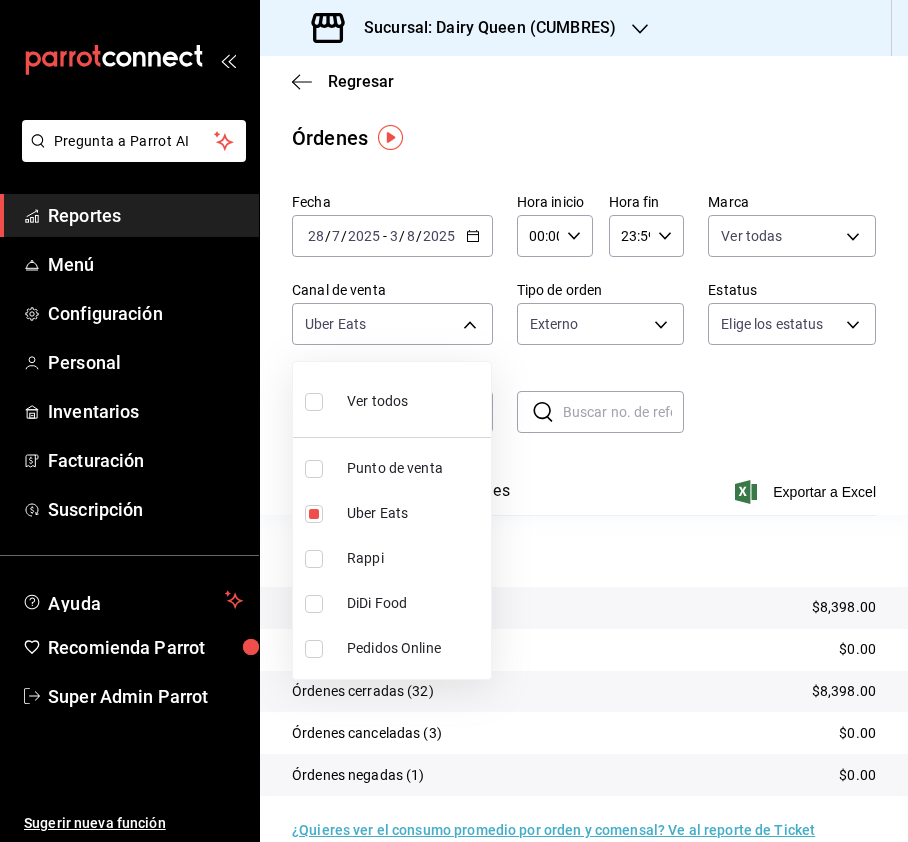 click at bounding box center [314, 604] 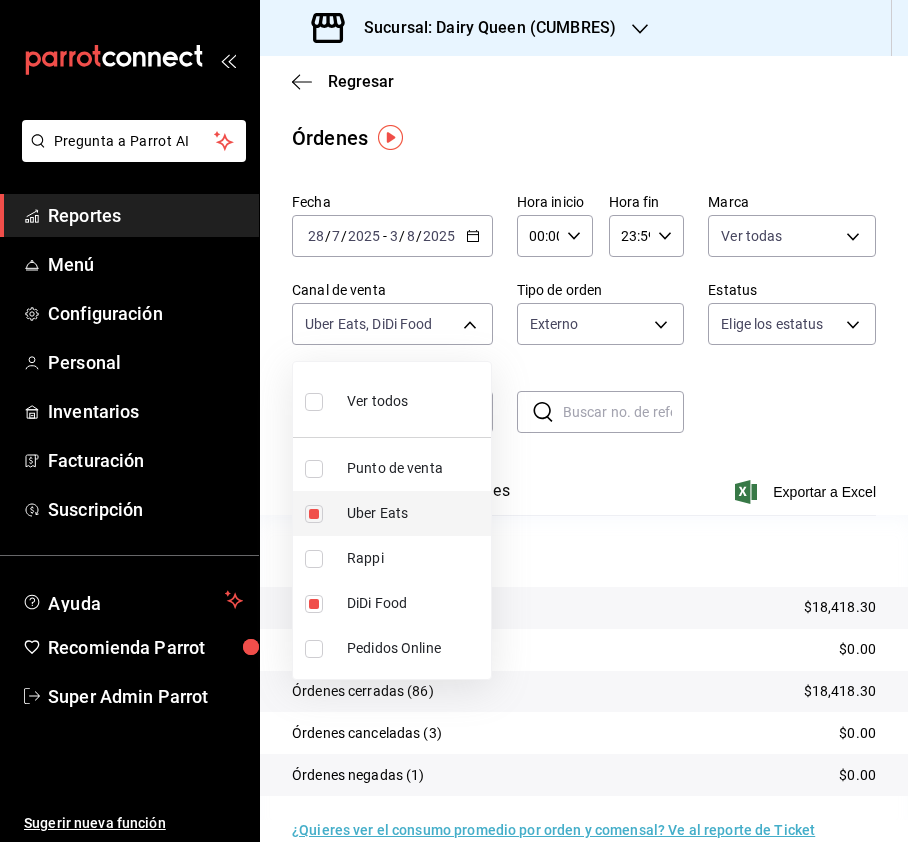 click at bounding box center (314, 514) 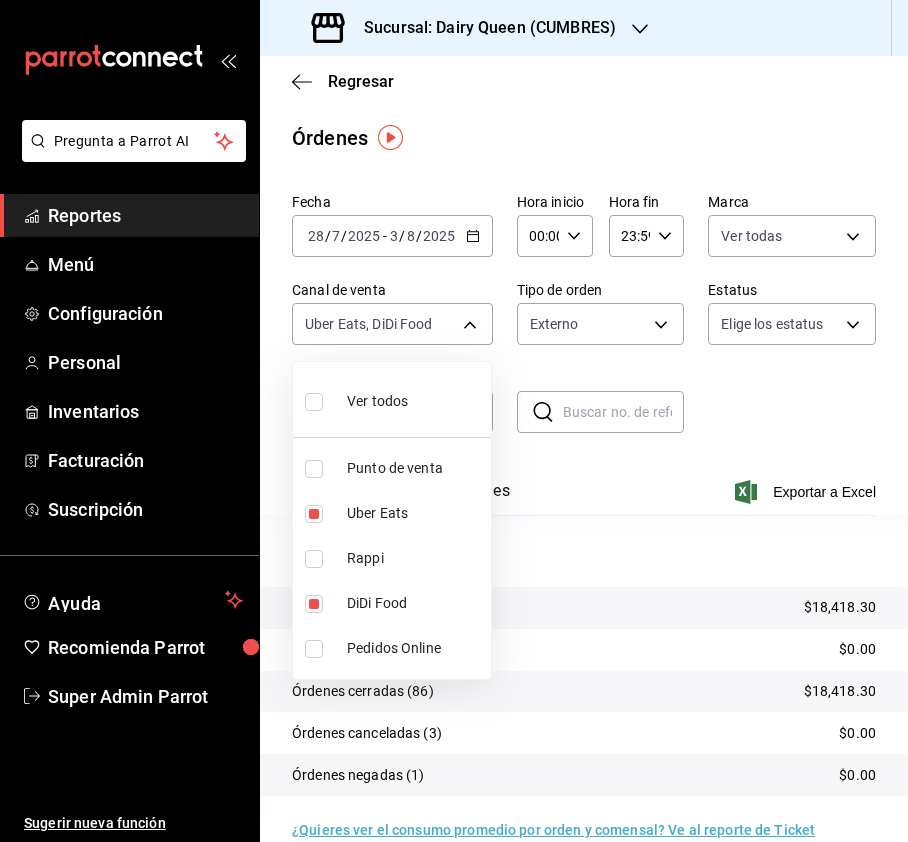type on "DIDI_FOOD" 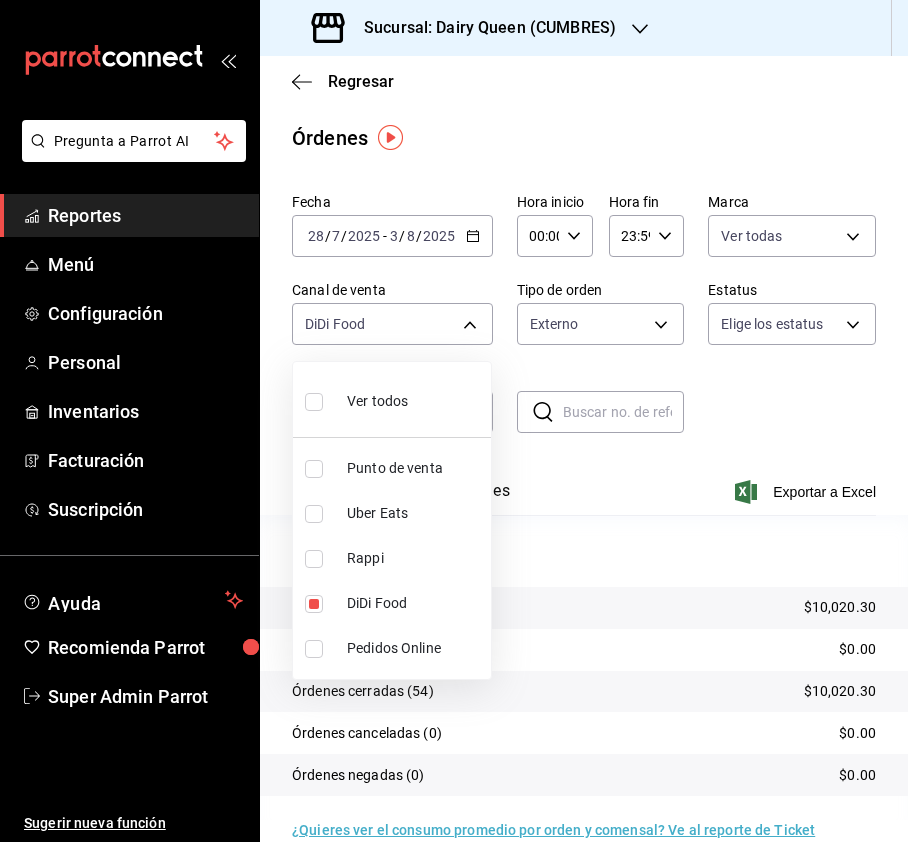 drag, startPoint x: 324, startPoint y: 400, endPoint x: 357, endPoint y: 408, distance: 33.955853 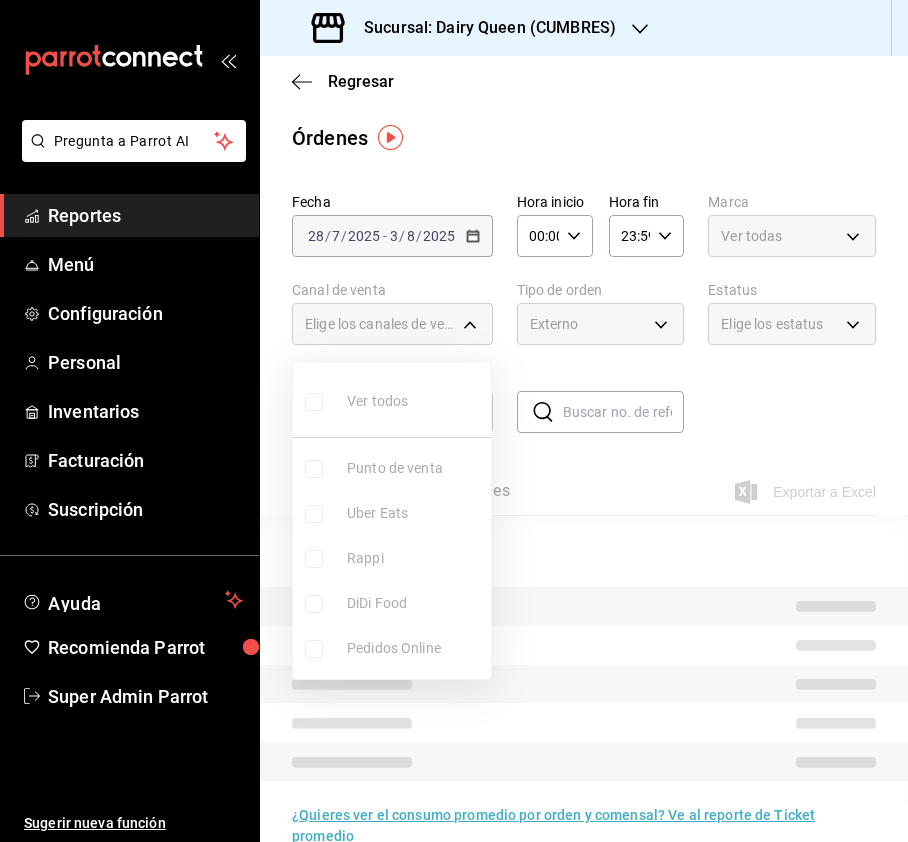 click on "Ver todos Punto de venta Uber Eats Rappi DiDi Food Pedidos Online" at bounding box center [392, 520] 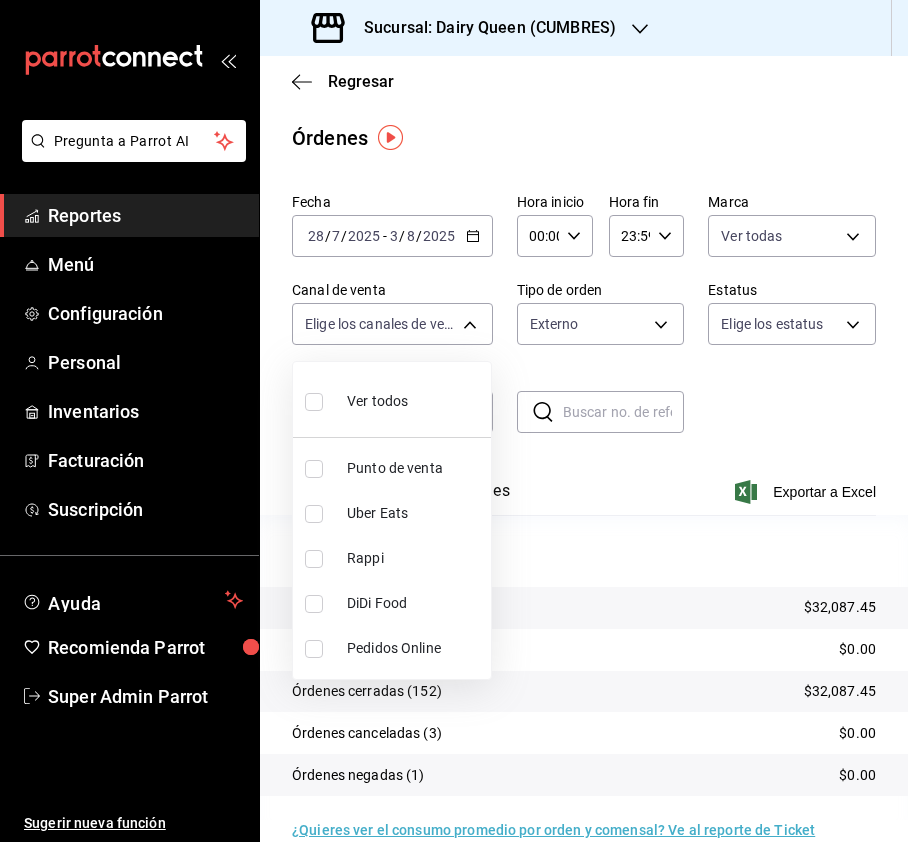 click at bounding box center [314, 402] 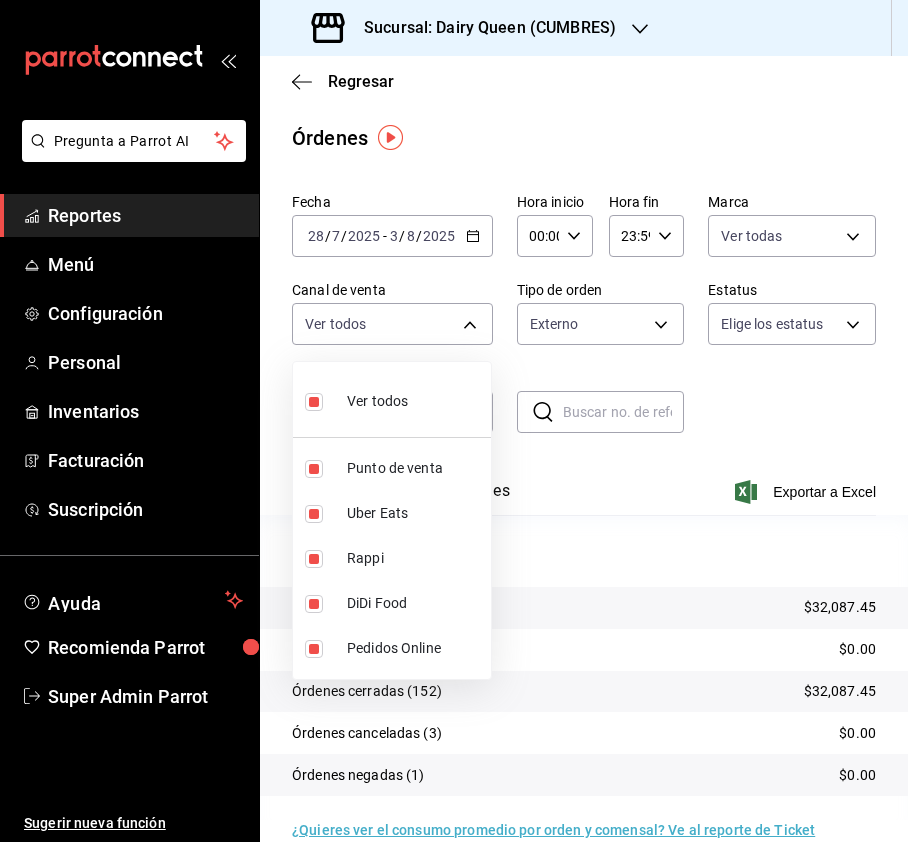 click at bounding box center (454, 421) 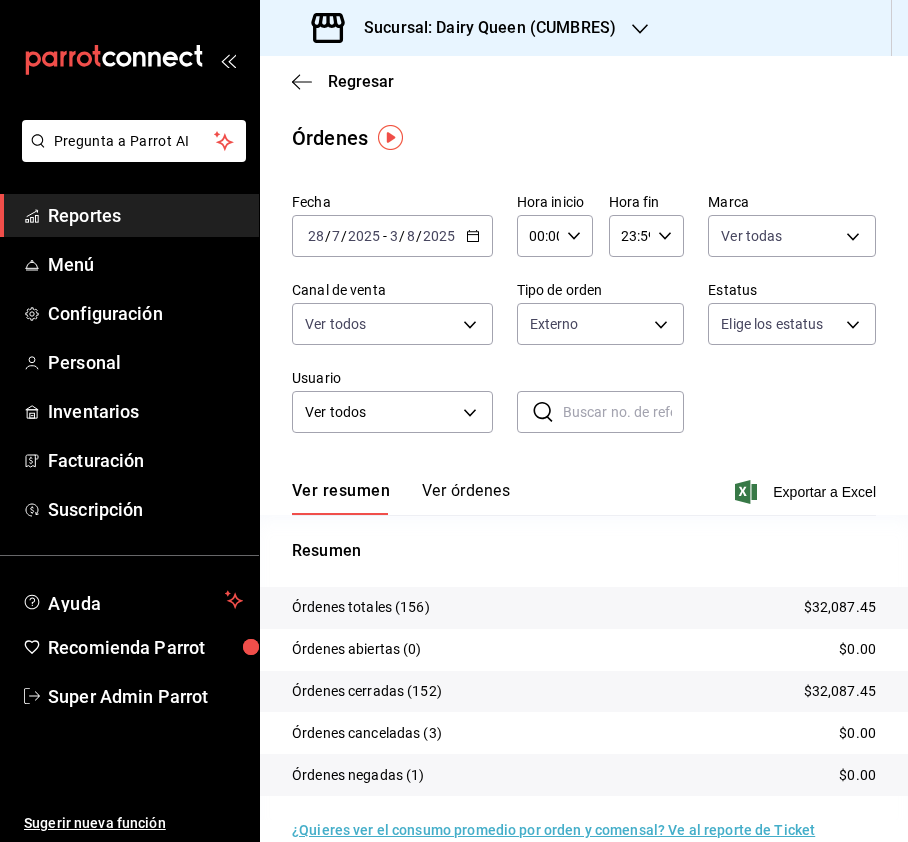 click on "Pregunta a Parrot AI Reportes   Menú   Configuración   Personal   Inventarios   Facturación   Suscripción   Ayuda Recomienda Parrot   Super Admin Parrot   Sugerir nueva función   Sucursal: Dairy Queen ([CITY]) Regresar Órdenes Fecha [DATE] [DATE] - [DATE] [DATE] Hora inicio 00:00 Hora inicio Hora fin 23:59 Hora fin Marca Ver todas [UUID] Canal de venta Ver todos PARROT,UBER_EATS,RAPPI,DIDI_FOOD,ONLINE Tipo de orden Externo [UUID],EXTERNAL Estatus Elige los estatus Usuario Ver todos ALL ​ ​ Ver resumen Ver órdenes Exportar a Excel Resumen Órdenes totales (156) $32,087.45 Órdenes abiertas (0) $0.00 Órdenes cerradas (152) $32,087.45 Órdenes canceladas (3) $0.00 Órdenes negadas (1) $0.00 ¿Quieres ver el consumo promedio por orden y comensal? Ve al reporte de Ticket promedio GANA 1 MES GRATIS EN TU SUSCRIPCIÓN AQUÍ Ver video tutorial Ir a video Pregunta a Parrot AI Reportes   Menú   Configuración   Personal" at bounding box center [454, 421] 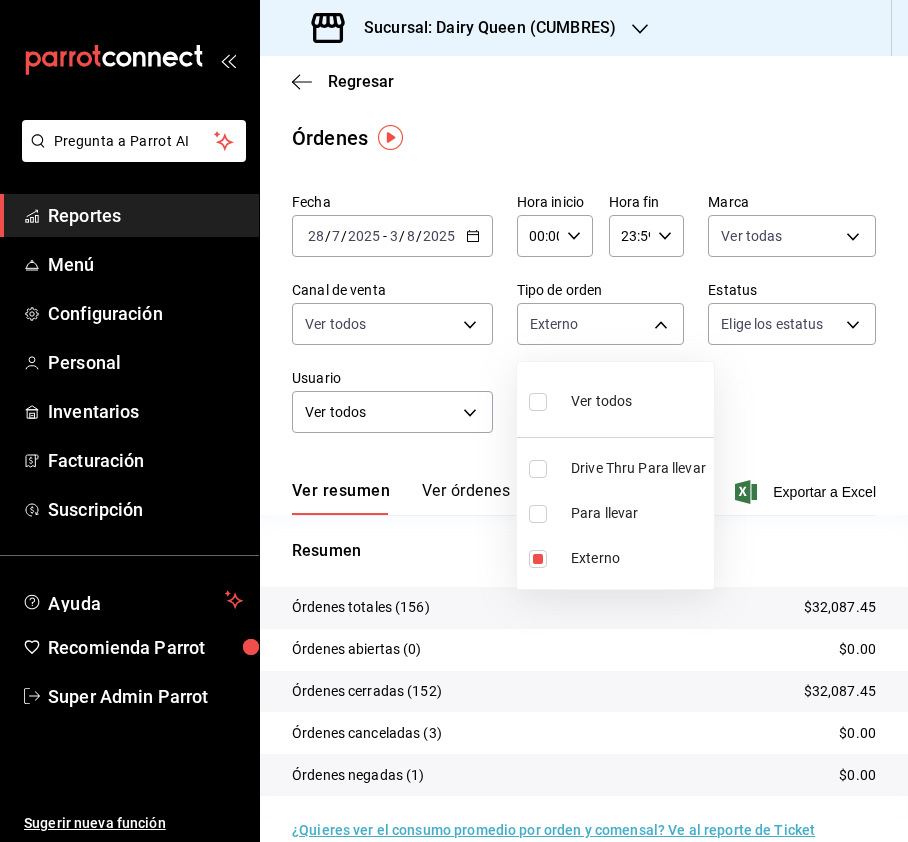 click at bounding box center [538, 469] 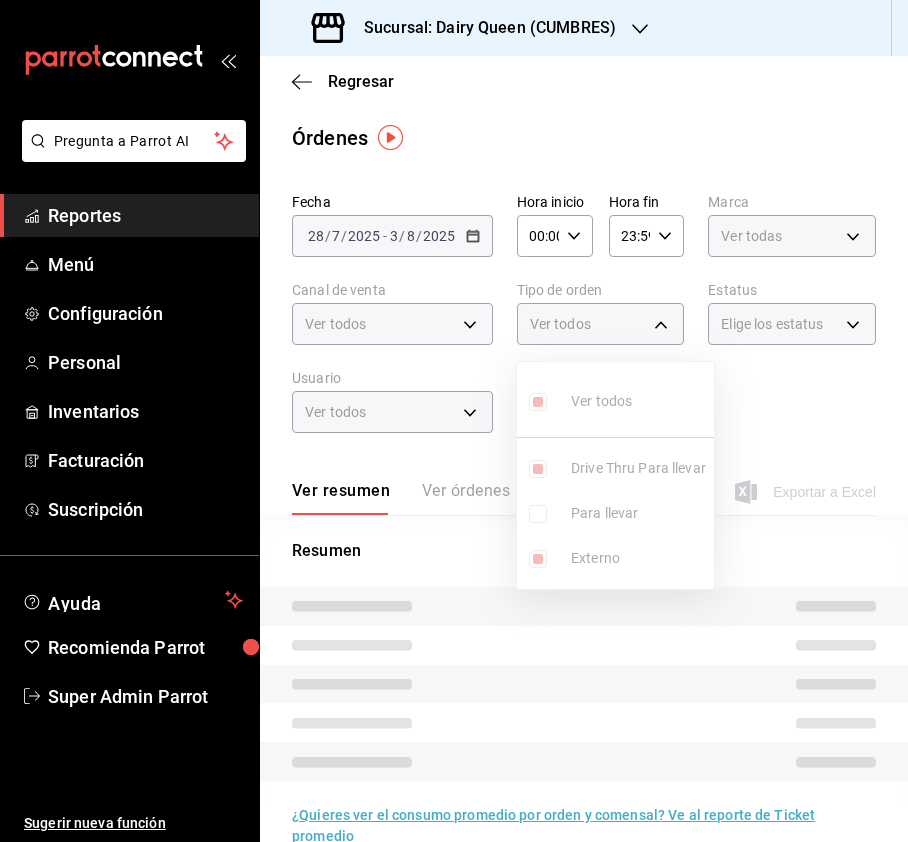 type on "[UUID],EXTERNAL,[UUID]" 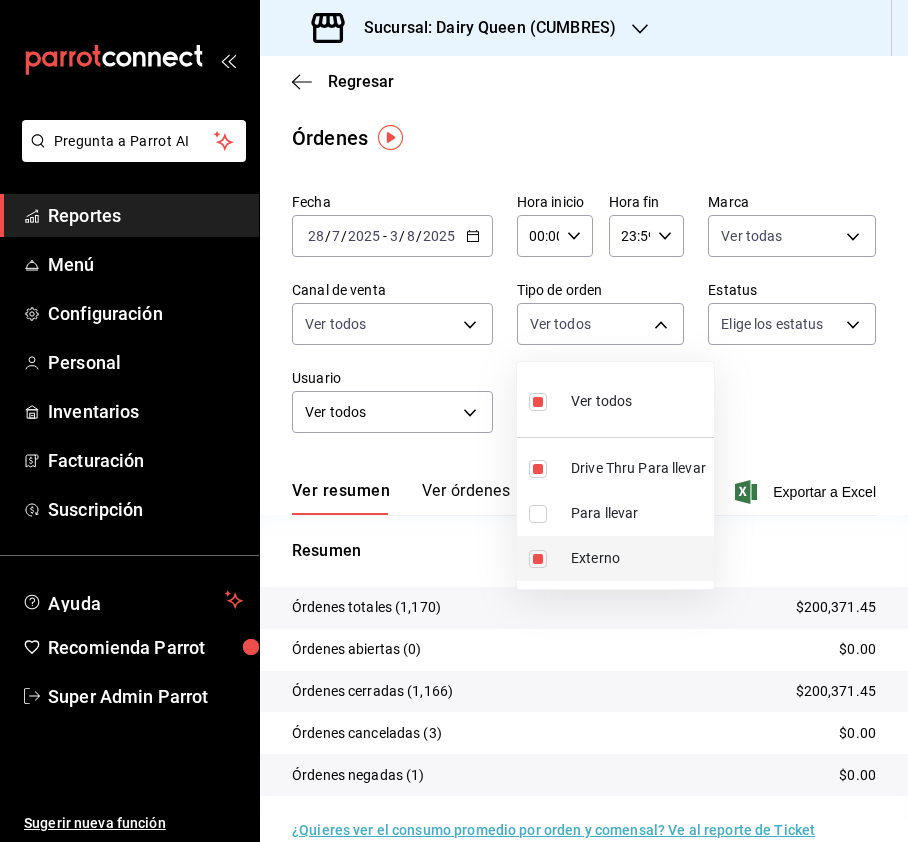 click at bounding box center (538, 559) 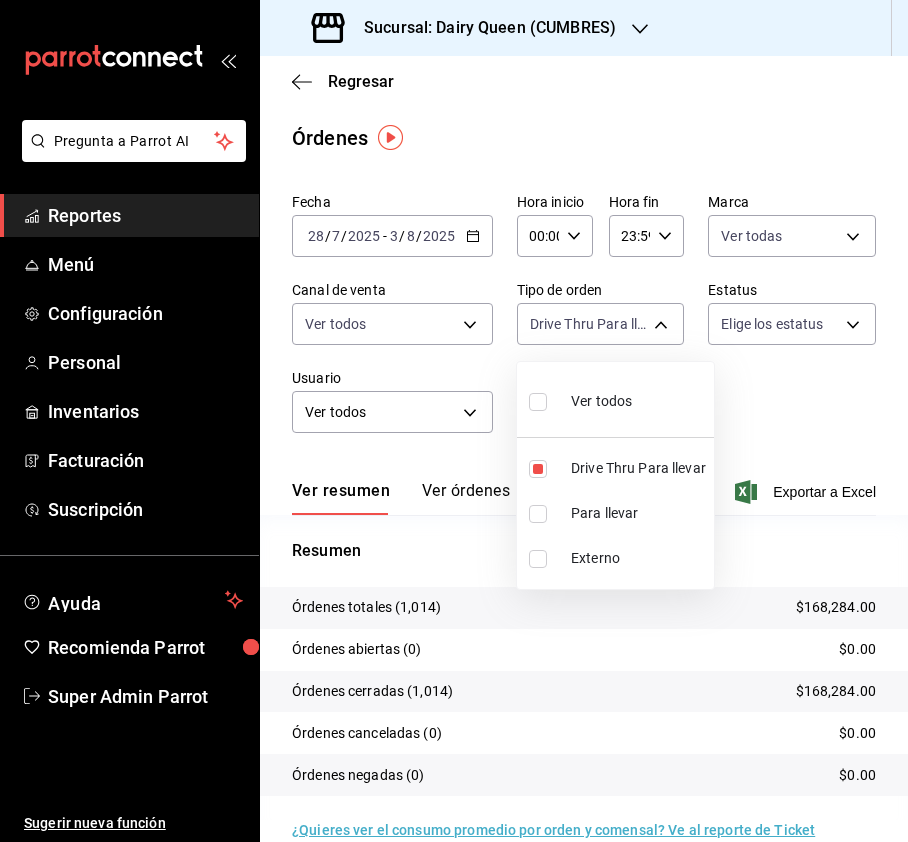 drag, startPoint x: 534, startPoint y: 390, endPoint x: 596, endPoint y: 436, distance: 77.201035 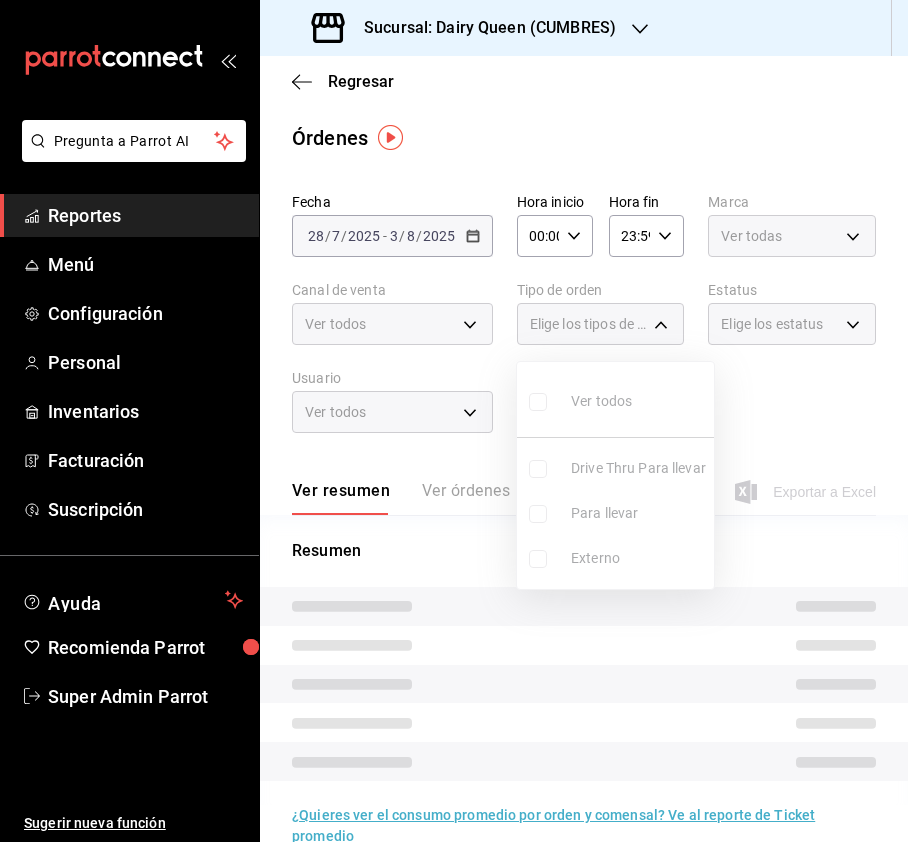 click on "Ver todos Drive Thru Para llevar Para llevar Externo" at bounding box center [615, 475] 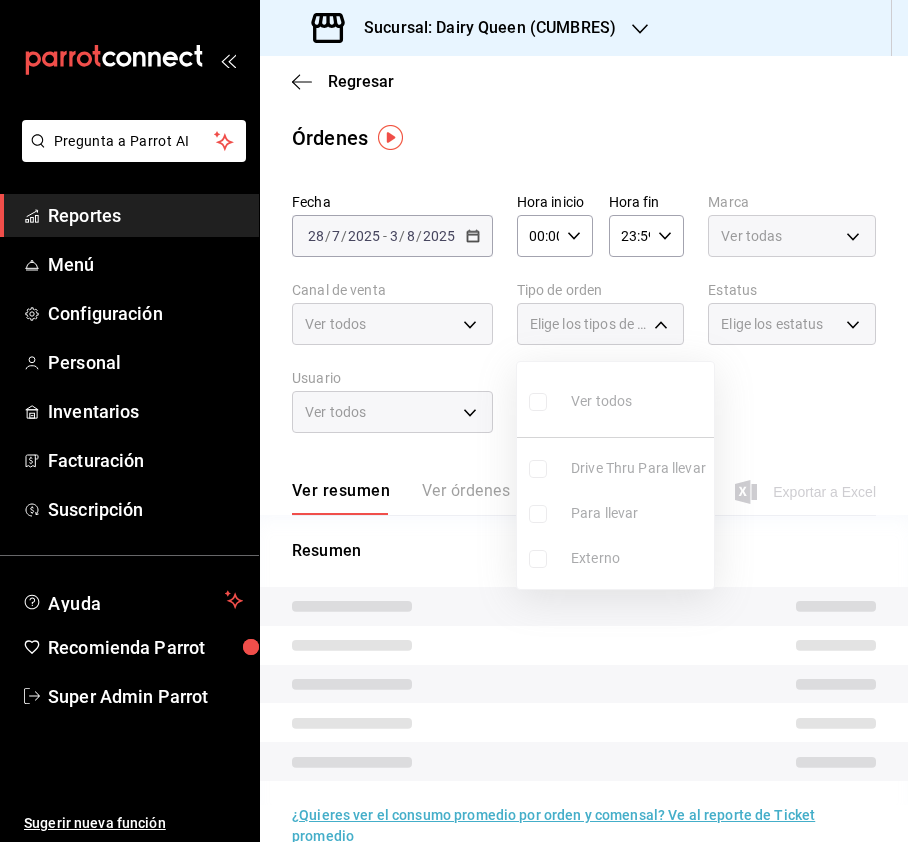 click at bounding box center (538, 402) 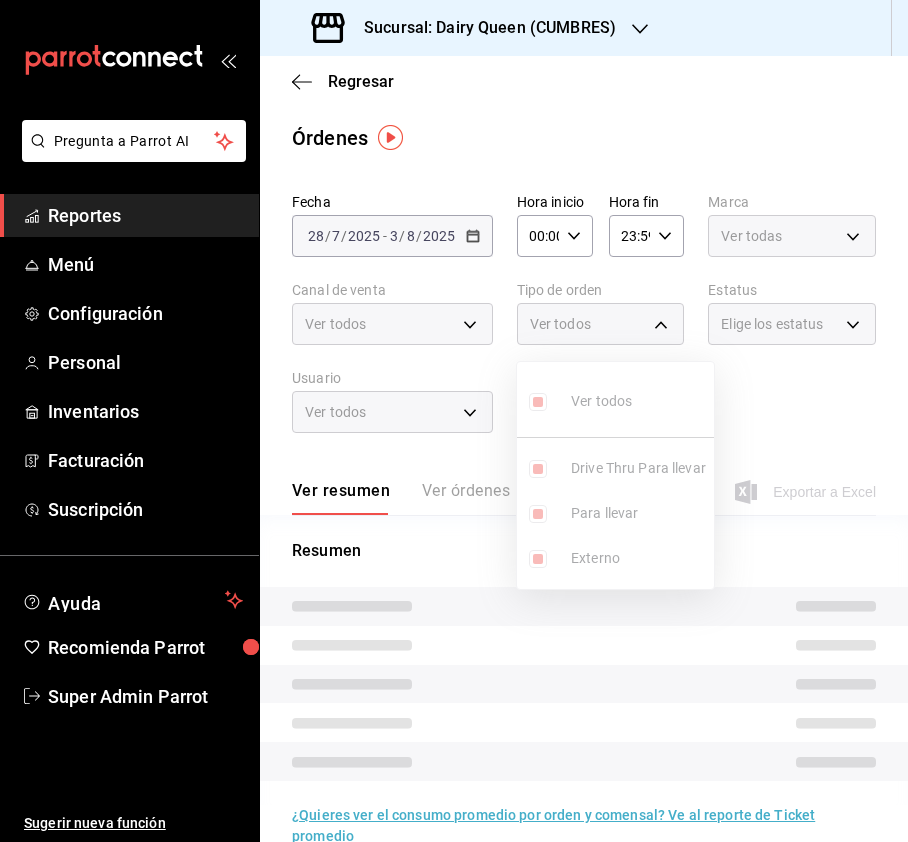 type on "[UUID], [UUID],EXTERNAL" 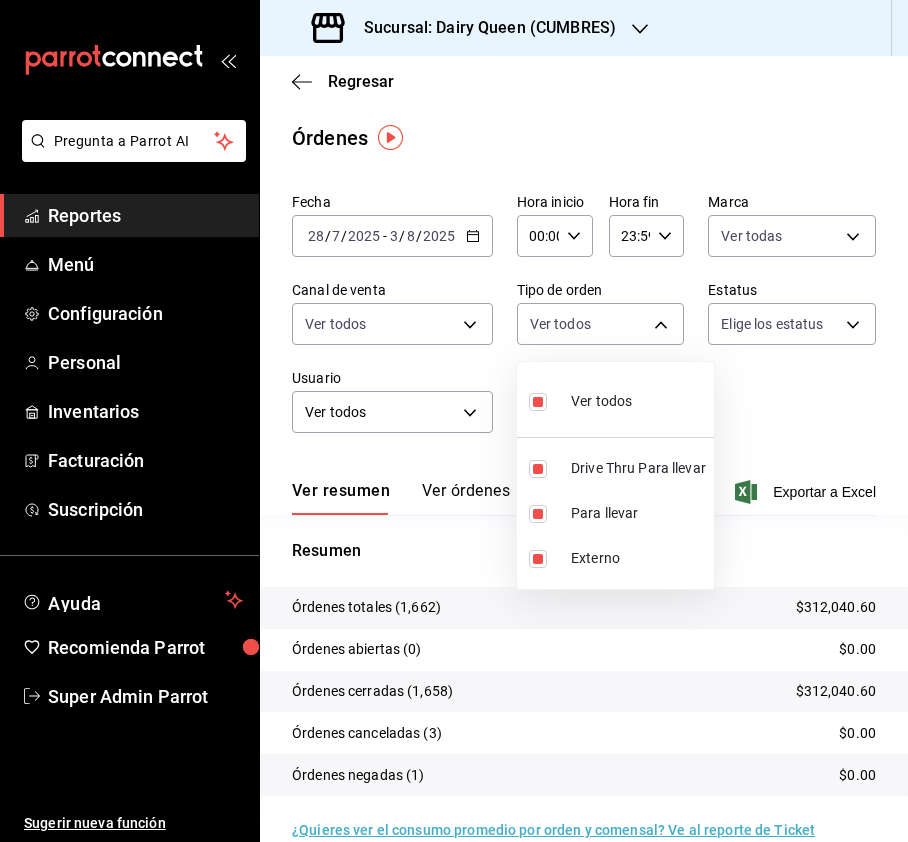 click at bounding box center (454, 421) 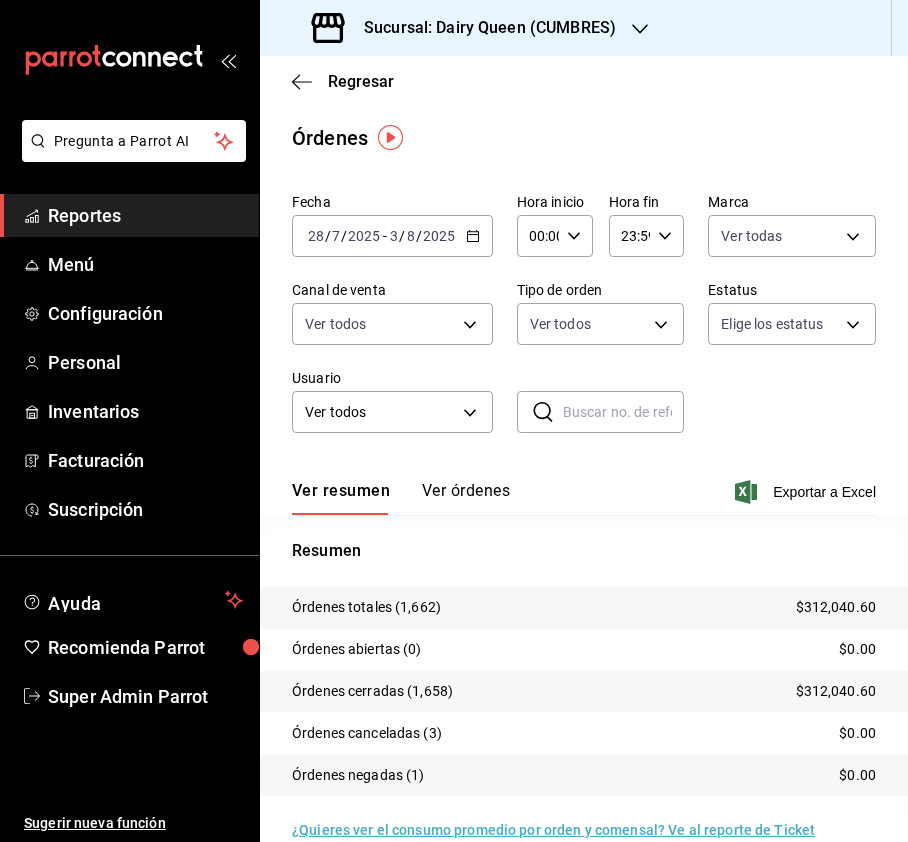 click on "Sucursal: Dairy Queen (CUMBRES)" at bounding box center (466, 28) 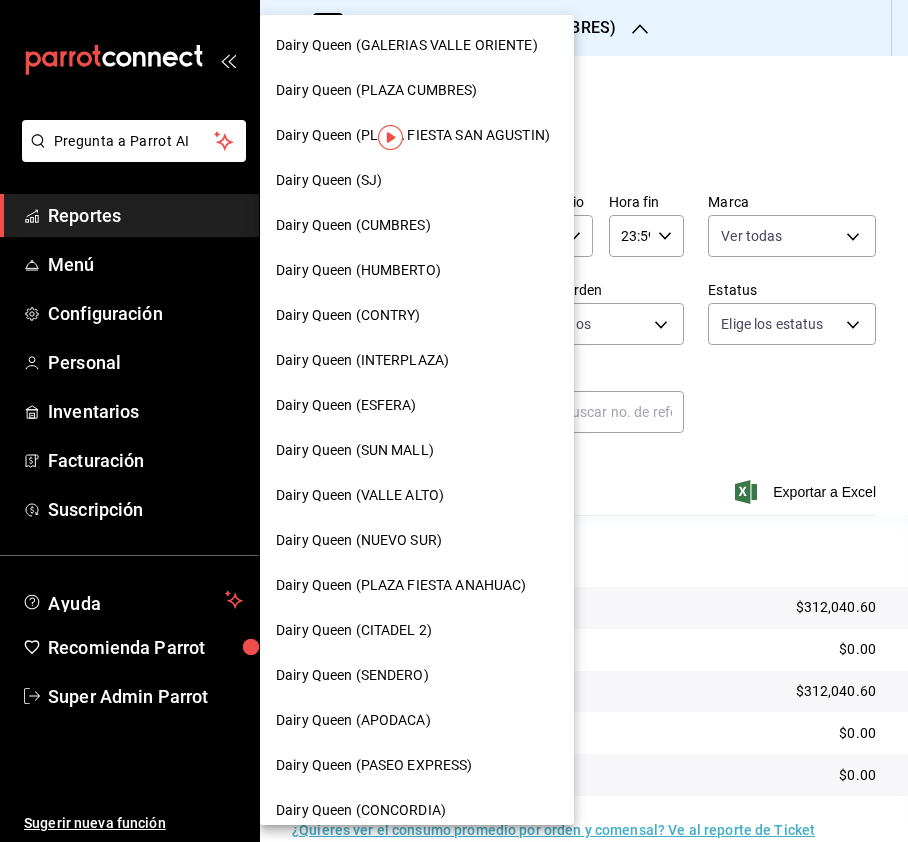 click on "Dairy Queen (SUN MALL)" at bounding box center [417, 450] 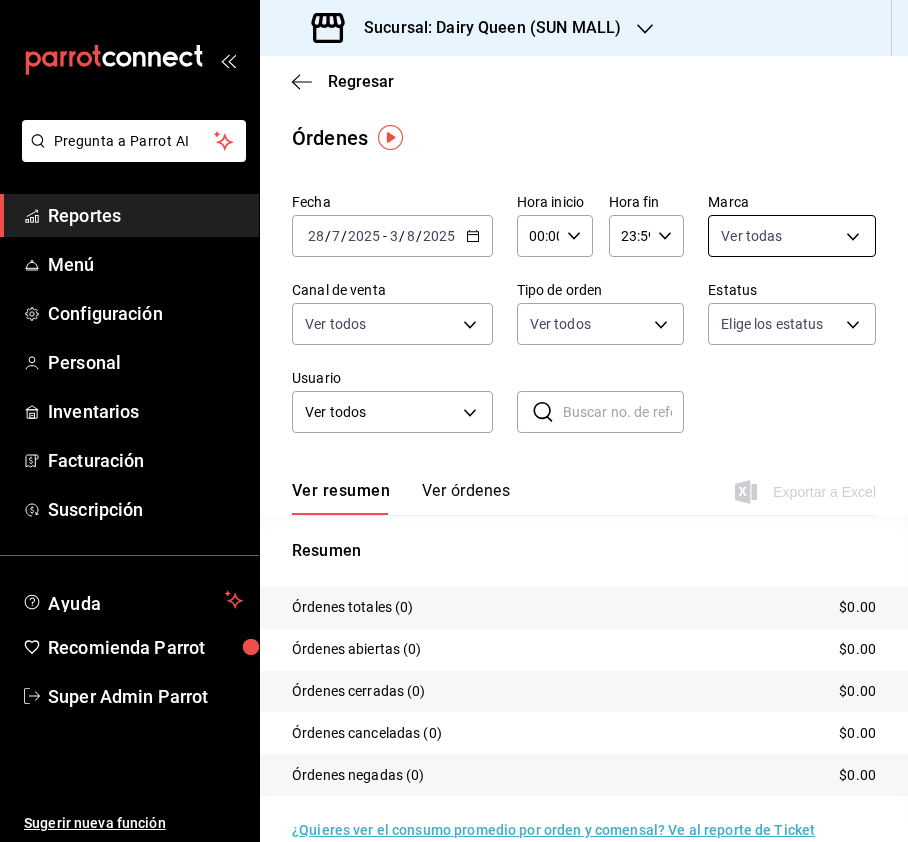 click on "Pregunta a Parrot AI Reportes   Menú   Configuración   Personal   Inventarios   Facturación   Suscripción   Ayuda Recomienda Parrot   Super Admin Parrot   Sugerir nueva función   Sucursal: Dairy Queen ([CITY]) Regresar Órdenes Fecha [DATE] [DATE] - [DATE] [DATE] Hora inicio 00:00 Hora inicio Hora fin 23:59 Hora fin Marca Ver todas [UUID] Canal de venta Ver todos PARROT,UBER_EATS,RAPPI,DIDI_FOOD,ONLINE Tipo de orden Ver todos [UUID],EXTERNAL Estatus Elige los estatus Usuario Ver todos ALL ​ ​ Ver resumen Ver órdenes Exportar a Excel Resumen Órdenes totales (0) $0.00 Órdenes abiertas (0) $0.00 Órdenes cerradas (0) $0.00 Órdenes canceladas (0) $0.00 Órdenes negadas (0) $0.00 ¿Quieres ver el consumo promedio por orden y comensal? Ve al reporte de Ticket promedio GANA 1 MES GRATIS EN TU SUSCRIPCIÓN AQUÍ Ver video tutorial Ir a video Pregunta a Parrot AI Reportes   Menú" at bounding box center (454, 421) 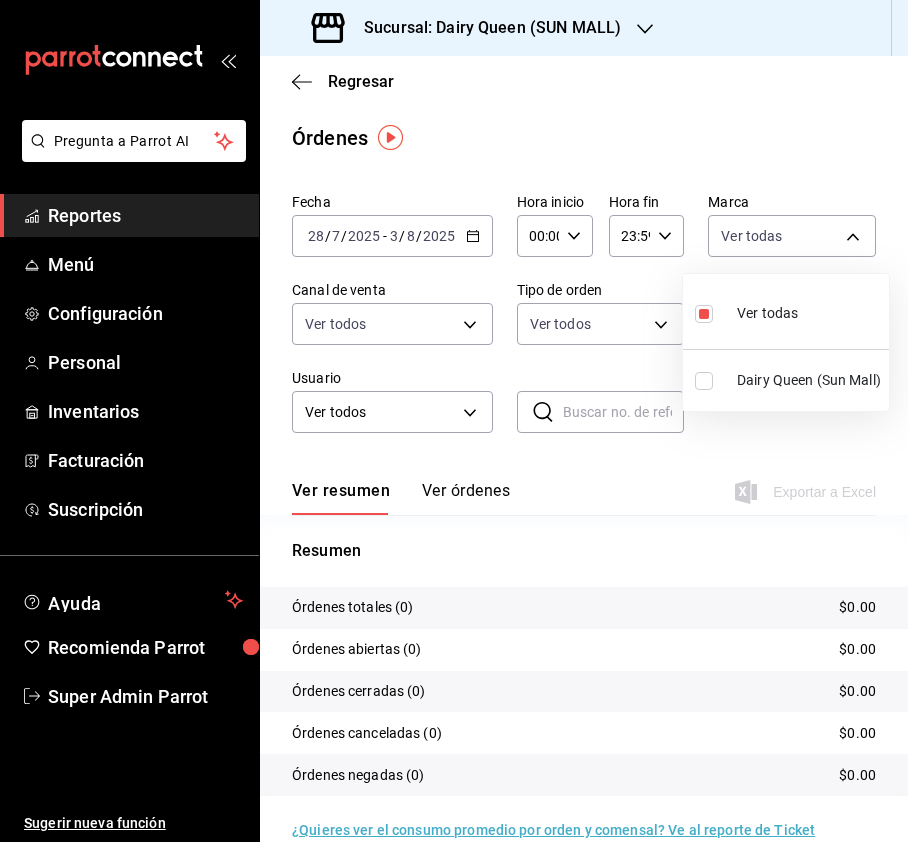 click at bounding box center (704, 381) 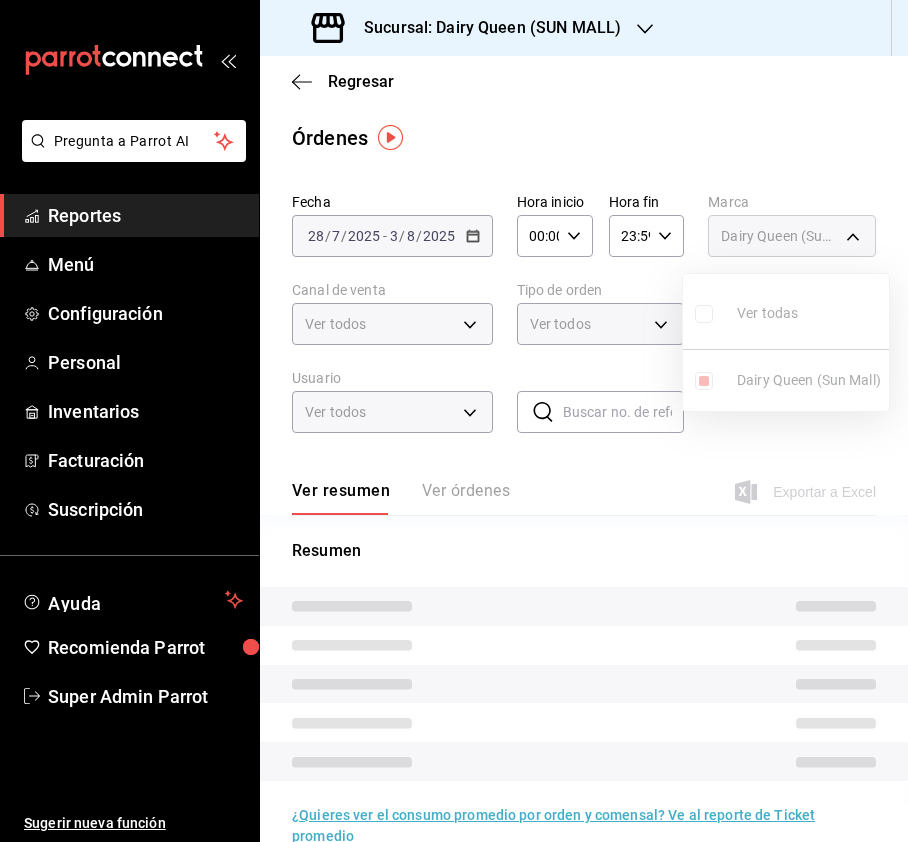 type on "[UUID],[UUID]" 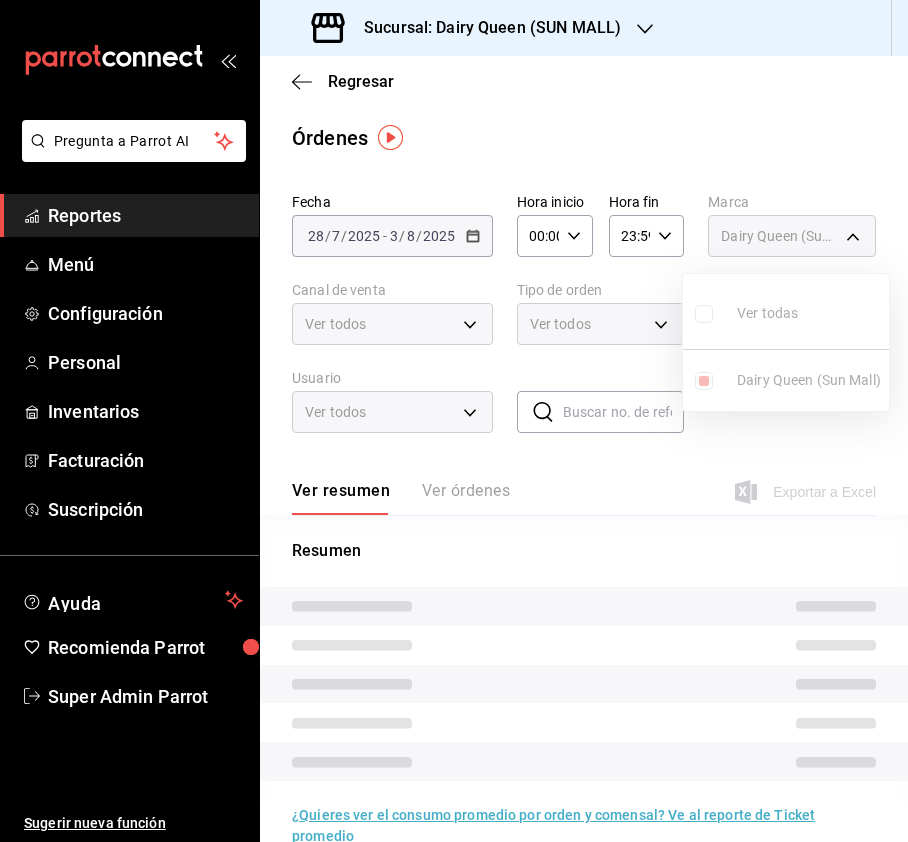 click on "Ver todas Dairy Queen ([CITY])" at bounding box center (786, 342) 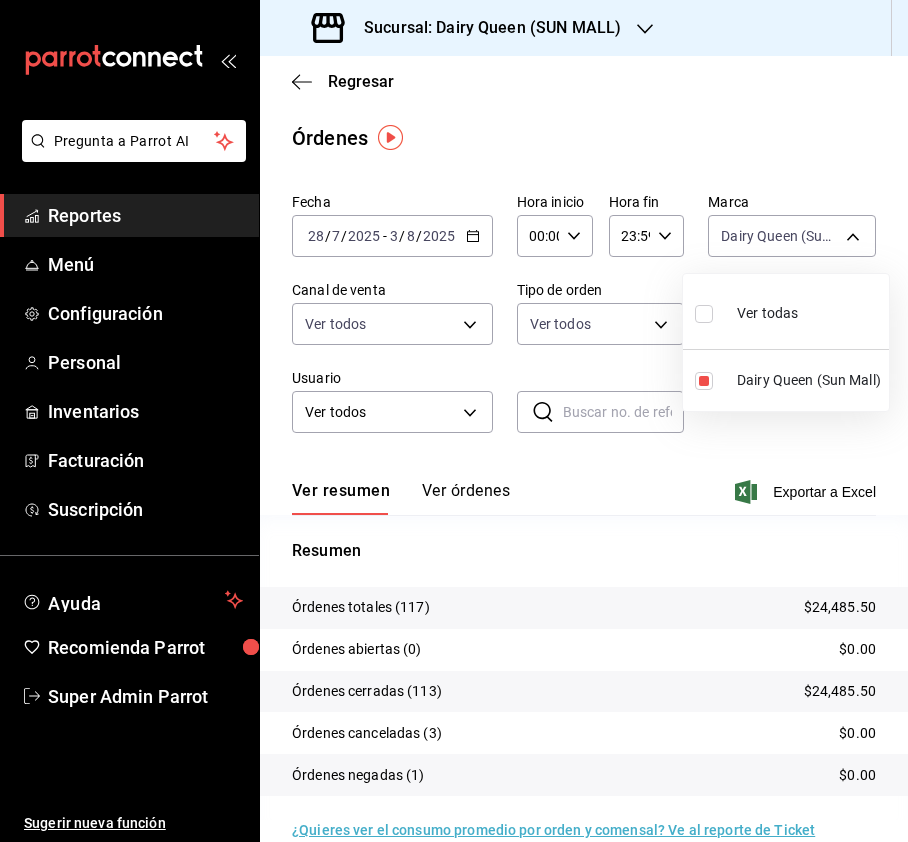 click at bounding box center [704, 314] 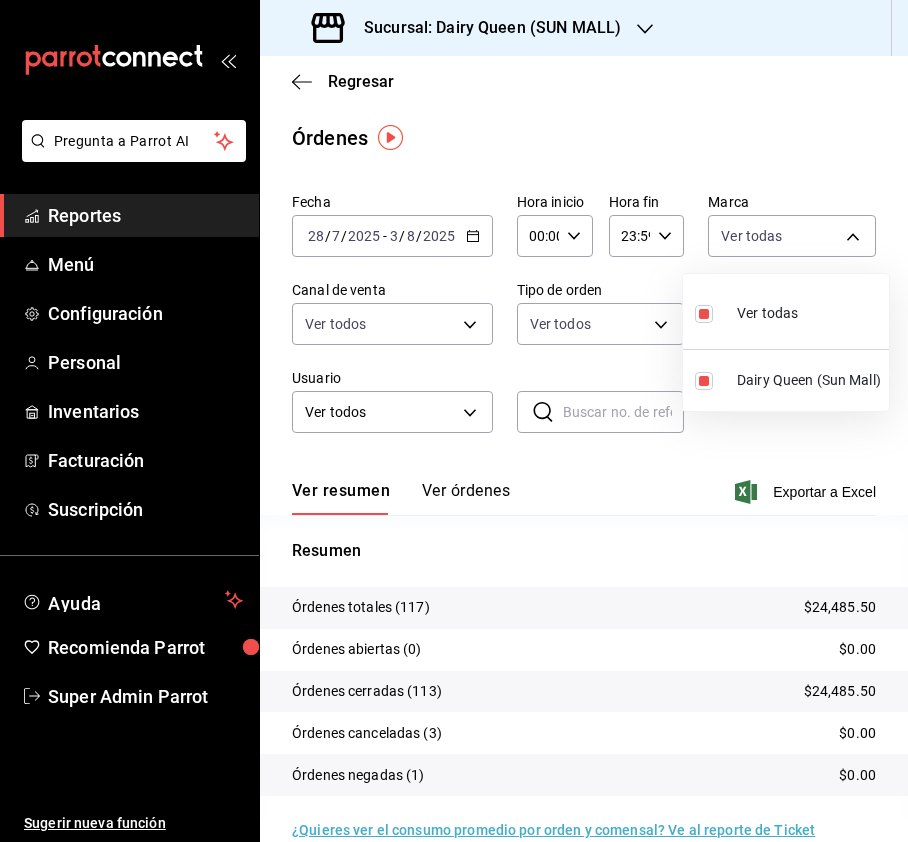 click at bounding box center (454, 421) 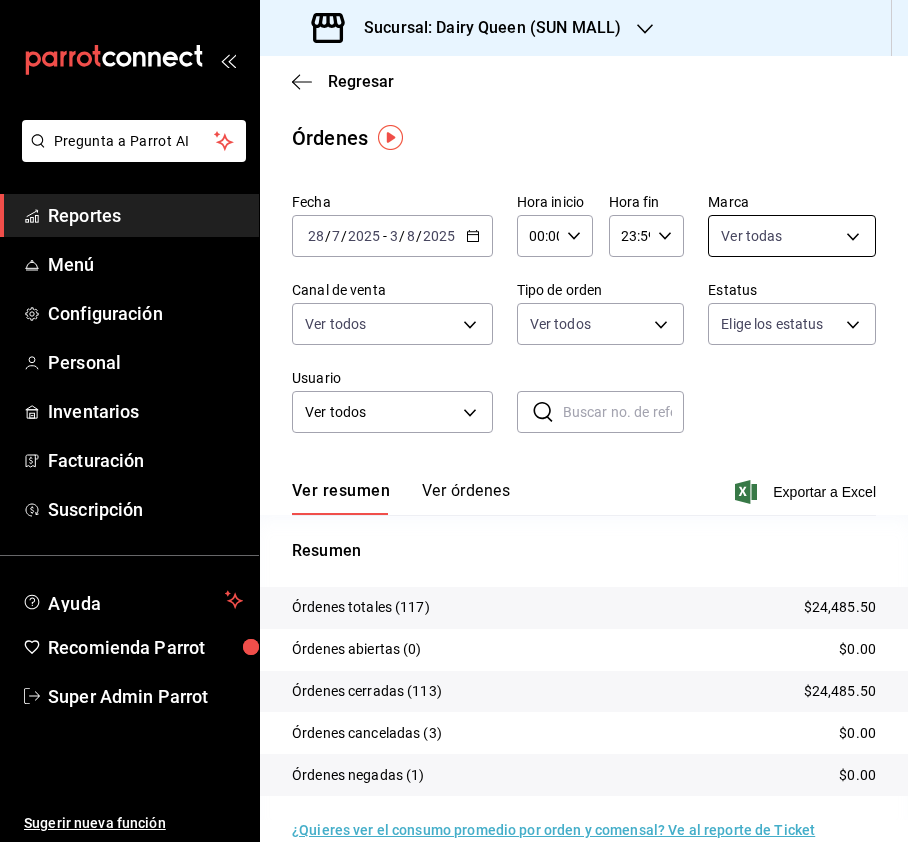 click on "Pregunta a Parrot AI Reportes   Menú   Configuración   Personal   Inventarios   Facturación   Suscripción   Ayuda Recomienda Parrot   Super Admin Parrot   Sugerir nueva función   Sucursal: Dairy Queen ([CITY]) Regresar Órdenes Fecha [DATE] [DATE] - [DATE] [DATE] Hora inicio 00:00 Hora inicio Hora fin 23:59 Hora fin Marca Ver todas [UUID] Canal de venta Ver todos PARROT,UBER_EATS,RAPPI,DIDI_FOOD,ONLINE Tipo de orden Ver todos [UUID],EXTERNAL Estatus Elige los estatus Usuario Ver todos ALL ​ ​ Ver resumen Ver órdenes Exportar a Excel Resumen Órdenes totales (117) $24,485.50 Órdenes abiertas (0) $0.00 Órdenes cerradas (113) $24,485.50 Órdenes canceladas (3) $0.00 Órdenes negadas (1) $0.00 ¿Quieres ver el consumo promedio por orden y comensal? Ve al reporte de Ticket promedio GANA 1 MES GRATIS EN TU SUSCRIPCIÓN AQUÍ Ver video tutorial Ir a video Pregunta a Parrot AI Reportes" at bounding box center (454, 421) 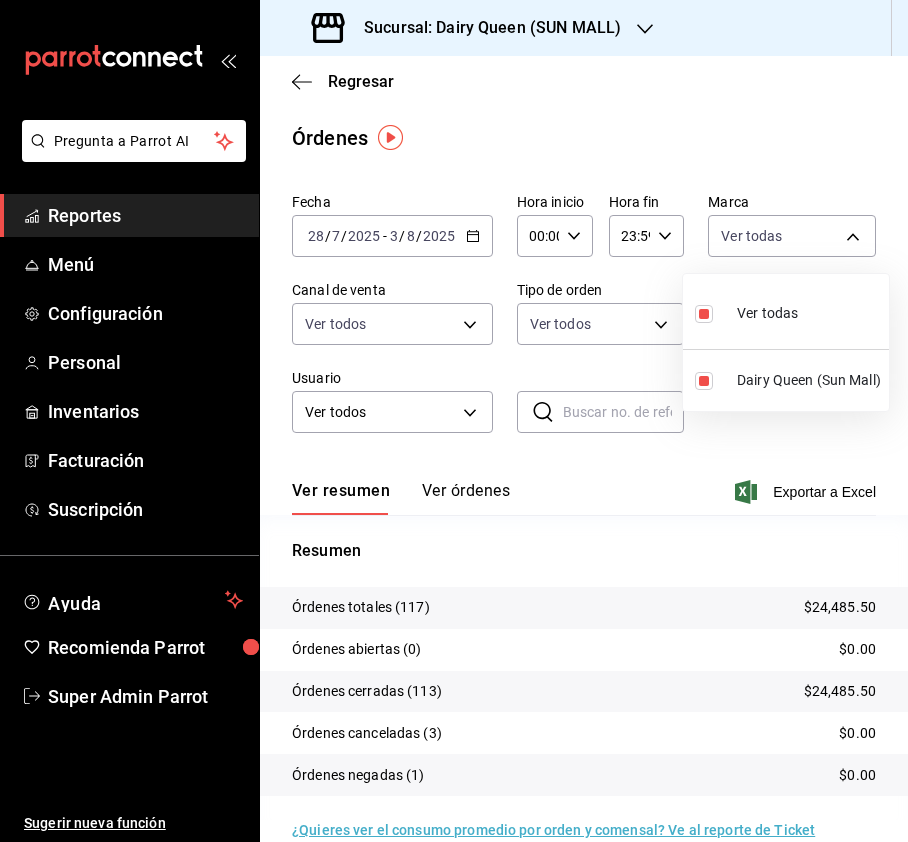 click at bounding box center (454, 421) 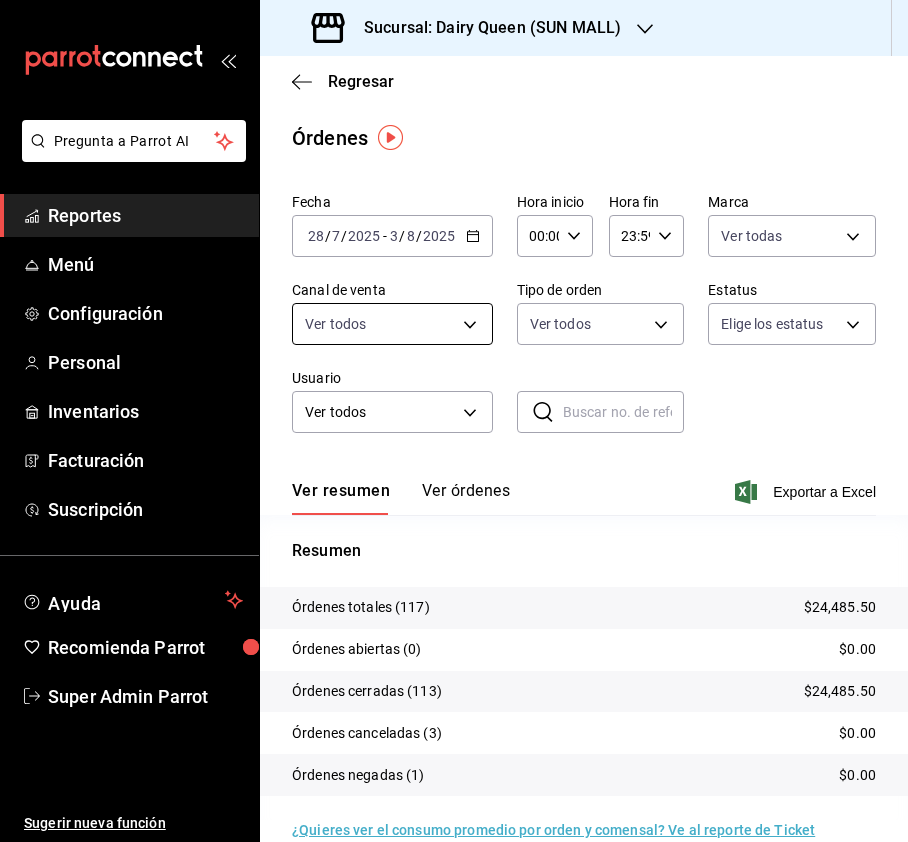 click on "Pregunta a Parrot AI Reportes   Menú   Configuración   Personal   Inventarios   Facturación   Suscripción   Ayuda Recomienda Parrot   Super Admin Parrot   Sugerir nueva función   Sucursal: Dairy Queen ([CITY]) Regresar Órdenes Fecha [DATE] [DATE] - [DATE] [DATE] Hora inicio 00:00 Hora inicio Hora fin 23:59 Hora fin Marca Ver todas [UUID] Canal de venta Ver todos PARROT,UBER_EATS,RAPPI,DIDI_FOOD,ONLINE Tipo de orden Ver todos [UUID],EXTERNAL Estatus Elige los estatus Usuario Ver todos ALL ​ ​ Ver resumen Ver órdenes Exportar a Excel Resumen Órdenes totales (117) $24,485.50 Órdenes abiertas (0) $0.00 Órdenes cerradas (113) $24,485.50 Órdenes canceladas (3) $0.00 Órdenes negadas (1) $0.00 ¿Quieres ver el consumo promedio por orden y comensal? Ve al reporte de Ticket promedio GANA 1 MES GRATIS EN TU SUSCRIPCIÓN AQUÍ Ver video tutorial Ir a video Pregunta a Parrot AI Reportes" at bounding box center (454, 421) 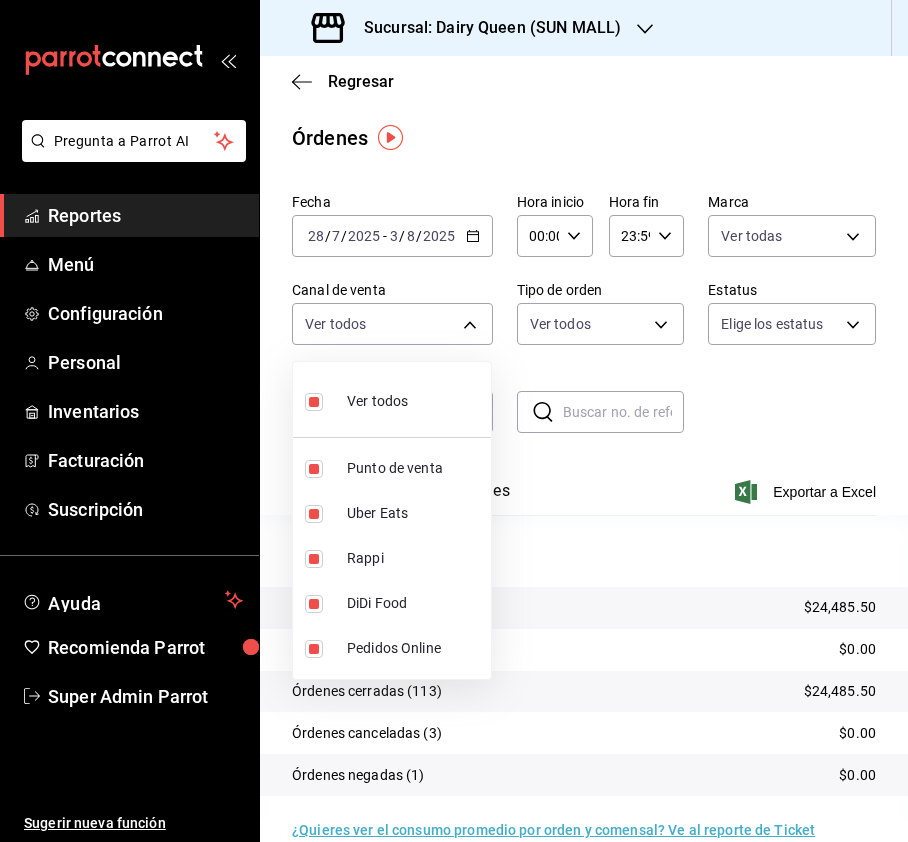 click at bounding box center (454, 421) 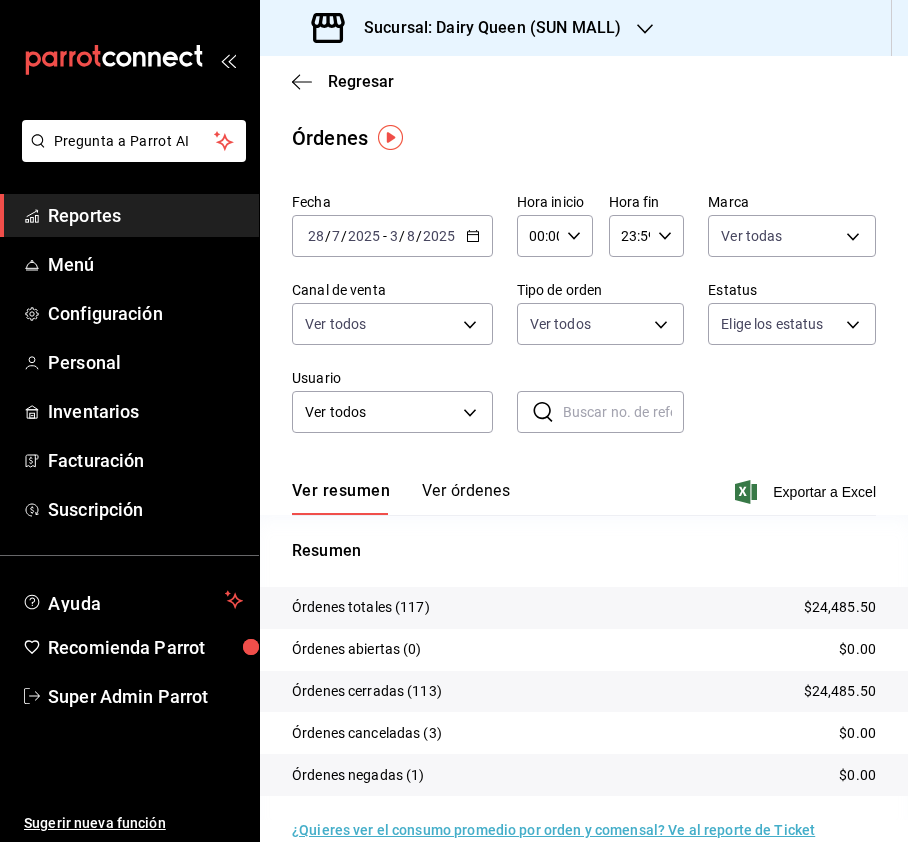click on "Pregunta a Parrot AI Reportes   Menú   Configuración   Personal   Inventarios   Facturación   Suscripción   Ayuda Recomienda Parrot   Super Admin Parrot   Sugerir nueva función   Sucursal: Dairy Queen ([CITY]) Regresar Órdenes Fecha [DATE] [DATE] - [DATE] [DATE] Hora inicio 00:00 Hora inicio Hora fin 23:59 Hora fin Marca Ver todas [UUID] Canal de venta Ver todos PARROT,UBER_EATS,RAPPI,DIDI_FOOD,ONLINE Tipo de orden Ver todos [UUID],EXTERNAL Estatus Elige los estatus Usuario Ver todos ALL ​ ​ Ver resumen Ver órdenes Exportar a Excel Resumen Órdenes totales (117) $24,485.50 Órdenes abiertas (0) $0.00 Órdenes cerradas (113) $24,485.50 Órdenes canceladas (3) $0.00 Órdenes negadas (1) $0.00 ¿Quieres ver el consumo promedio por orden y comensal? Ve al reporte de Ticket promedio GANA 1 MES GRATIS EN TU SUSCRIPCIÓN AQUÍ Ver video tutorial Ir a video Pregunta a Parrot AI Reportes" at bounding box center [454, 421] 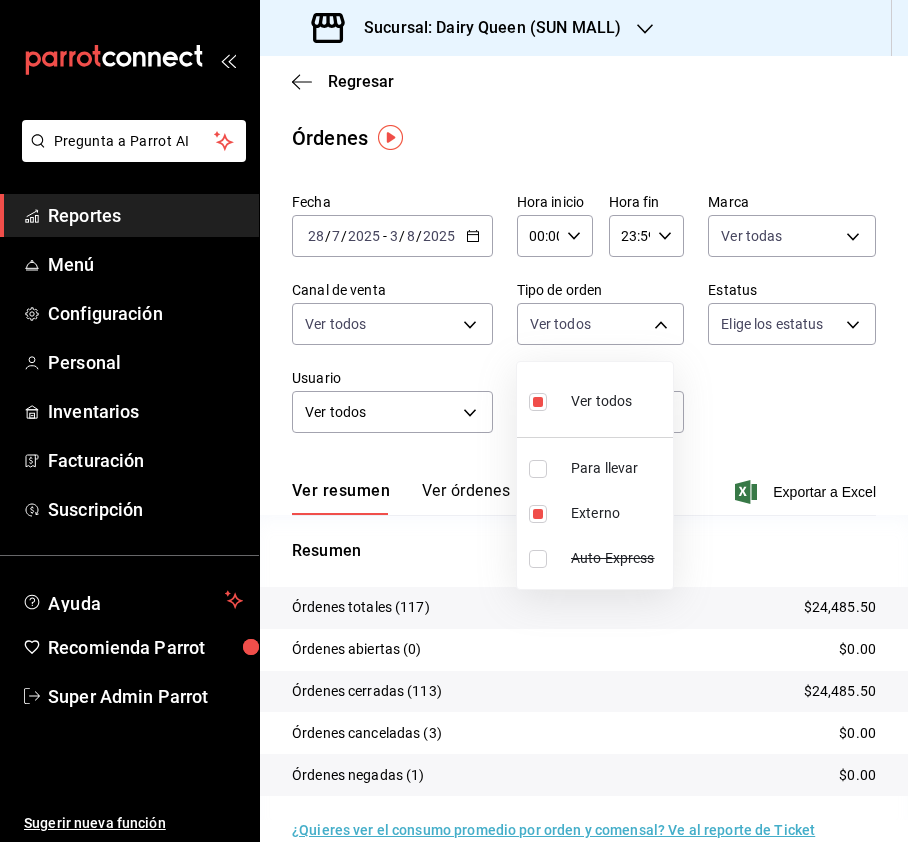 click at bounding box center (454, 421) 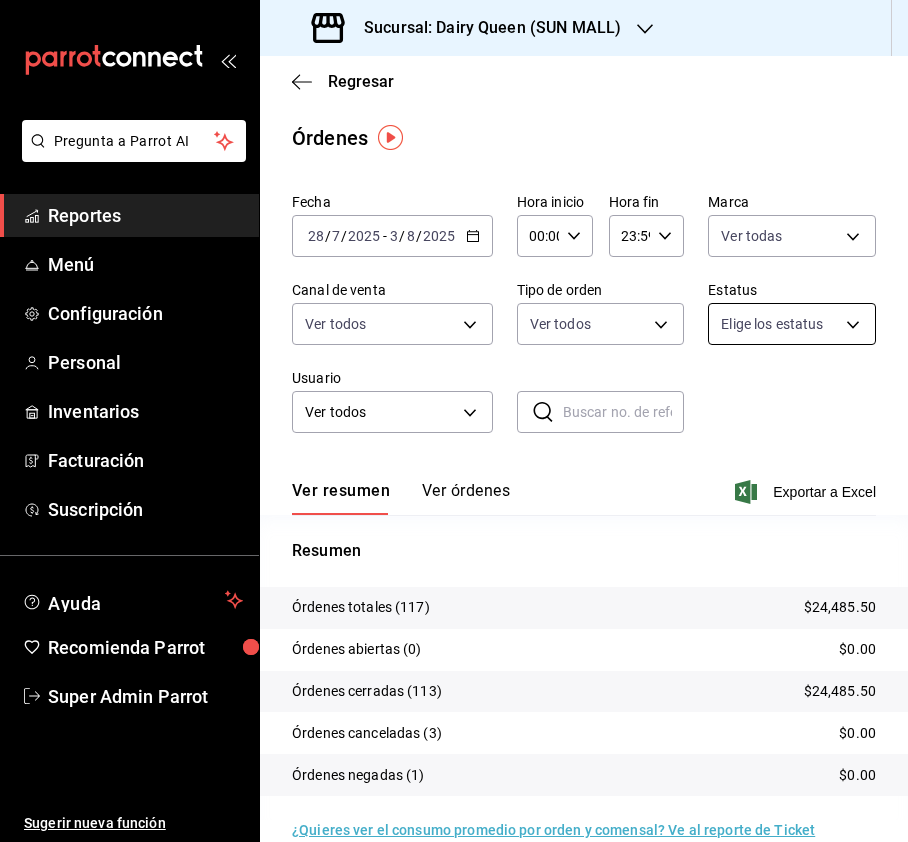 click on "Pregunta a Parrot AI Reportes   Menú   Configuración   Personal   Inventarios   Facturación   Suscripción   Ayuda Recomienda Parrot   Super Admin Parrot   Sugerir nueva función   Sucursal: Dairy Queen ([CITY]) Regresar Órdenes Fecha [DATE] [DATE] - [DATE] [DATE] Hora inicio 00:00 Hora inicio Hora fin 23:59 Hora fin Marca Ver todas [UUID] Canal de venta Ver todos PARROT,UBER_EATS,RAPPI,DIDI_FOOD,ONLINE Tipo de orden Ver todos [UUID],EXTERNAL Estatus Elige los estatus Usuario Ver todos ALL ​ ​ Ver resumen Ver órdenes Exportar a Excel Resumen Órdenes totales (117) $24,485.50 Órdenes abiertas (0) $0.00 Órdenes cerradas (113) $24,485.50 Órdenes canceladas (3) $0.00 Órdenes negadas (1) $0.00 ¿Quieres ver el consumo promedio por orden y comensal? Ve al reporte de Ticket promedio GANA 1 MES GRATIS EN TU SUSCRIPCIÓN AQUÍ Ver video tutorial Ir a video Pregunta a Parrot AI Reportes" at bounding box center [454, 421] 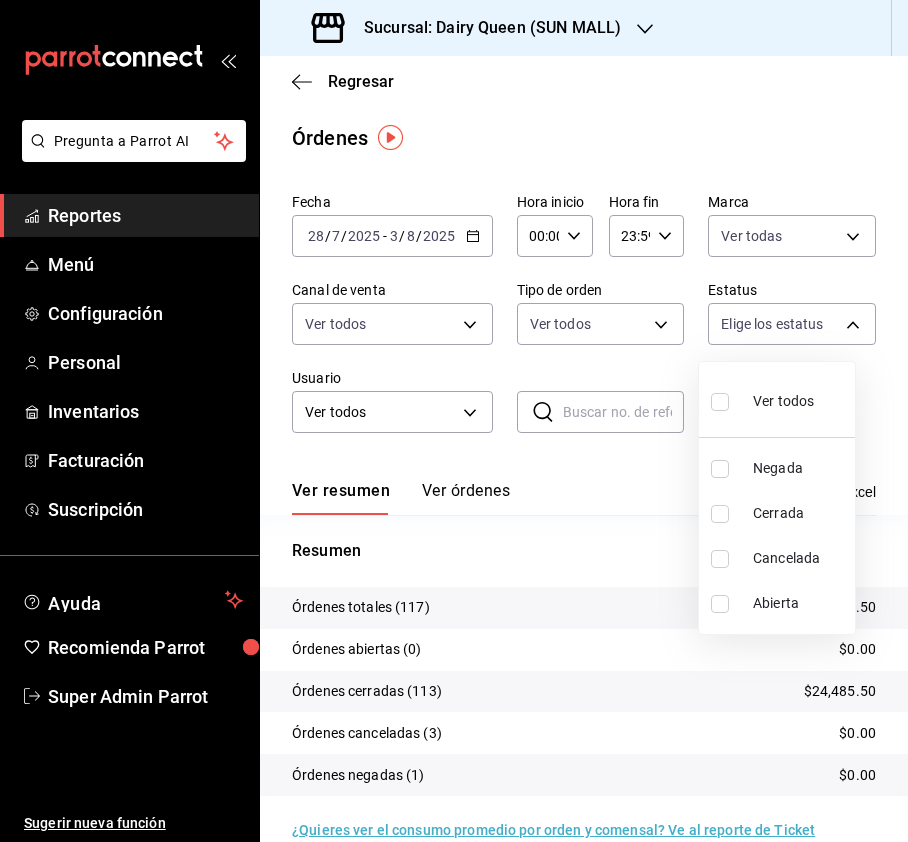 click at bounding box center (454, 421) 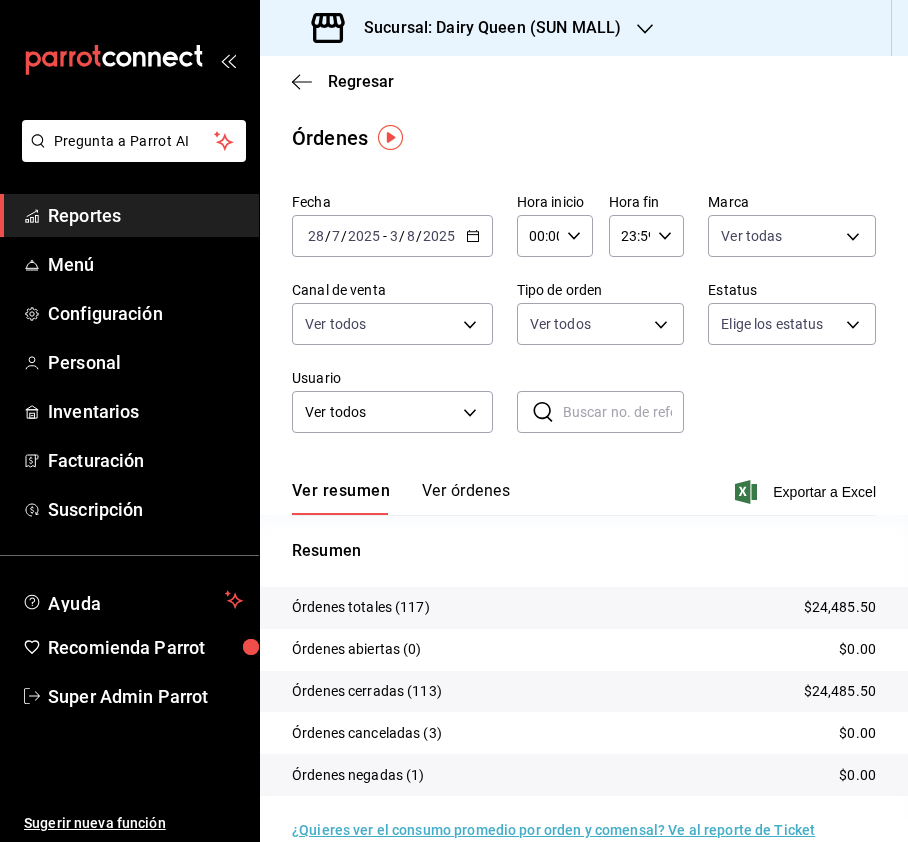 click on "Pregunta a Parrot AI Reportes   Menú   Configuración   Personal   Inventarios   Facturación   Suscripción   Ayuda Recomienda Parrot   Super Admin Parrot   Sugerir nueva función   Sucursal: Dairy Queen ([CITY]) Regresar Órdenes Fecha [DATE] [DATE] - [DATE] [DATE] Hora inicio 00:00 Hora inicio Hora fin 23:59 Hora fin Marca Ver todas [UUID] Canal de venta Ver todos PARROT,UBER_EATS,RAPPI,DIDI_FOOD,ONLINE Tipo de orden Ver todos [UUID],EXTERNAL Estatus Elige los estatus Usuario Ver todos ALL ​ ​ Ver resumen Ver órdenes Exportar a Excel Resumen Órdenes totales (117) $24,485.50 Órdenes abiertas (0) $0.00 Órdenes cerradas (113) $24,485.50 Órdenes canceladas (3) $0.00 Órdenes negadas (1) $0.00 ¿Quieres ver el consumo promedio por orden y comensal? Ve al reporte de Ticket promedio GANA 1 MES GRATIS EN TU SUSCRIPCIÓN AQUÍ Ver video tutorial Ir a video Pregunta a Parrot AI Reportes" at bounding box center (454, 421) 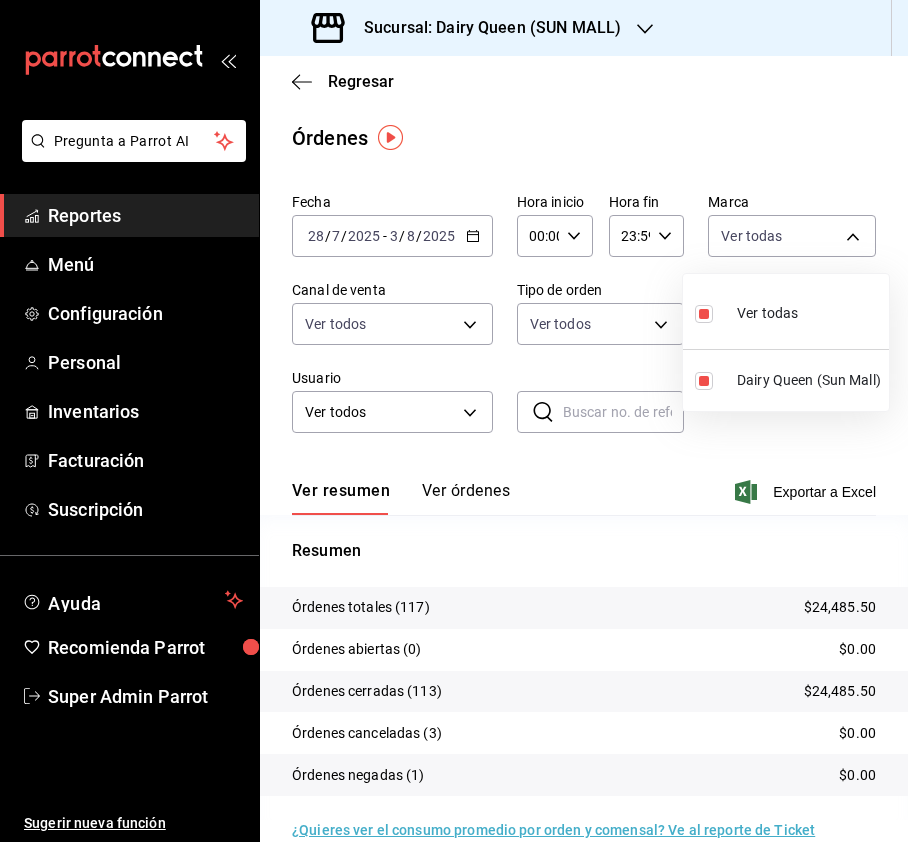 click at bounding box center (454, 421) 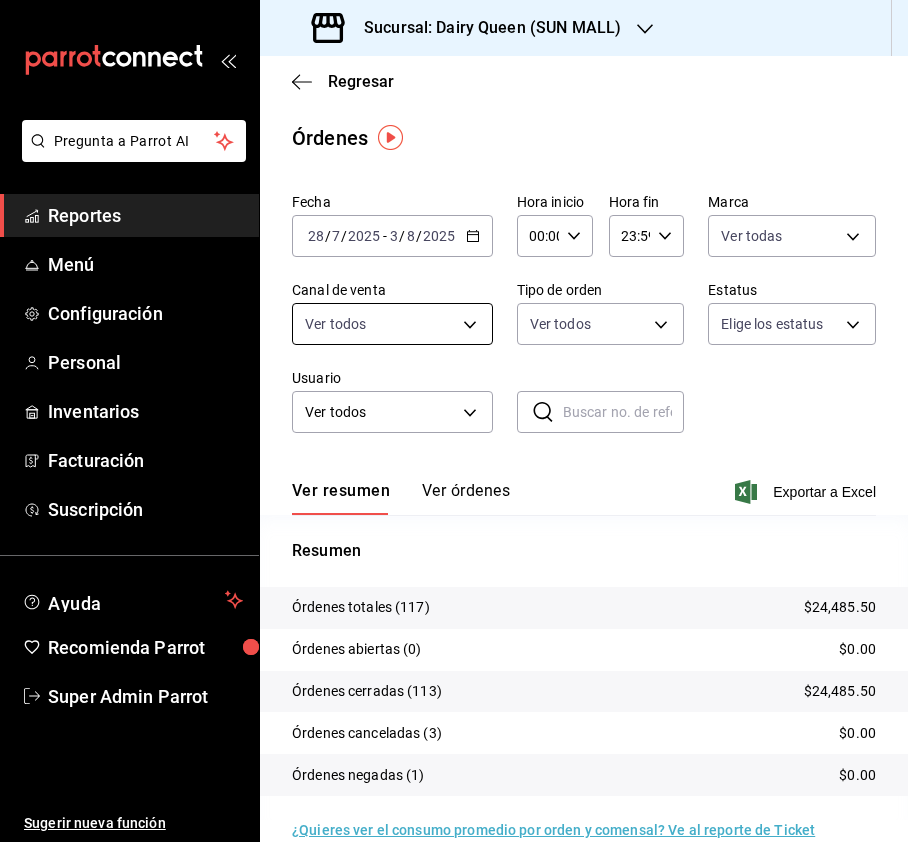 click on "Pregunta a Parrot AI Reportes   Menú   Configuración   Personal   Inventarios   Facturación   Suscripción   Ayuda Recomienda Parrot   Super Admin Parrot   Sugerir nueva función   Sucursal: Dairy Queen ([CITY]) Regresar Órdenes Fecha [DATE] [DATE] - [DATE] [DATE] Hora inicio 00:00 Hora inicio Hora fin 23:59 Hora fin Marca Ver todas [UUID] Canal de venta Ver todos PARROT,UBER_EATS,RAPPI,DIDI_FOOD,ONLINE Tipo de orden Ver todos [UUID],EXTERNAL Estatus Elige los estatus Usuario Ver todos ALL ​ ​ Ver resumen Ver órdenes Exportar a Excel Resumen Órdenes totales (117) $24,485.50 Órdenes abiertas (0) $0.00 Órdenes cerradas (113) $24,485.50 Órdenes canceladas (3) $0.00 Órdenes negadas (1) $0.00 ¿Quieres ver el consumo promedio por orden y comensal? Ve al reporte de Ticket promedio GANA 1 MES GRATIS EN TU SUSCRIPCIÓN AQUÍ Ver video tutorial Ir a video Pregunta a Parrot AI Reportes" at bounding box center [454, 421] 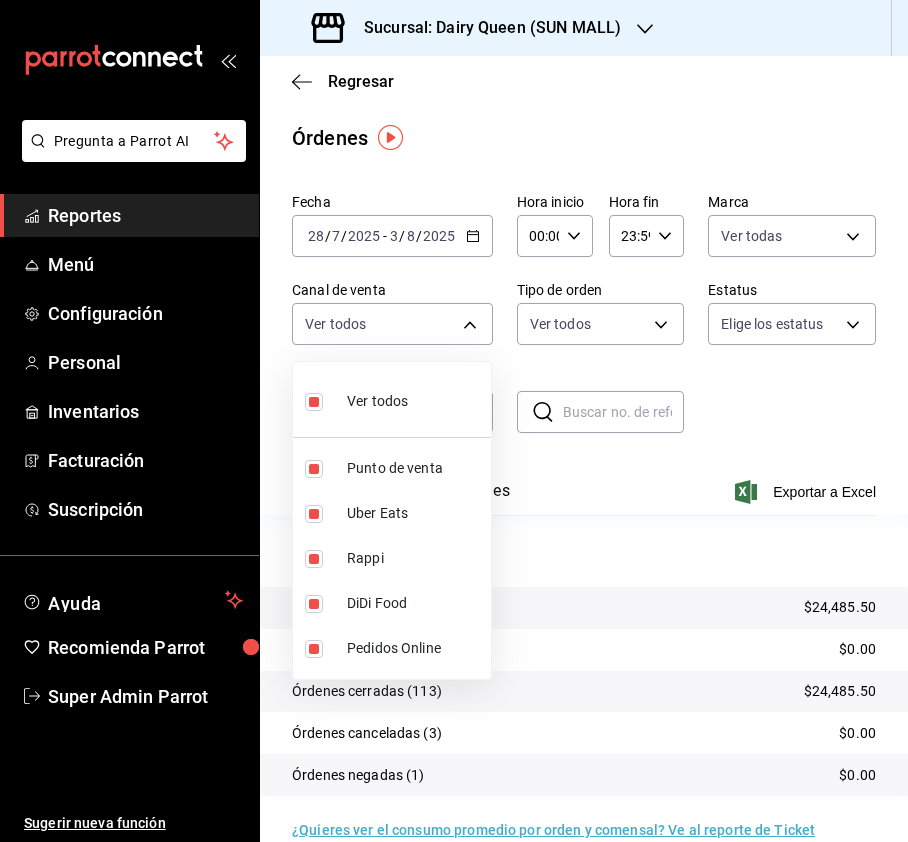 click on "Ver todos" at bounding box center (392, 399) 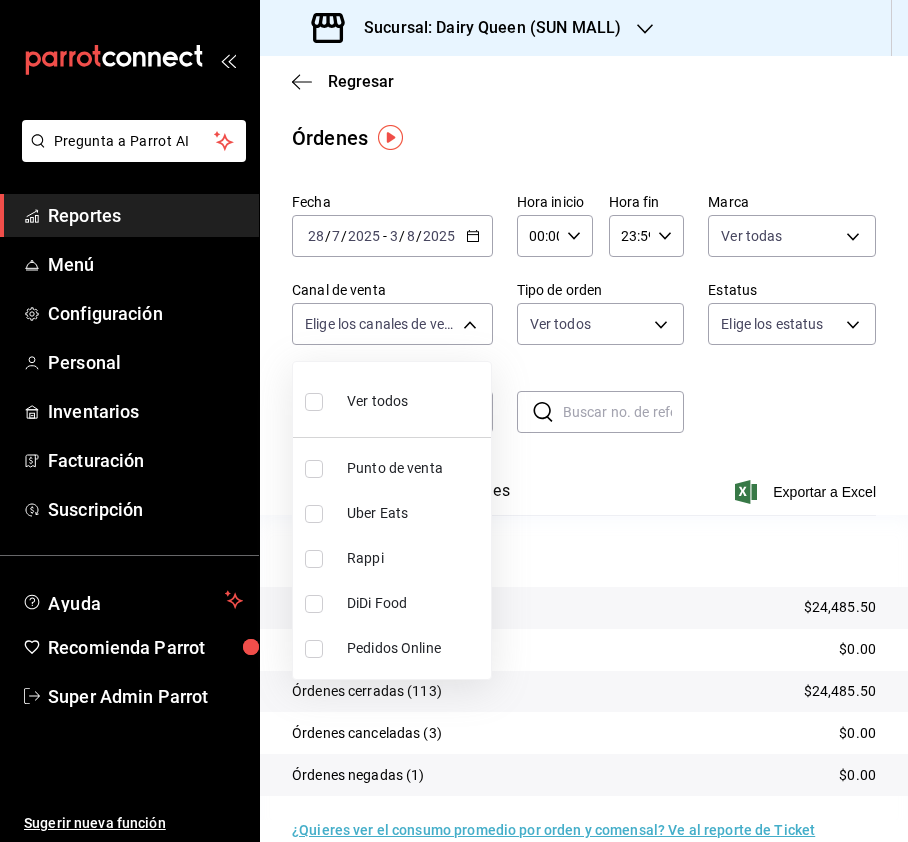 click at bounding box center [314, 559] 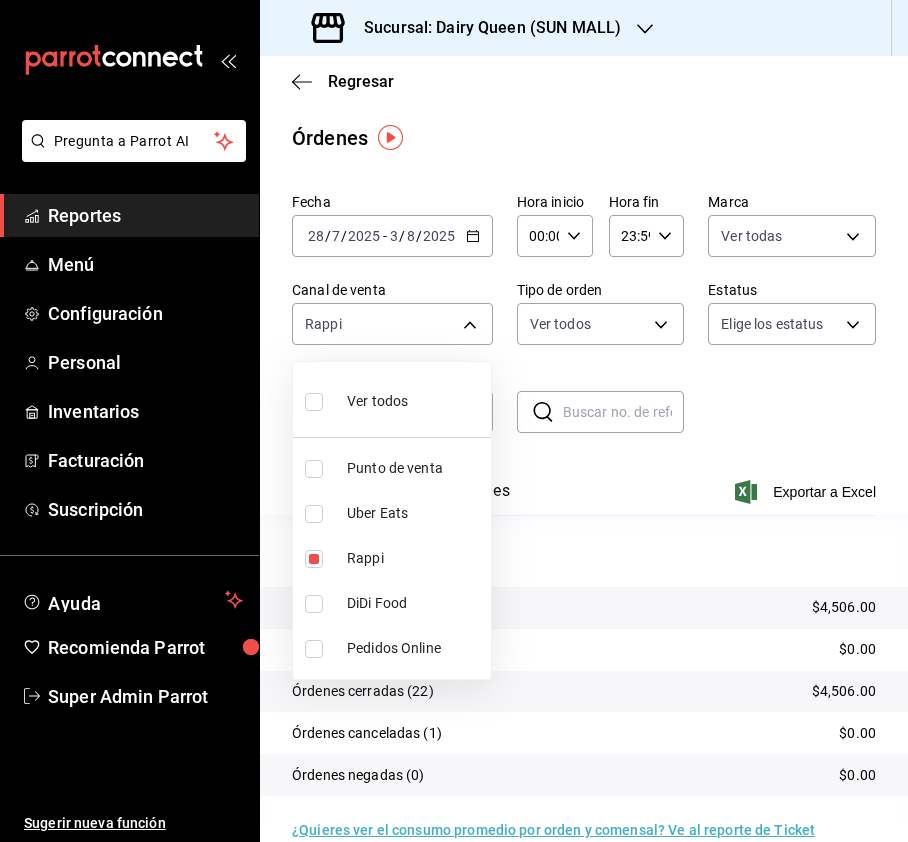 click at bounding box center [314, 514] 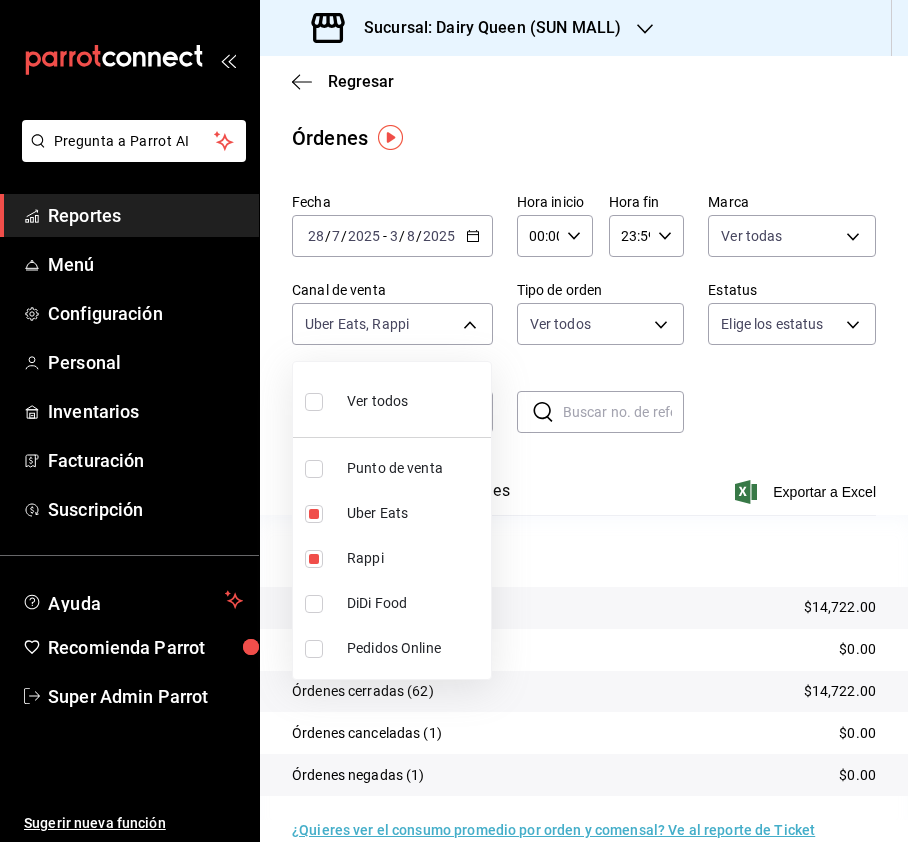 drag, startPoint x: 312, startPoint y: 558, endPoint x: 324, endPoint y: 565, distance: 13.892444 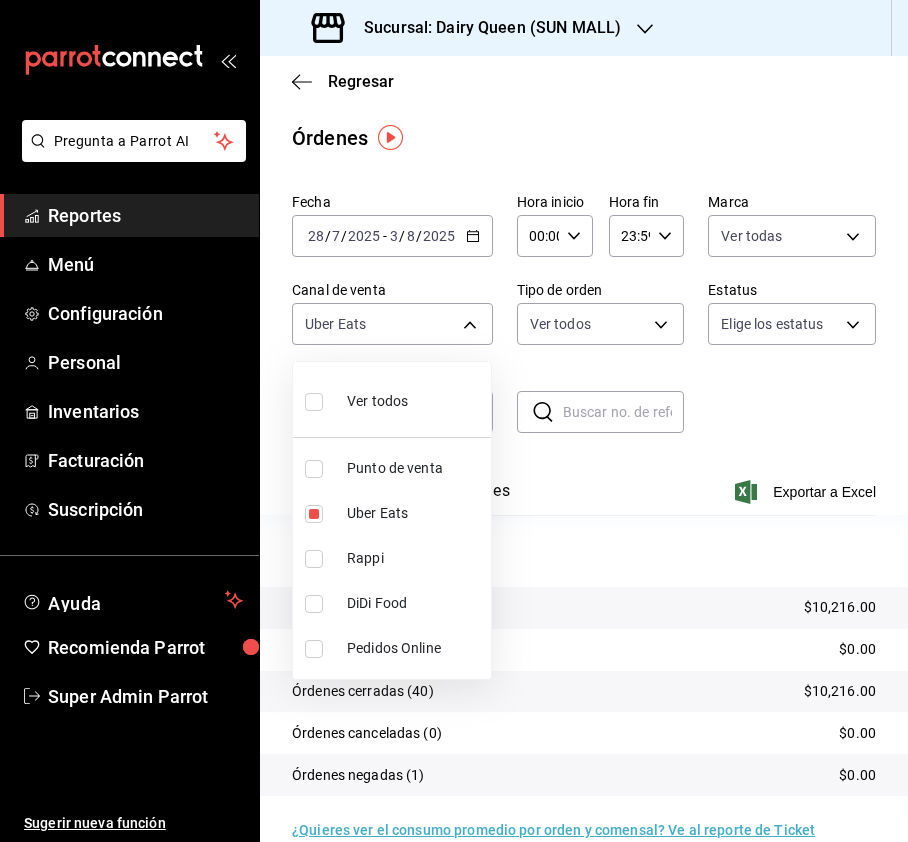 click at bounding box center (314, 604) 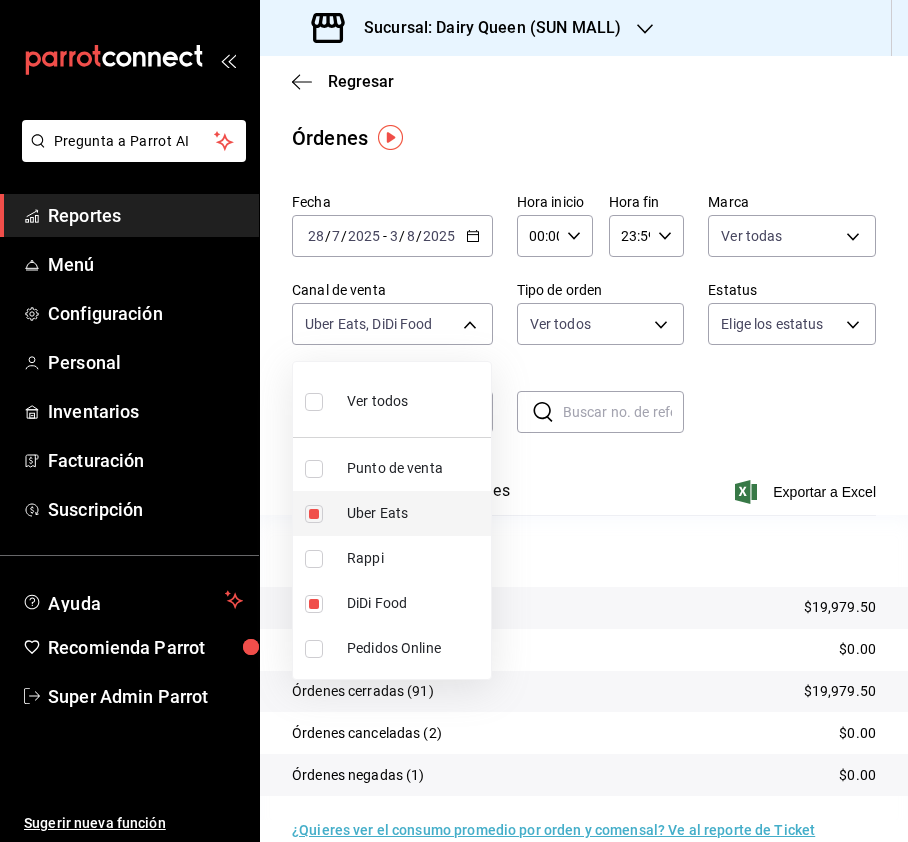 click at bounding box center [314, 514] 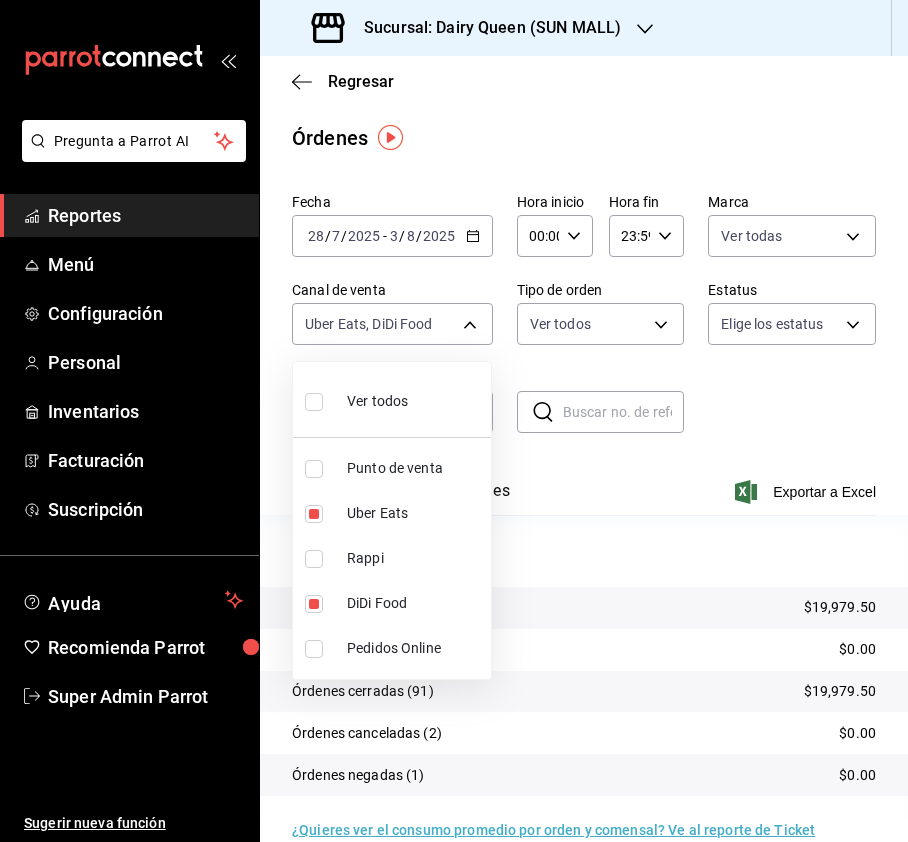 type on "DIDI_FOOD" 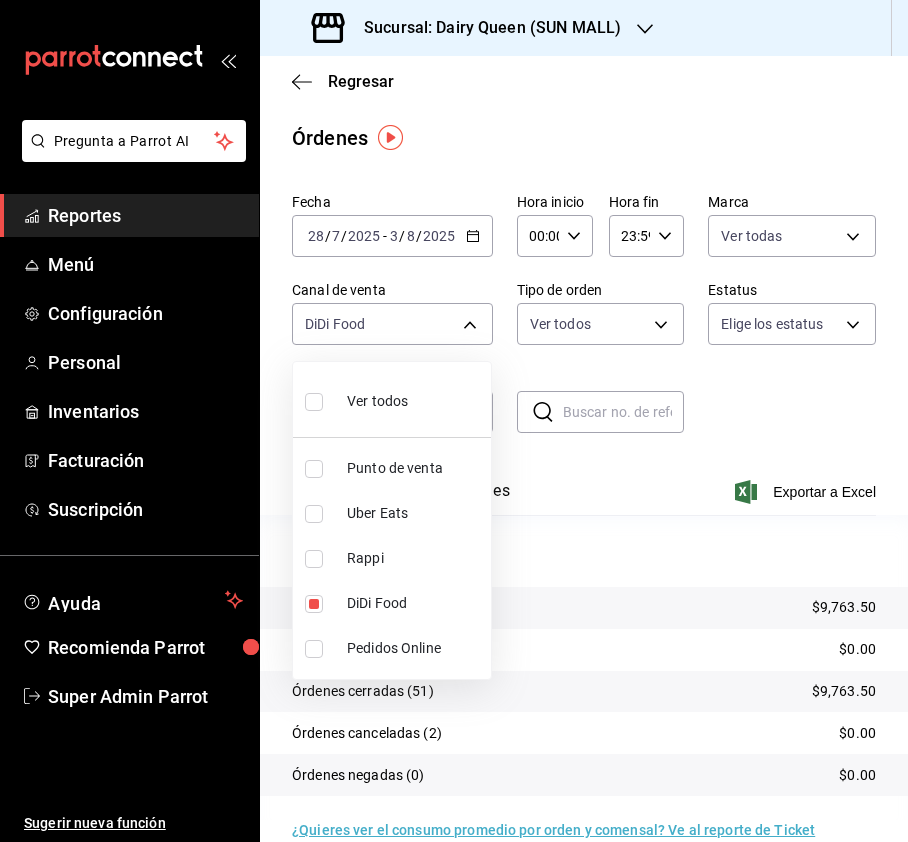 drag, startPoint x: 317, startPoint y: 402, endPoint x: 673, endPoint y: 312, distance: 367.20023 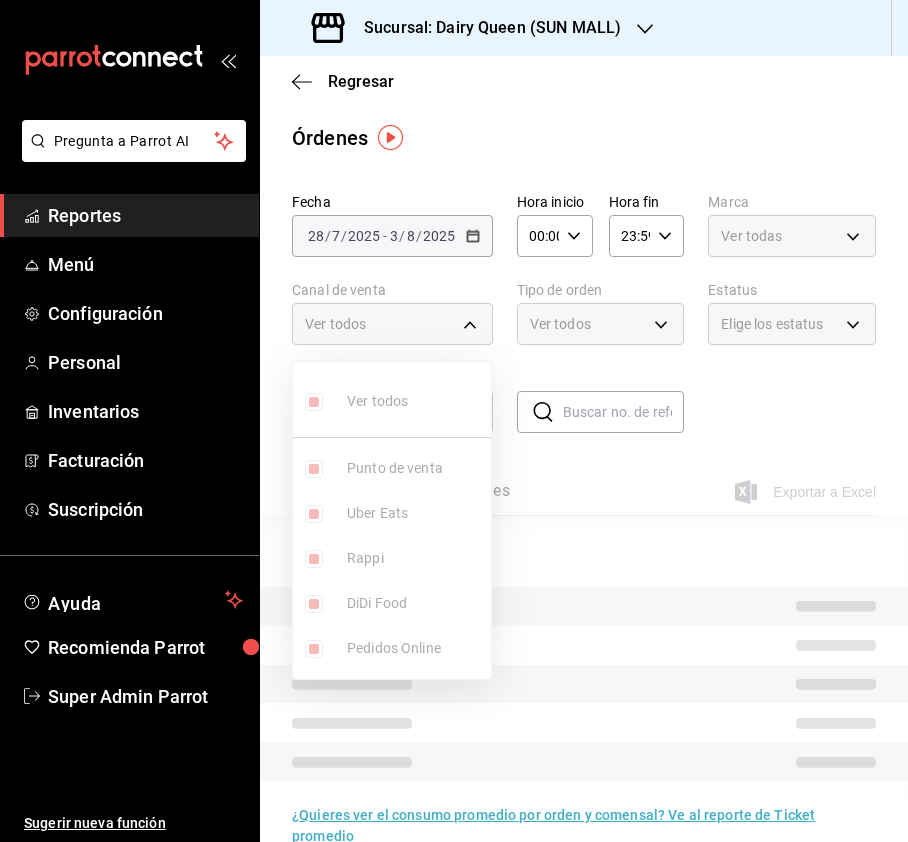 click at bounding box center (454, 421) 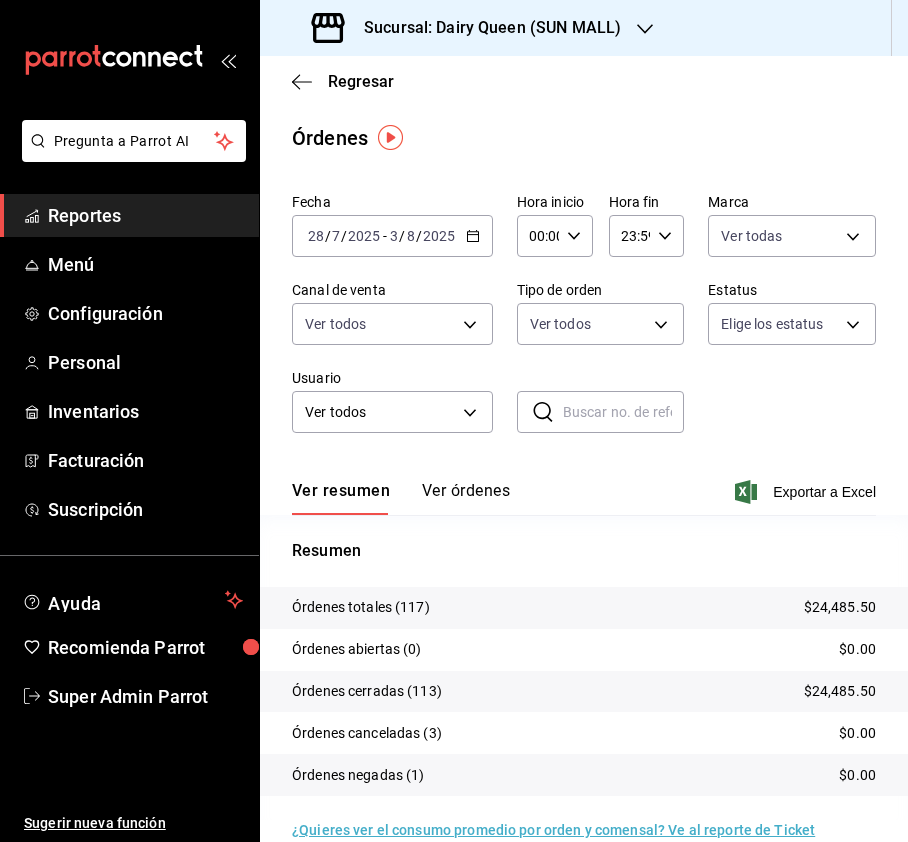 click at bounding box center [454, 421] 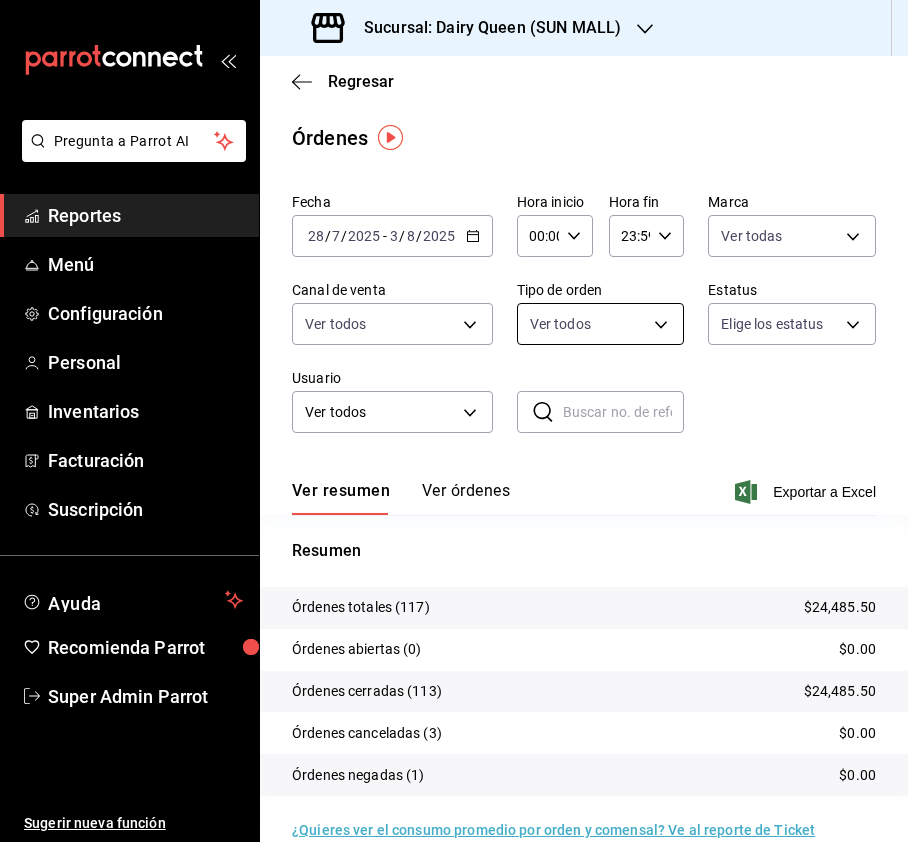 click on "Pregunta a Parrot AI Reportes   Menú   Configuración   Personal   Inventarios   Facturación   Suscripción   Ayuda Recomienda Parrot   Super Admin Parrot   Sugerir nueva función   Sucursal: Dairy Queen ([CITY]) Regresar Órdenes Fecha [DATE] [DATE] - [DATE] [DATE] Hora inicio 00:00 Hora inicio Hora fin 23:59 Hora fin Marca Ver todas [UUID] Canal de venta Ver todos PARROT,UBER_EATS,RAPPI,DIDI_FOOD,ONLINE Tipo de orden Ver todos [UUID],EXTERNAL Estatus Elige los estatus Usuario Ver todos ALL ​ ​ Ver resumen Ver órdenes Exportar a Excel Resumen Órdenes totales (117) $24,485.50 Órdenes abiertas (0) $0.00 Órdenes cerradas (113) $24,485.50 Órdenes canceladas (3) $0.00 Órdenes negadas (1) $0.00 ¿Quieres ver el consumo promedio por orden y comensal? Ve al reporte de Ticket promedio GANA 1 MES GRATIS EN TU SUSCRIPCIÓN AQUÍ Ver video tutorial Ir a video Pregunta a Parrot AI Reportes" at bounding box center (454, 421) 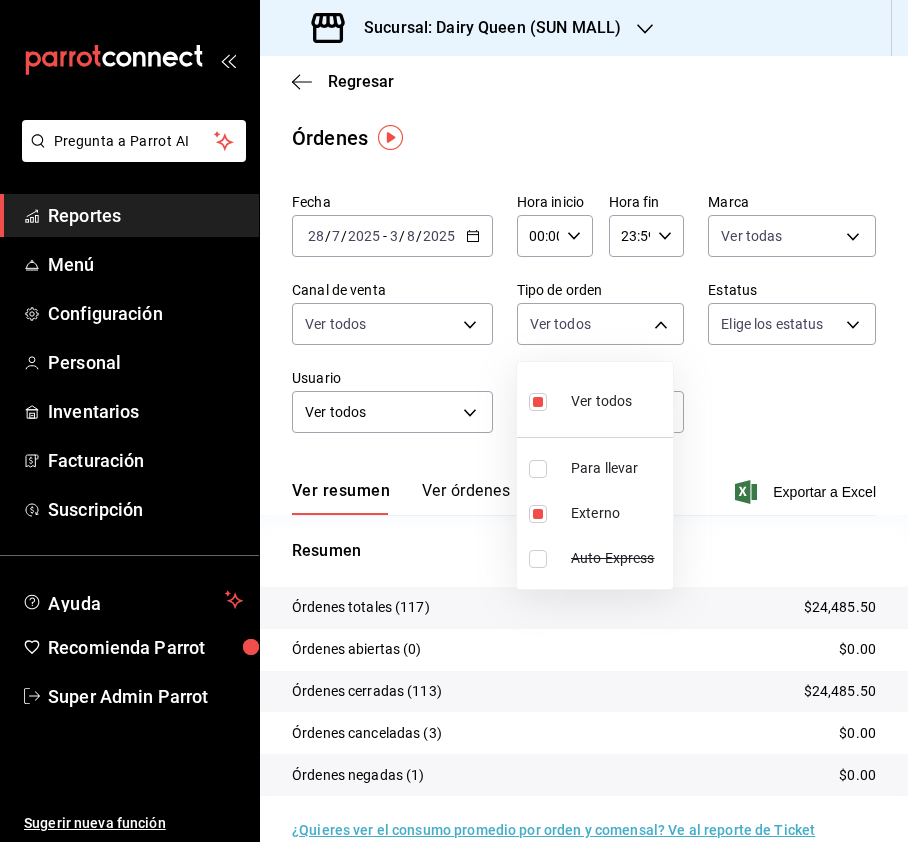 click at bounding box center [454, 421] 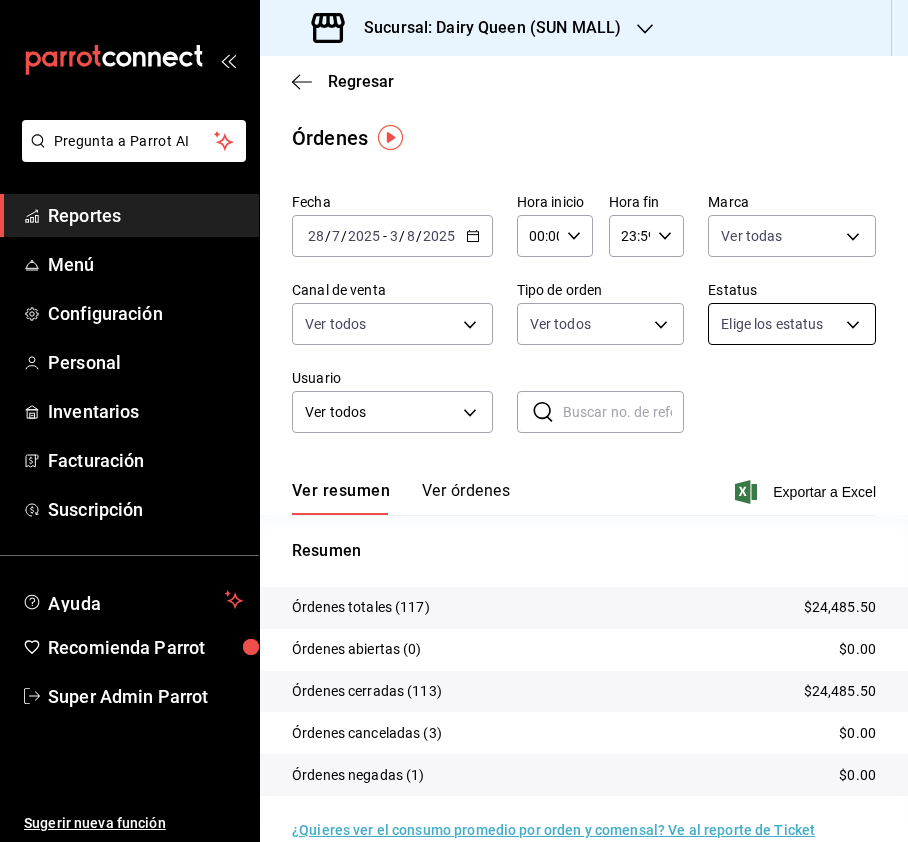 click on "Pregunta a Parrot AI Reportes   Menú   Configuración   Personal   Inventarios   Facturación   Suscripción   Ayuda Recomienda Parrot   Super Admin Parrot   Sugerir nueva función   Sucursal: Dairy Queen ([CITY]) Regresar Órdenes Fecha [DATE] [DATE] - [DATE] [DATE] Hora inicio 00:00 Hora inicio Hora fin 23:59 Hora fin Marca Ver todas [UUID] Canal de venta Ver todos PARROT,UBER_EATS,RAPPI,DIDI_FOOD,ONLINE Tipo de orden Ver todos [UUID],EXTERNAL Estatus Elige los estatus Usuario Ver todos ALL ​ ​ Ver resumen Ver órdenes Exportar a Excel Resumen Órdenes totales (117) $24,485.50 Órdenes abiertas (0) $0.00 Órdenes cerradas (113) $24,485.50 Órdenes canceladas (3) $0.00 Órdenes negadas (1) $0.00 ¿Quieres ver el consumo promedio por orden y comensal? Ve al reporte de Ticket promedio GANA 1 MES GRATIS EN TU SUSCRIPCIÓN AQUÍ Ver video tutorial Ir a video Pregunta a Parrot AI Reportes" at bounding box center [454, 421] 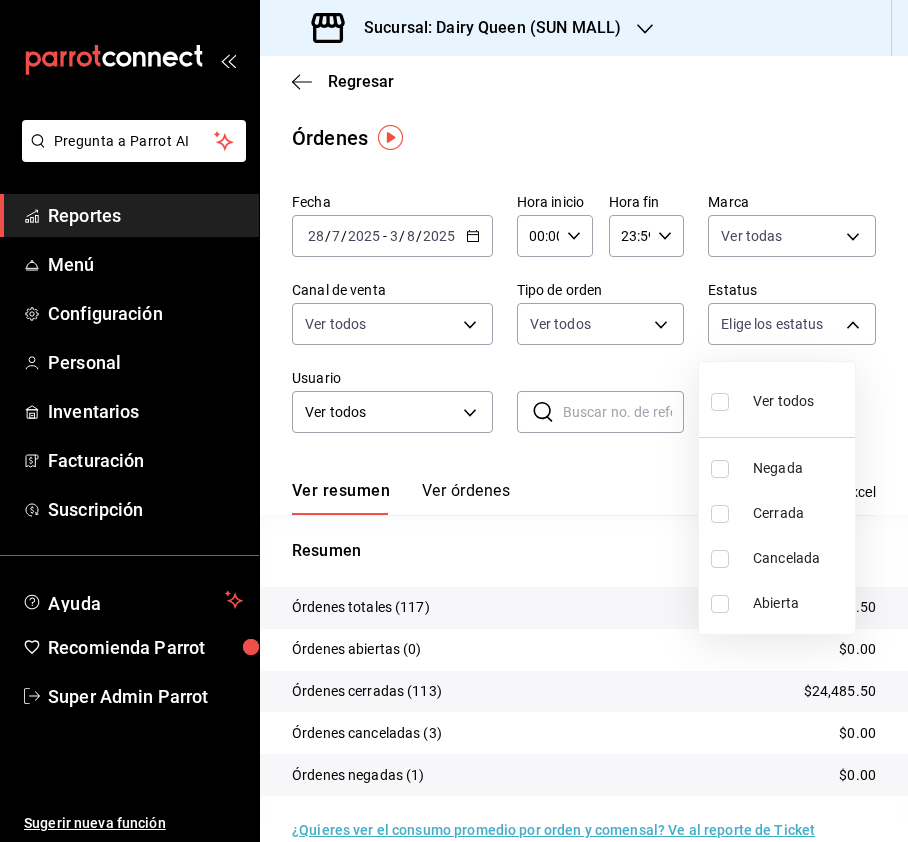 click at bounding box center [454, 421] 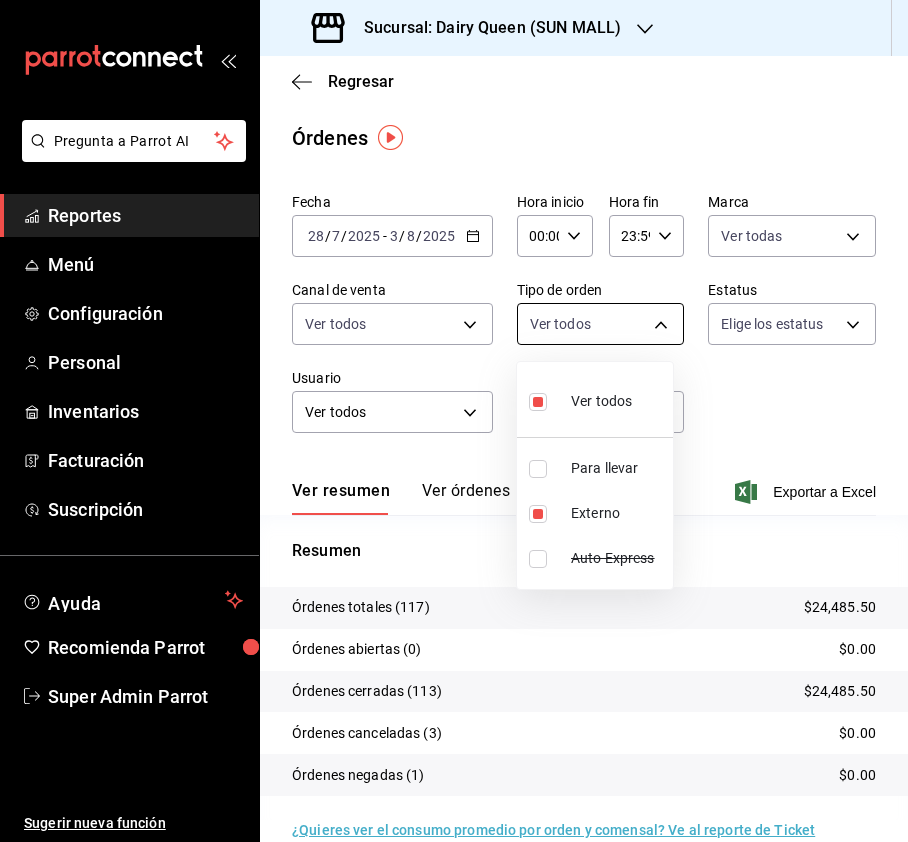 click on "Pregunta a Parrot AI Reportes   Menú   Configuración   Personal   Inventarios   Facturación   Suscripción   Ayuda Recomienda Parrot   Super Admin Parrot   Sugerir nueva función   Sucursal: Dairy Queen ([CITY]) Regresar Órdenes Fecha [DATE] [DATE] - [DATE] [DATE] Hora inicio 00:00 Hora inicio Hora fin 23:59 Hora fin Marca Ver todas [UUID] Canal de venta Ver todos PARROT,UBER_EATS,RAPPI,DIDI_FOOD,ONLINE Tipo de orden Ver todos [UUID],EXTERNAL Estatus Elige los estatus Usuario Ver todos ALL ​ ​ Ver resumen Ver órdenes Exportar a Excel Resumen Órdenes totales (117) $24,485.50 Órdenes abiertas (0) $0.00 Órdenes cerradas (113) $24,485.50 Órdenes canceladas (3) $0.00 Órdenes negadas (1) $0.00 ¿Quieres ver el consumo promedio por orden y comensal? Ve al reporte de Ticket promedio GANA 1 MES GRATIS EN TU SUSCRIPCIÓN AQUÍ Ver video tutorial Ir a video Pregunta a Parrot AI Reportes" at bounding box center [454, 421] 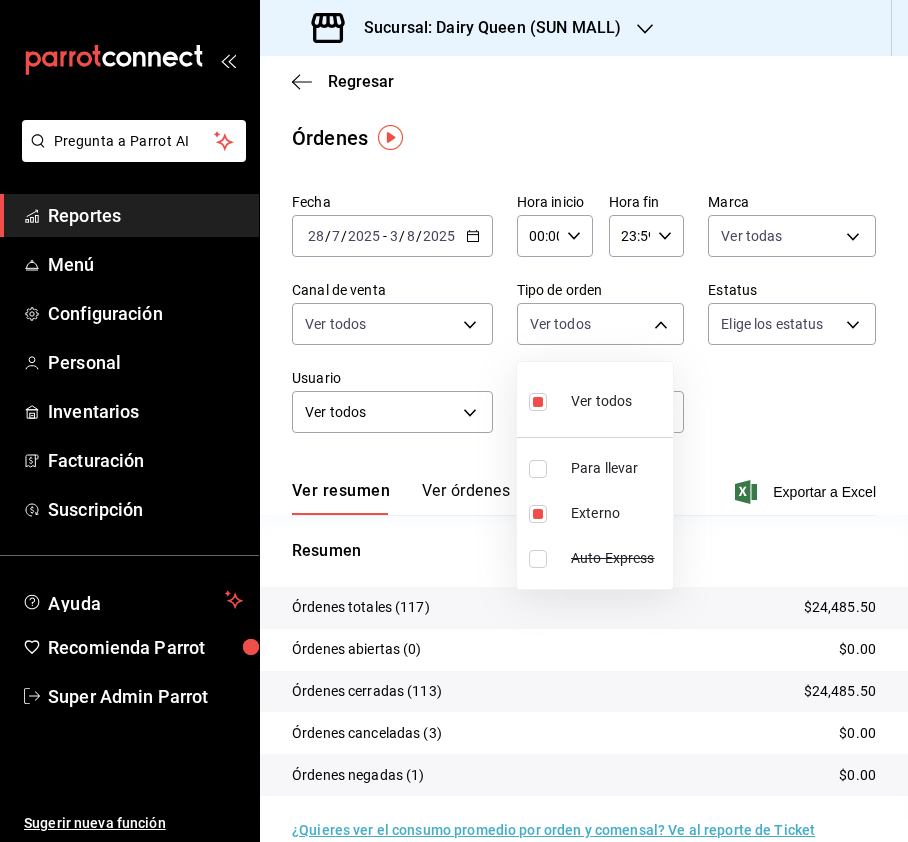 drag, startPoint x: 537, startPoint y: 466, endPoint x: 804, endPoint y: 492, distance: 268.26294 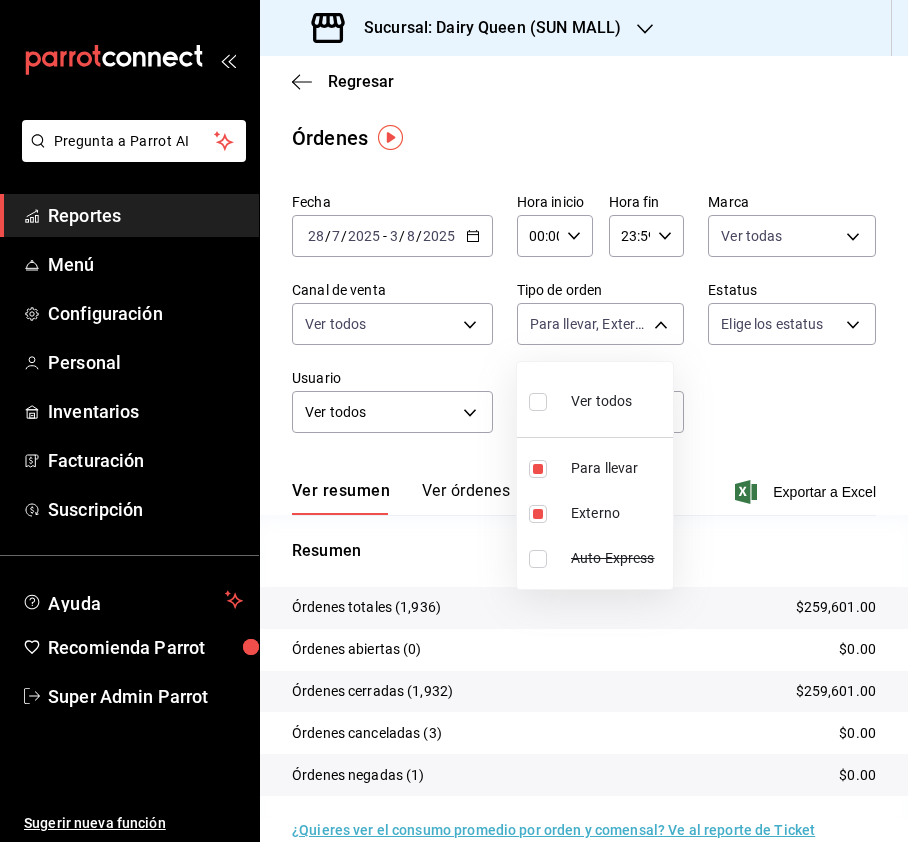 click at bounding box center (454, 421) 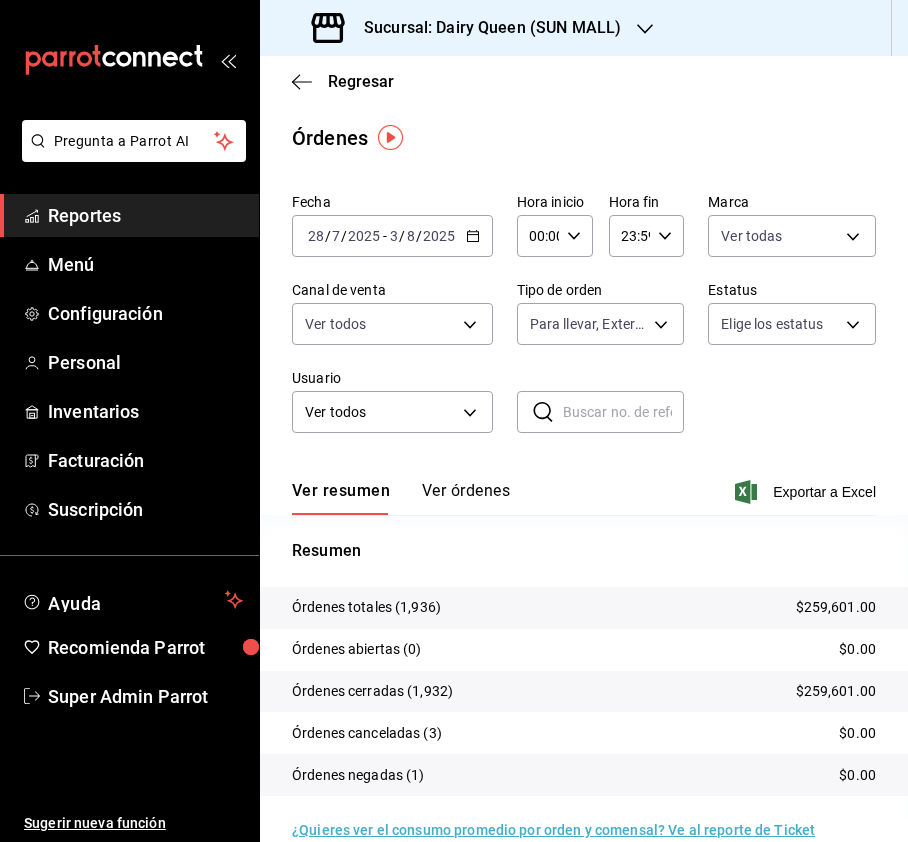 click on "Sucursal: Dairy Queen (SUN MALL)" at bounding box center (468, 28) 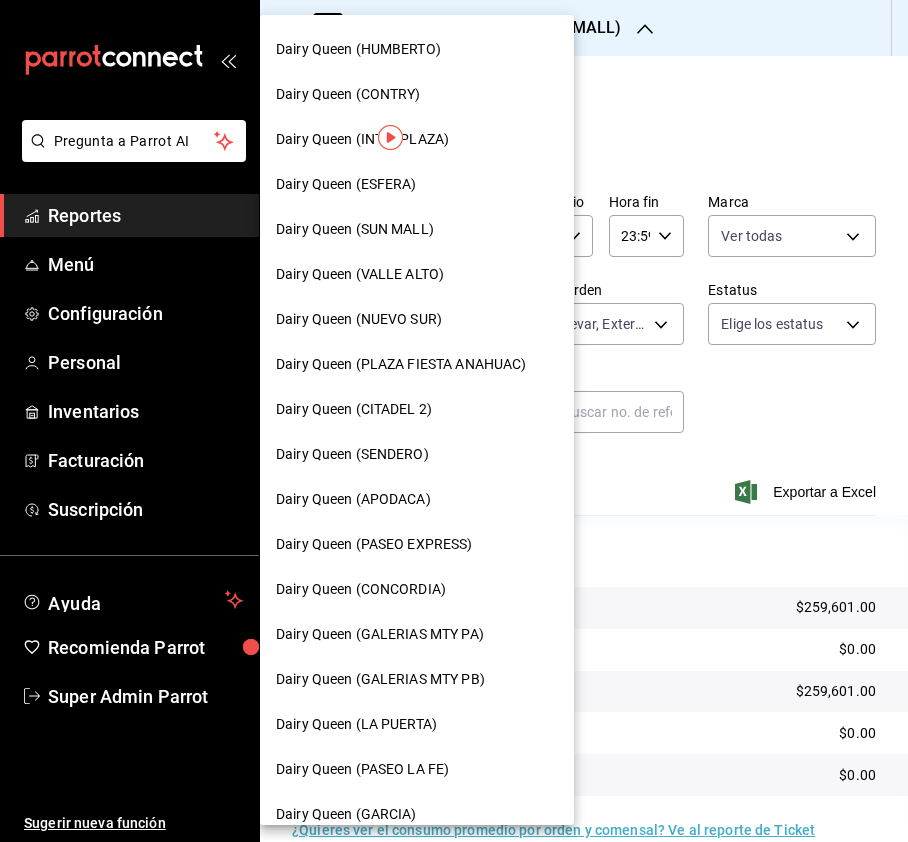 scroll, scrollTop: 266, scrollLeft: 0, axis: vertical 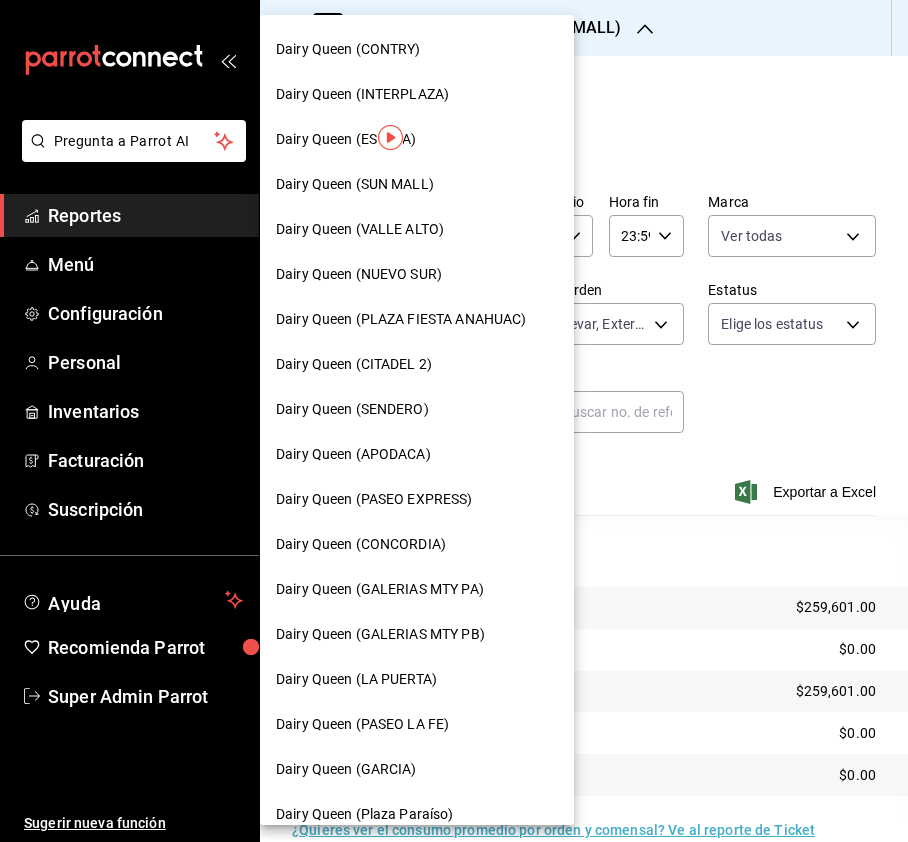 click on "Dairy Queen (APODACA)" at bounding box center (417, 454) 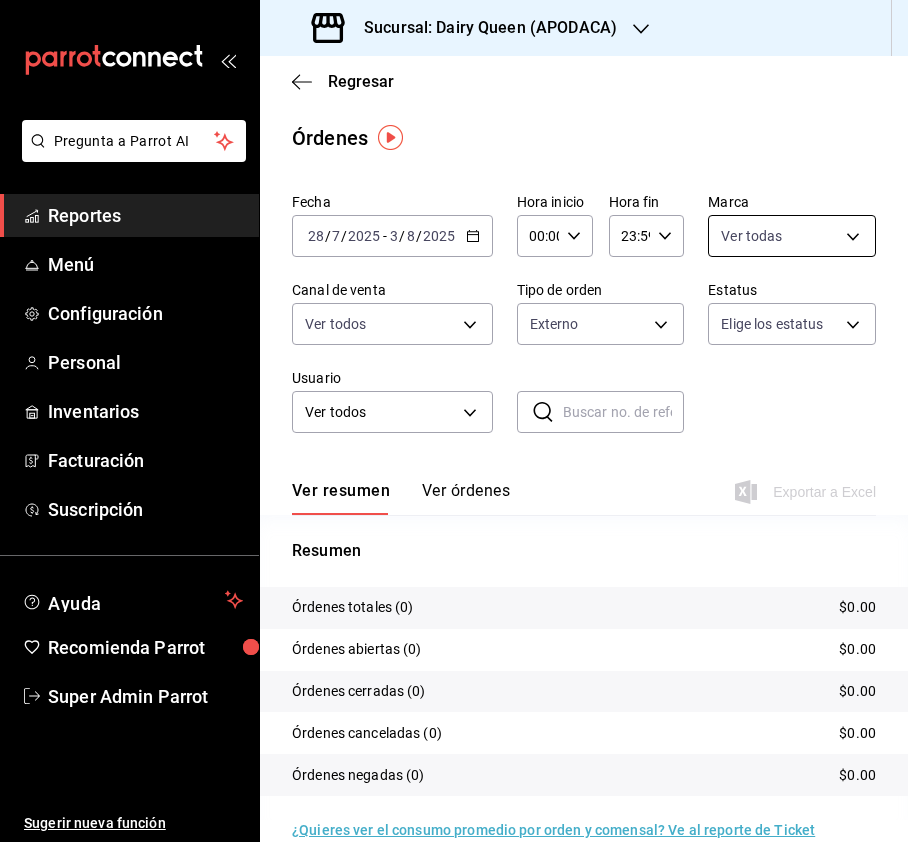 click on "Pregunta a Parrot AI Reportes   Menú   Configuración   Personal   Inventarios   Facturación   Suscripción   Ayuda Recomienda Parrot   Super Admin Parrot   Sugerir nueva función   Sucursal: Dairy Queen ([CITY]) Regresar Órdenes Fecha [DATE] [DATE] - [DATE] [DATE] Hora inicio 00:00 Hora inicio Hora fin 23:59 Hora fin Marca Ver todas [UUID] Canal de venta Ver todos PARROT,UBER_EATS,RAPPI,DIDI_FOOD,ONLINE Tipo de orden Externo [UUID],[UUID],EXTERNAL,[UUID] Estatus Elige los estatus Usuario Ver todos ALL ​ ​ Ver resumen Ver órdenes Exportar a Excel Resumen Órdenes totales (0) $0.00 Órdenes abiertas (0) $0.00 Órdenes cerradas (0) $0.00 Órdenes canceladas (0) $0.00 Órdenes negadas (0) $0.00 ¿Quieres ver el consumo promedio por orden y comensal? Ve al reporte de Ticket promedio GANA 1 MES GRATIS EN TU SUSCRIPCIÓN AQUÍ Ver video tutorial Ir a video Pregunta a Parrot AI Reportes   Menú   Configuración   Personal   Inventarios" at bounding box center [454, 421] 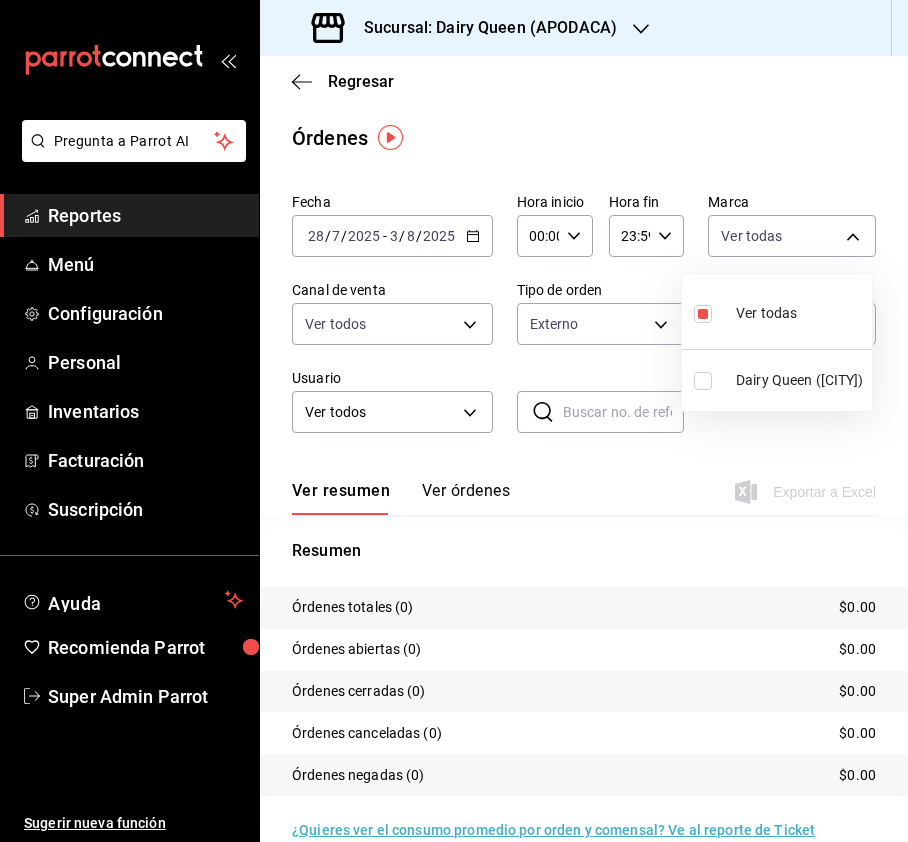 click at bounding box center [703, 381] 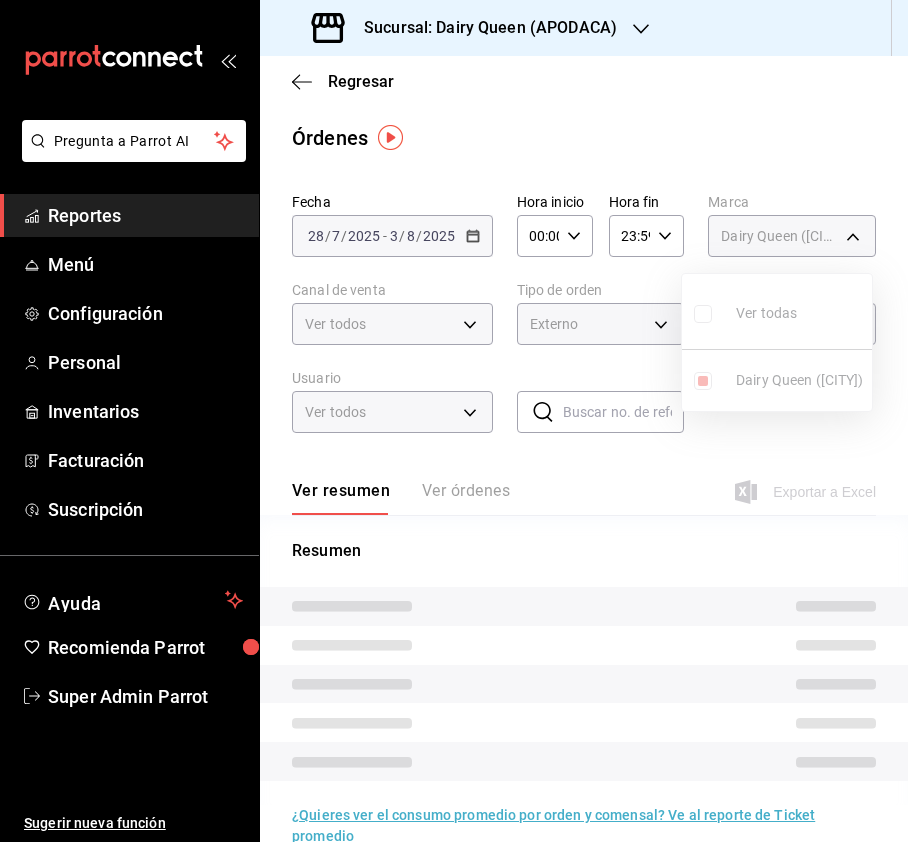 type on "[UUID],[UUID]" 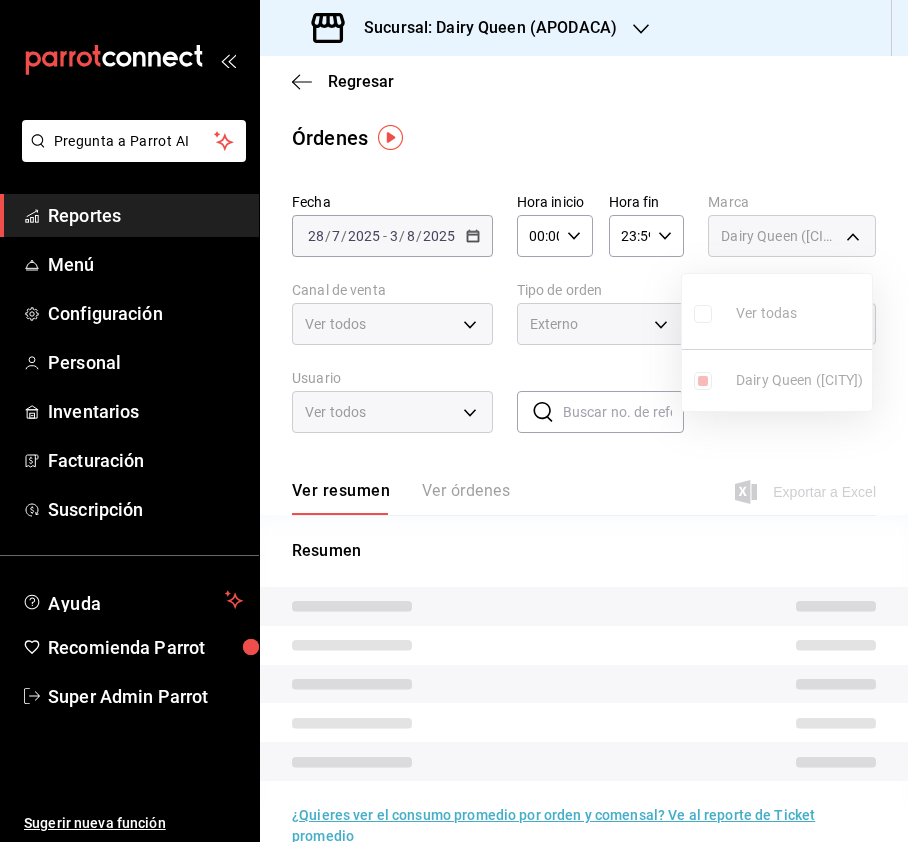click at bounding box center (454, 421) 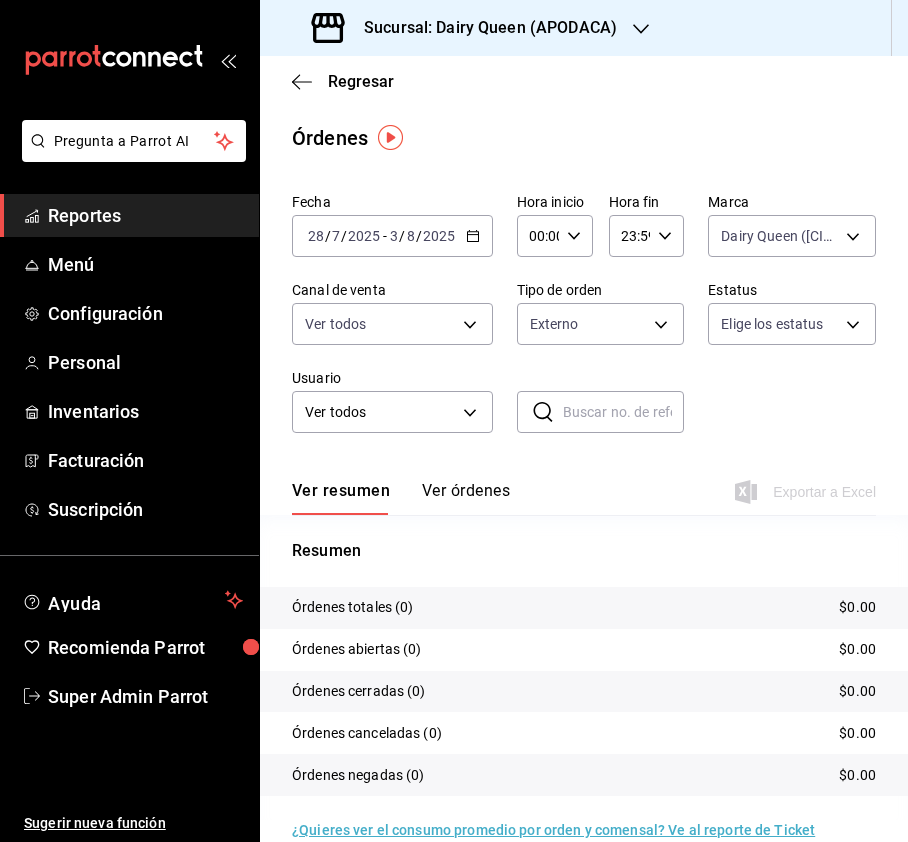 click on "Pregunta a Parrot AI Reportes   Menú   Configuración   Personal   Inventarios   Facturación   Suscripción   Ayuda Recomienda Parrot   Super Admin Parrot   Sugerir nueva función   Sucursal: Dairy Queen ([CITY]) Regresar Órdenes Fecha [DATE] [DATE] - [DATE] [DATE] Hora inicio 00:00 Hora inicio Hora fin 23:59 Hora fin Marca Dairy Queen ([CITY]) [UUID],[UUID] Canal de venta Ver todos PARROT,UBER_EATS,RAPPI,DIDI_FOOD,ONLINE Tipo de orden Externo [UUID],[UUID],EXTERNAL,[UUID] Estatus Elige los estatus Usuario Ver todos ALL ​ ​ Ver resumen Ver órdenes Exportar a Excel Resumen Órdenes totales (0) $0.00 Órdenes abiertas (0) $0.00 Órdenes cerradas (0) $0.00 Órdenes canceladas (0) $0.00 Órdenes negadas (0) $0.00 ¿Quieres ver el consumo promedio por orden y comensal? Ve al reporte de Ticket promedio Ver video tutorial Ir a video" at bounding box center [454, 421] 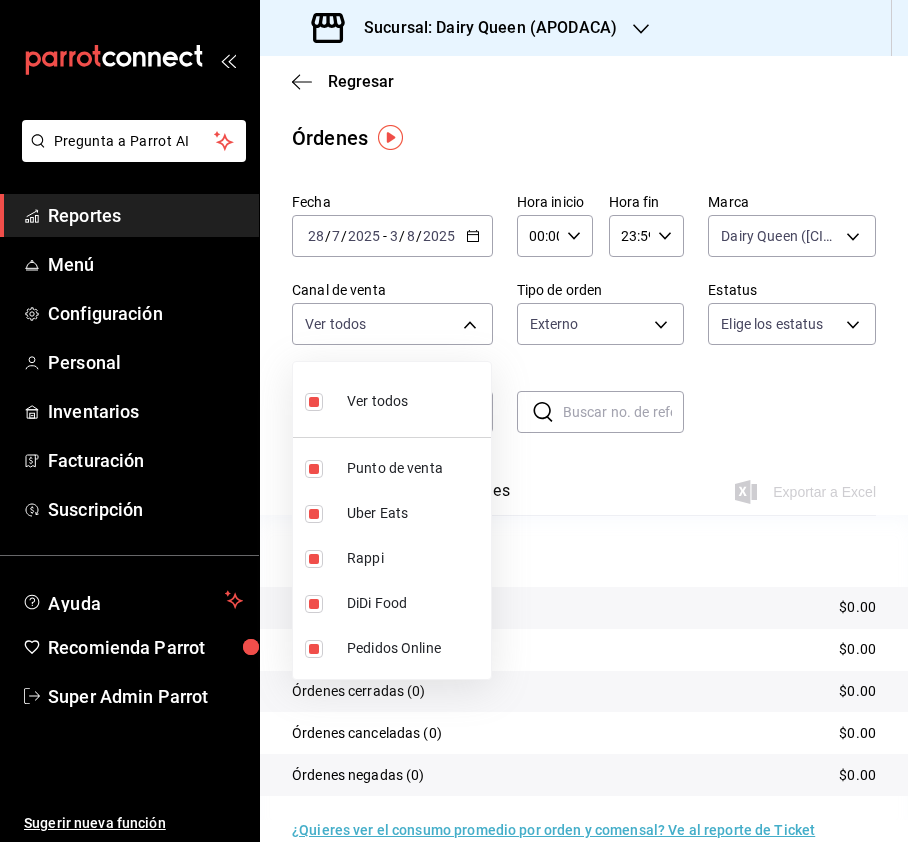 click at bounding box center [454, 421] 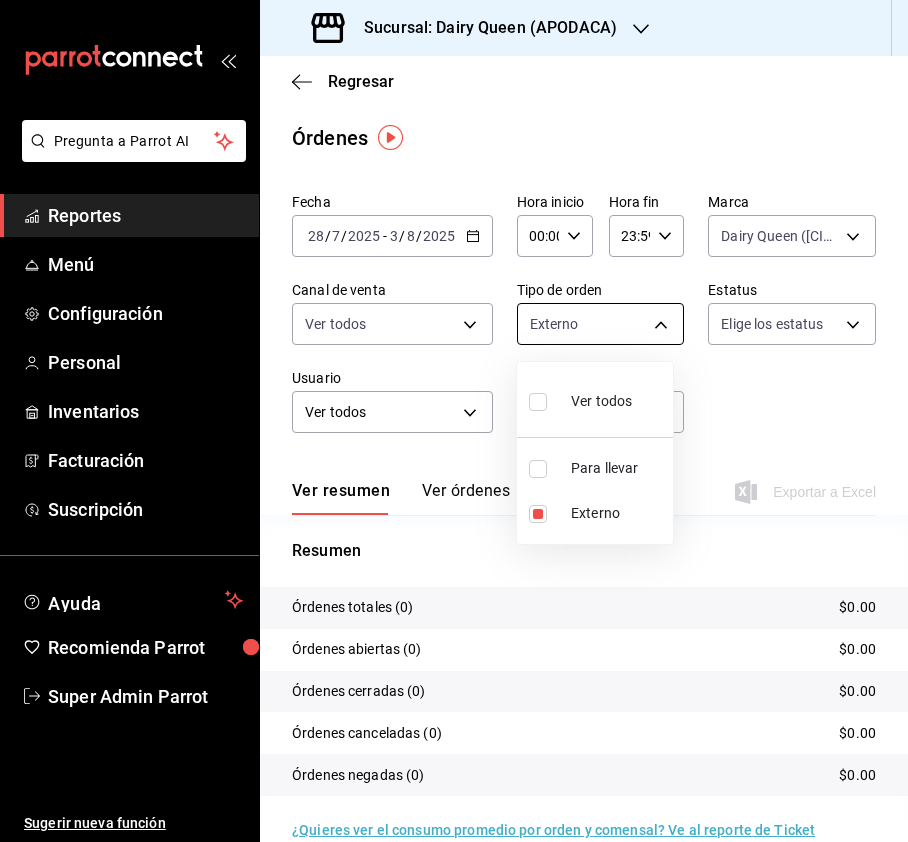 click on "Pregunta a Parrot AI Reportes   Menú   Configuración   Personal   Inventarios   Facturación   Suscripción   Ayuda Recomienda Parrot   Super Admin Parrot   Sugerir nueva función   Sucursal: Dairy Queen ([CITY]) Regresar Órdenes Fecha [DATE] [DATE] - [DATE] [DATE] Hora inicio 00:00 Hora inicio Hora fin 23:59 Hora fin Marca Dairy Queen ([CITY]) [UUID],[UUID] Canal de venta Ver todos PARROT,UBER_EATS,RAPPI,DIDI_FOOD,ONLINE Tipo de orden Externo [UUID],[UUID],EXTERNAL,[UUID] Estatus Elige los estatus Usuario Ver todos ALL ​ ​ Ver resumen Ver órdenes Exportar a Excel Resumen Órdenes totales (0) $0.00 Órdenes abiertas (0) $0.00 Órdenes cerradas (0) $0.00 Órdenes canceladas (0) $0.00 Órdenes negadas (0) $0.00 ¿Quieres ver el consumo promedio por orden y comensal? Ve al reporte de Ticket promedio Ver video tutorial Ir a video" at bounding box center (454, 421) 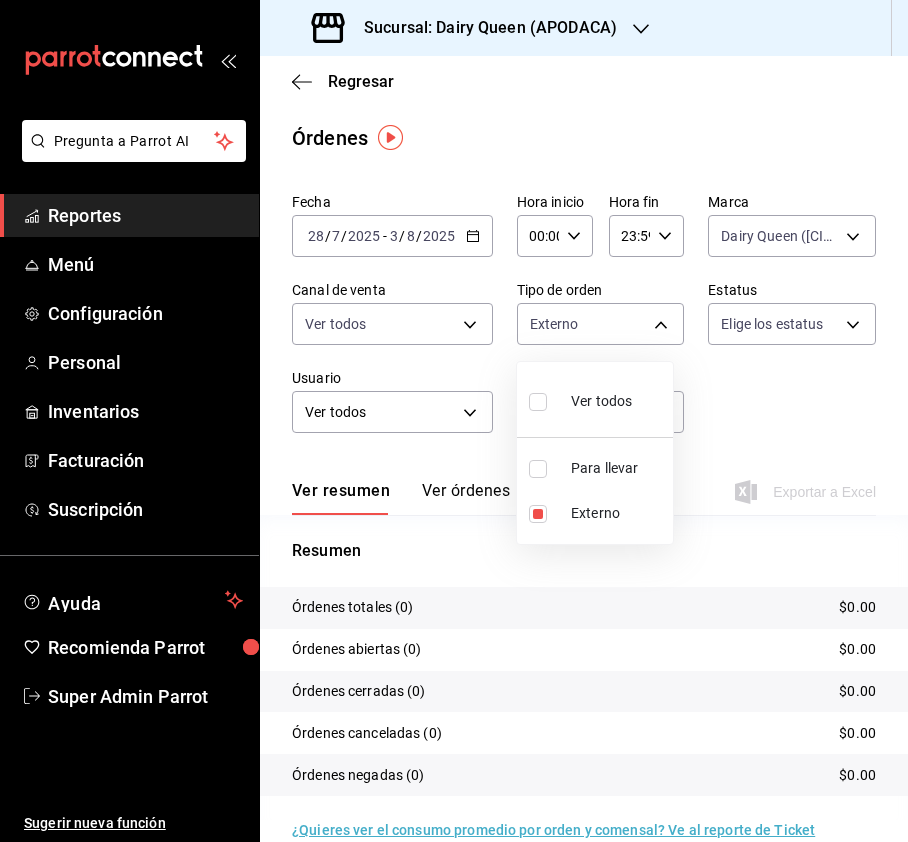 click at bounding box center (538, 402) 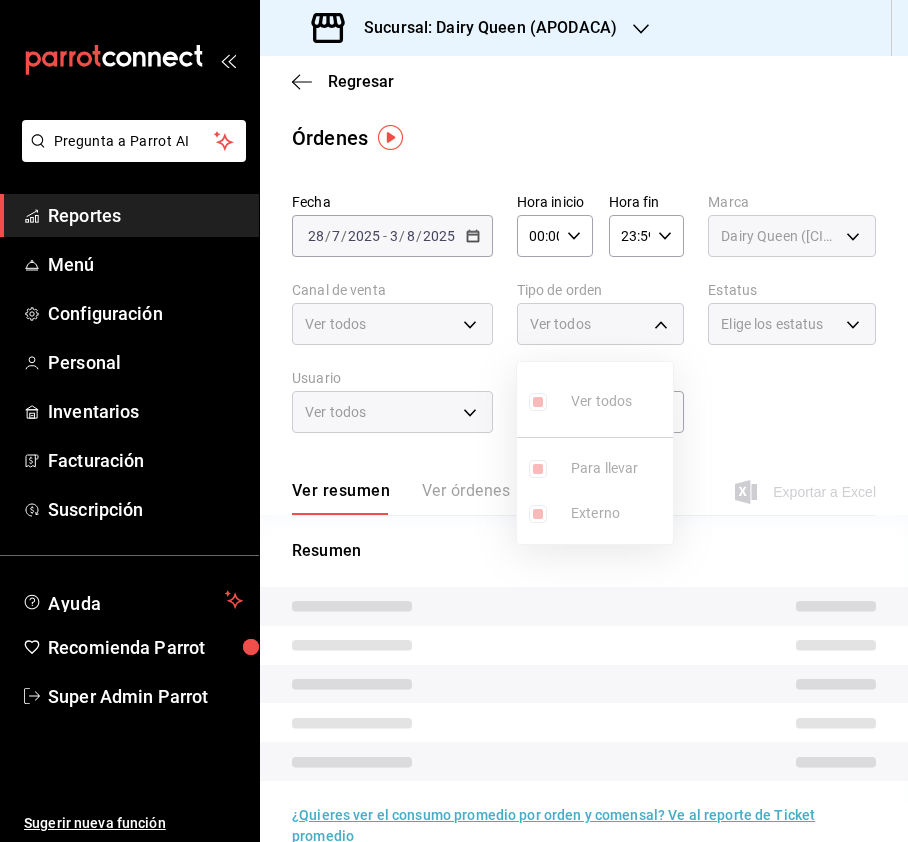 click at bounding box center (454, 421) 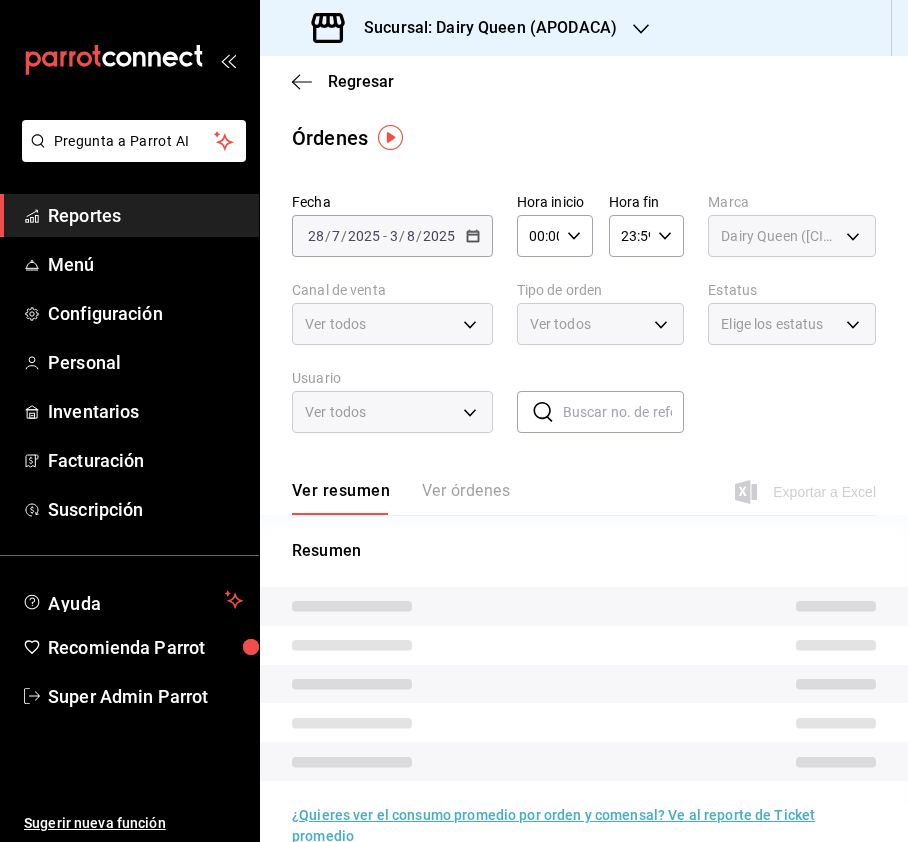 click on "Elige los estatus" at bounding box center [772, 324] 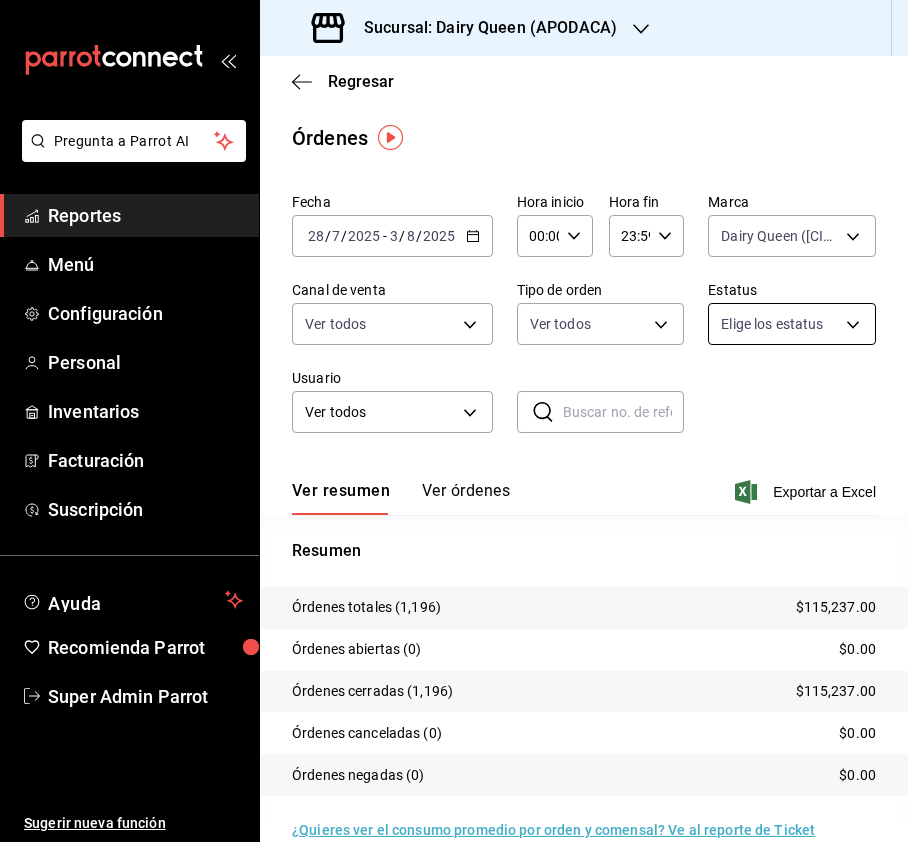 click on "Pregunta a Parrot AI Reportes   Menú   Configuración   Personal   Inventarios   Facturación   Suscripción   Ayuda Recomienda Parrot   Super Admin Parrot   Sugerir nueva función   Sucursal: Dairy Queen ([CITY]) Regresar Órdenes Fecha [DATE] [DATE] - [DATE] [DATE] Hora inicio 00:00 Hora inicio Hora fin 23:59 Hora fin Marca Dairy Queen ([CITY]) [UUID], [UUID] Canal de venta Ver todos PARROT,UBER_EATS,RAPPI,DIDI_FOOD,ONLINE Tipo de orden Ver todos [UUID],EXTERNAL Estatus Elige los estatus Usuario Ver todos ALL ​ ​ Ver resumen Ver órdenes Exportar a Excel Resumen Órdenes totales (1,196) $115,237.00 Órdenes abiertas (0) $0.00 Órdenes cerradas (1,196) $115,237.00 Órdenes canceladas (0) $0.00 Órdenes negadas (0) $0.00 ¿Quieres ver el consumo promedio por orden y comensal? Ve al reporte de Ticket promedio GANA 1 MES GRATIS EN TU SUSCRIPCIÓN AQUÍ Ver video tutorial Ir a video Reportes" at bounding box center [454, 421] 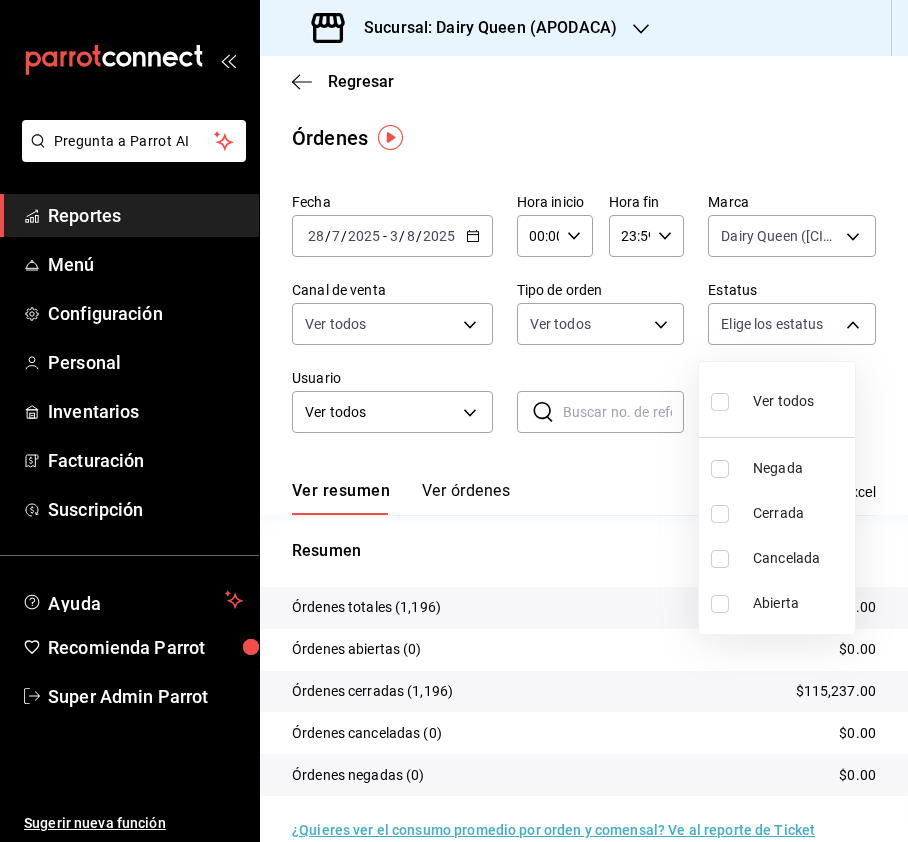 click at bounding box center [720, 402] 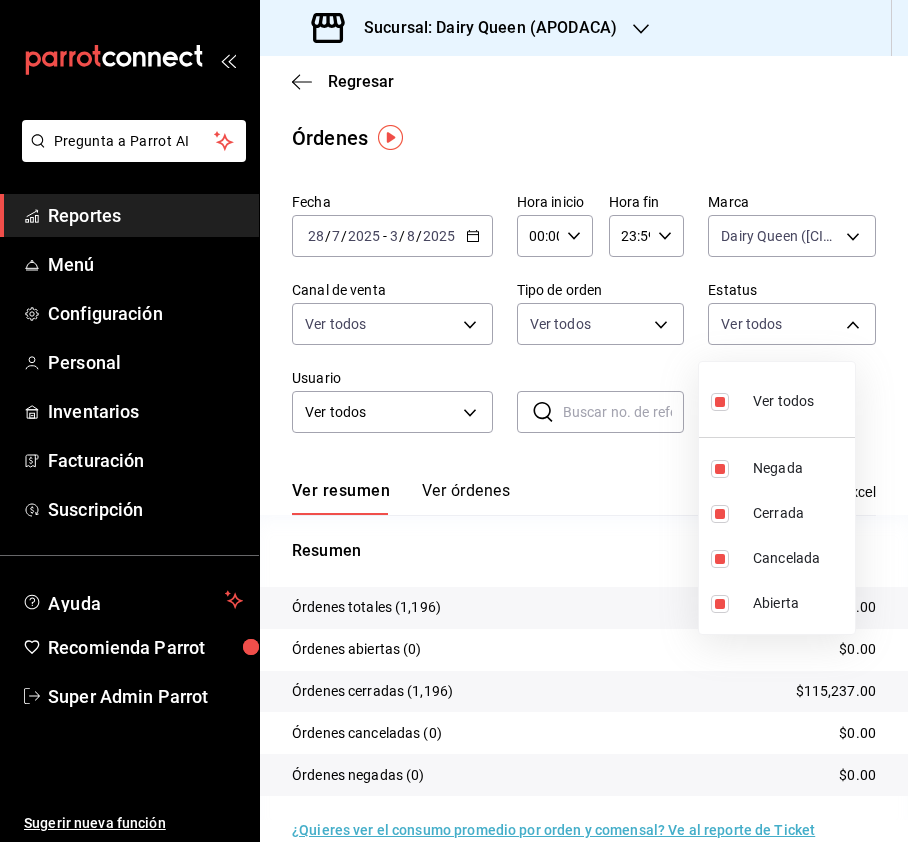click at bounding box center (454, 421) 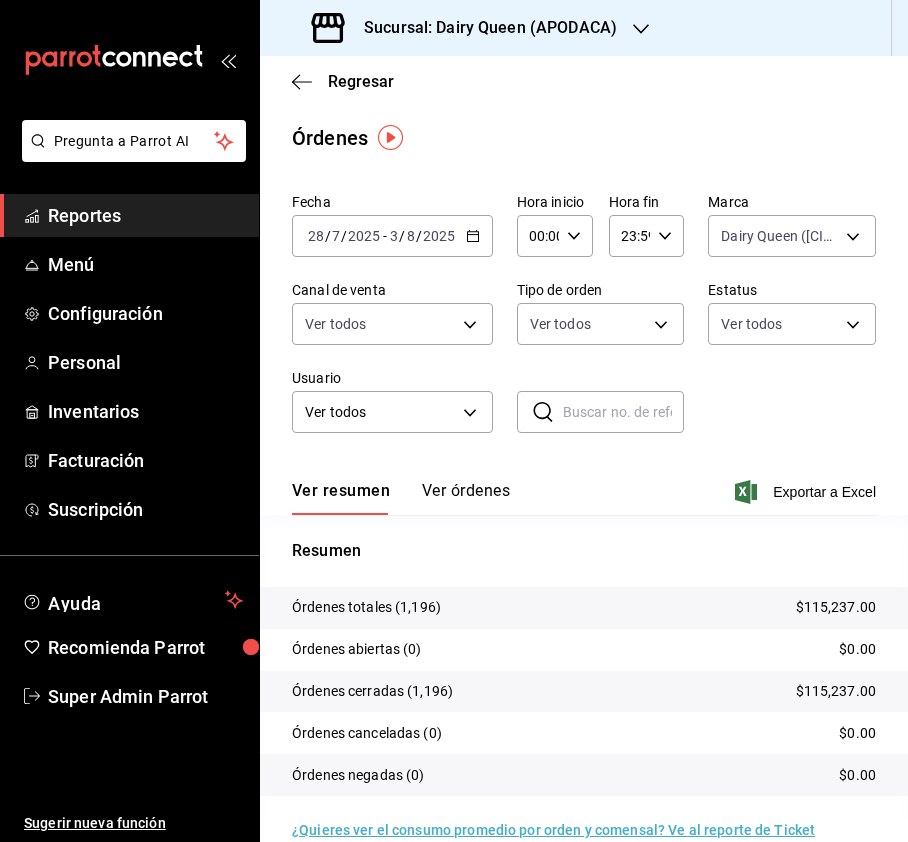 click on "Sucursal: Dairy Queen (APODACA)" at bounding box center (482, 28) 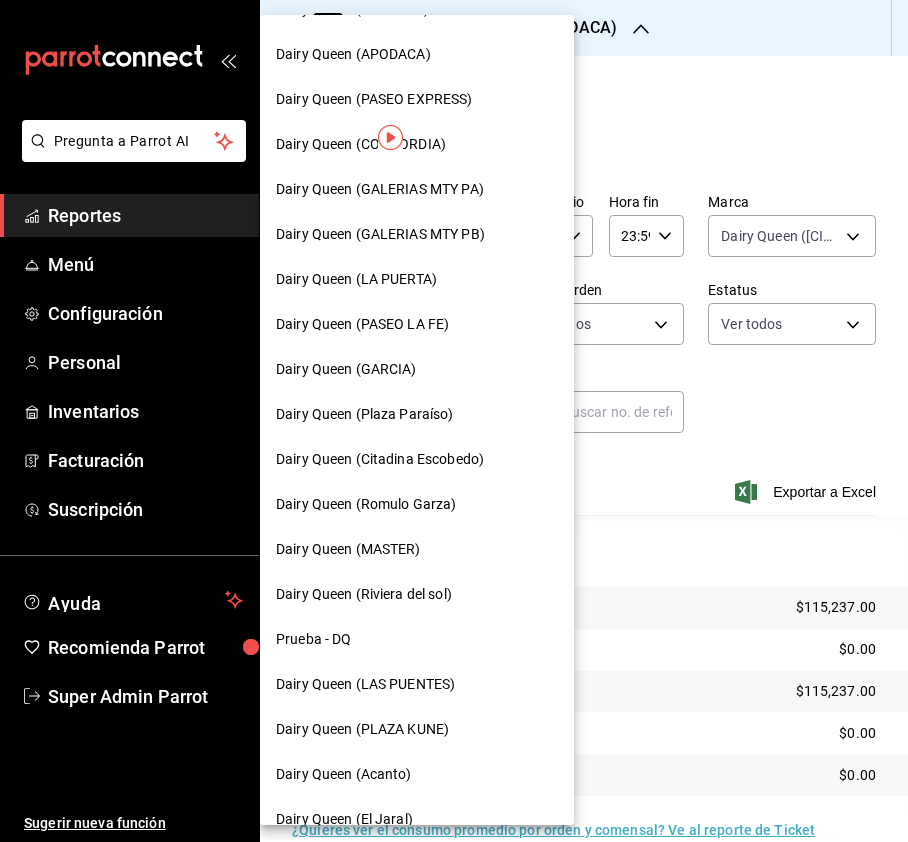scroll, scrollTop: 690, scrollLeft: 0, axis: vertical 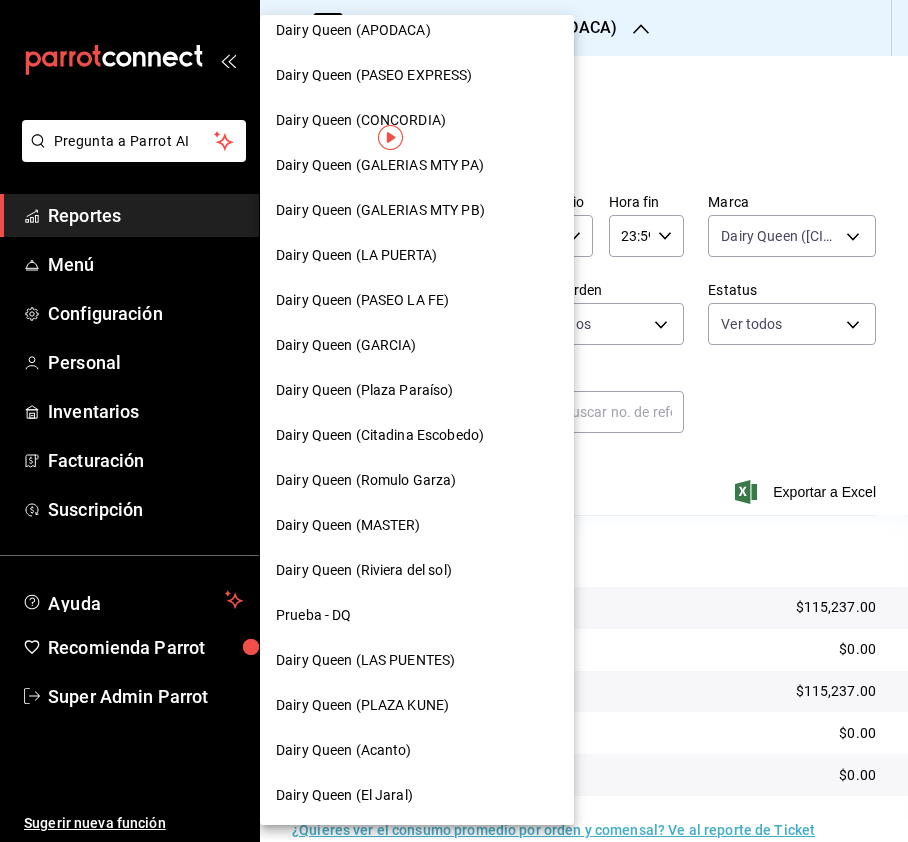 click on "Dairy Queen (LAS PUENTES)" at bounding box center [417, 660] 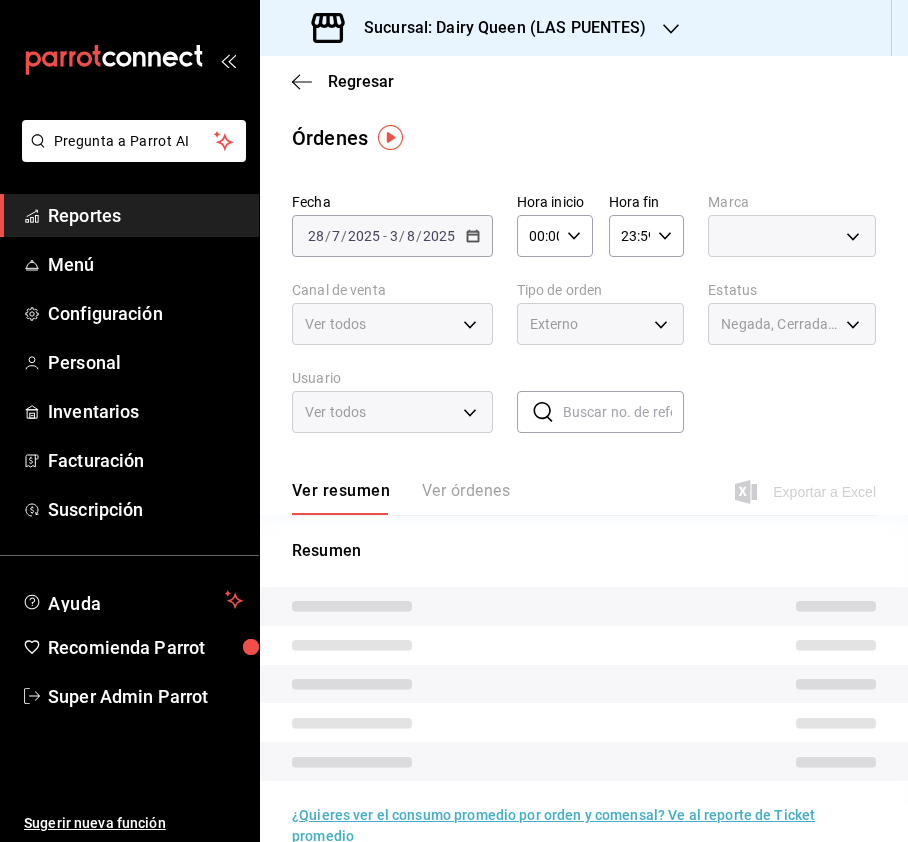 click at bounding box center [792, 236] 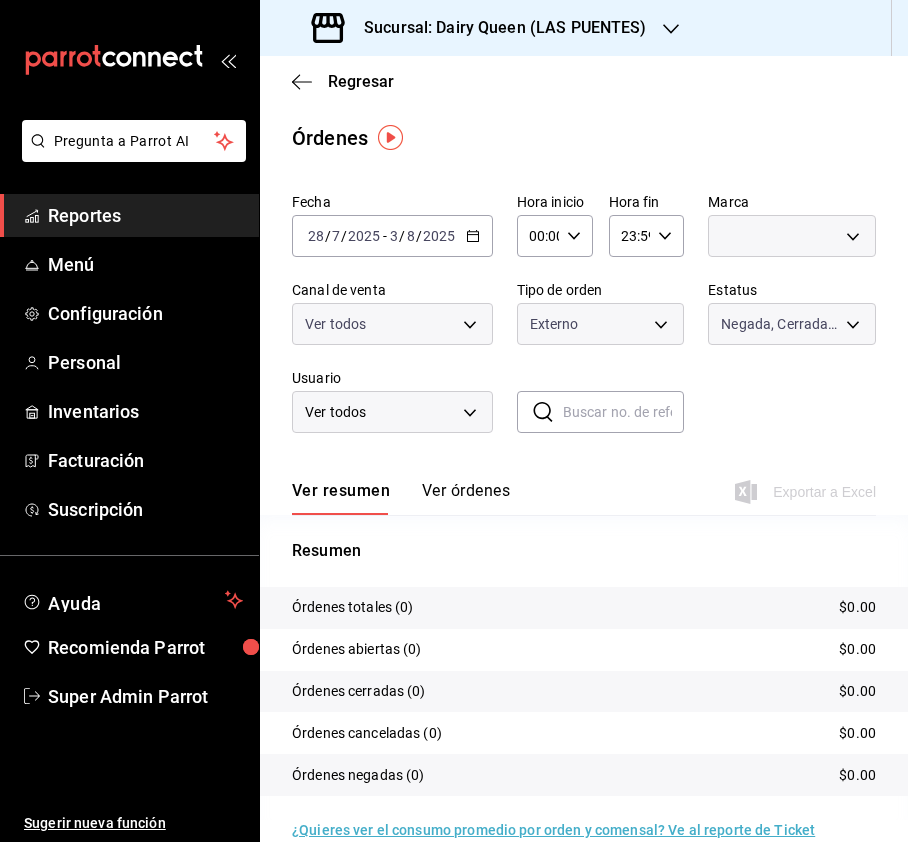 click on "Pregunta a Parrot AI Reportes   Menú   Configuración   Personal   Inventarios   Facturación   Suscripción   Ayuda Recomienda Parrot   Super Admin Parrot   Sugerir nueva función   Sucursal: Dairy Queen ([CITY]) Regresar Órdenes Fecha [DATE] [DATE] - [DATE] [DATE] Hora inicio 00:00 Hora inicio Hora fin 23:59 Hora fin Marca [UUID], [UUID] Canal de venta Ver todos PARROT,UBER_EATS,RAPPI,DIDI_FOOD,ONLINE Tipo de orden Externo [UUID],EXTERNAL Estatus Negada, Cerrada, Cancelada, Abierta DENIED,FINISHED,CANCELED,OPEN,VOIDED,CREATED,PAID,ACCEPTED Usuario Ver todos ALL ​ ​ Ver resumen Ver órdenes Exportar a Excel Resumen Órdenes totales (0) $0.00 Órdenes abiertas (0) $0.00 Órdenes cerradas (0) $0.00 Órdenes canceladas (0) $0.00 Órdenes negadas (0) $0.00 ¿Quieres ver el consumo promedio por orden y comensal? Ve al reporte de Ticket promedio GANA 1 MES GRATIS EN TU SUSCRIPCIÓN AQUÍ   Menú" at bounding box center [454, 421] 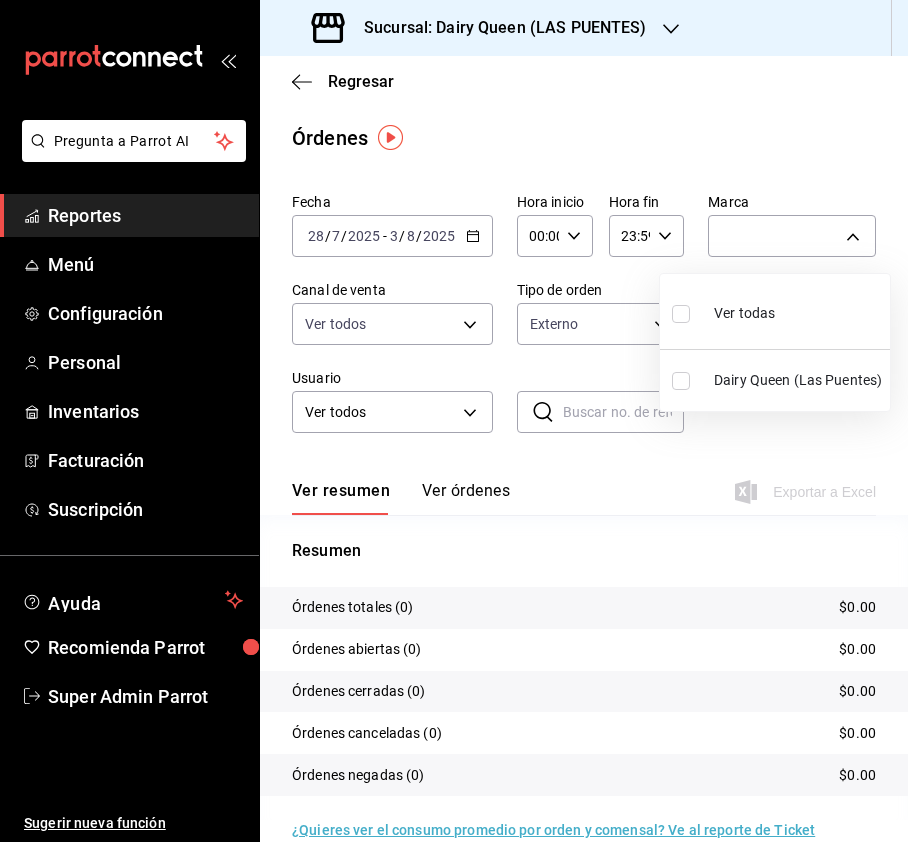 click at bounding box center [681, 314] 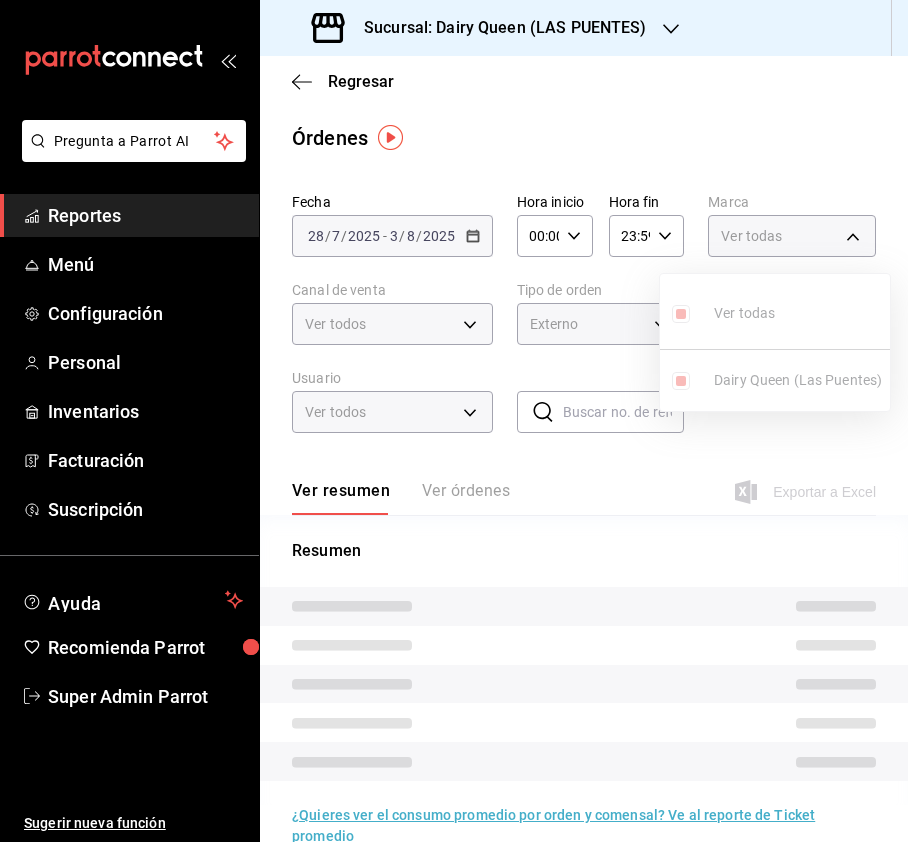 type on "[UUID]" 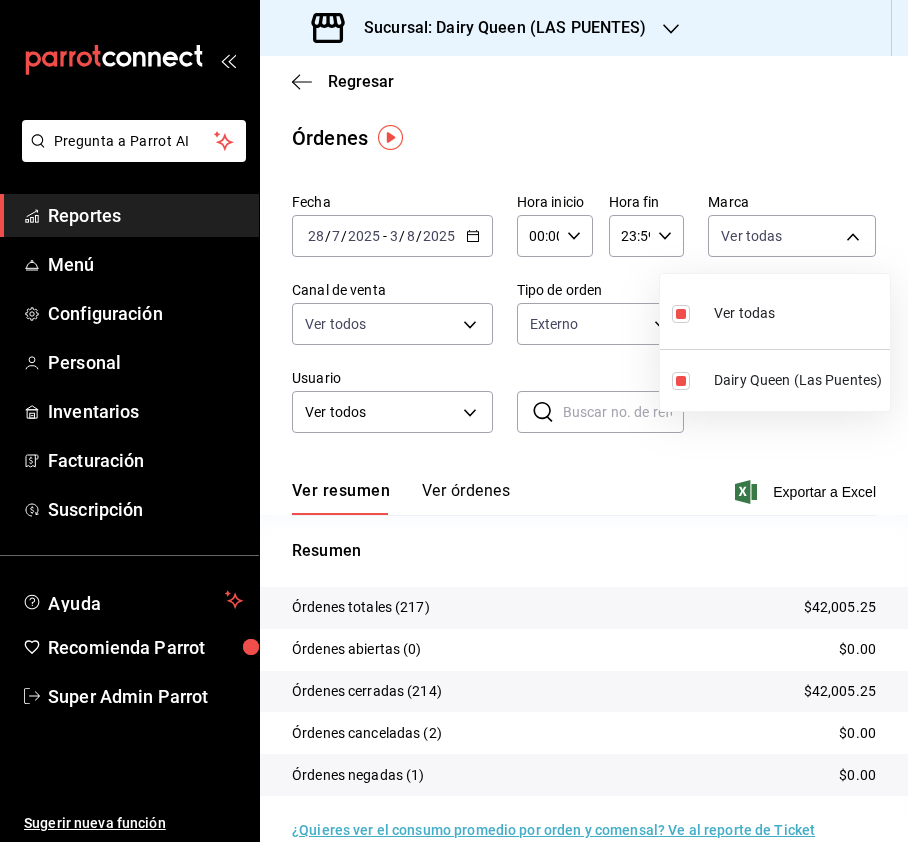 click at bounding box center [454, 421] 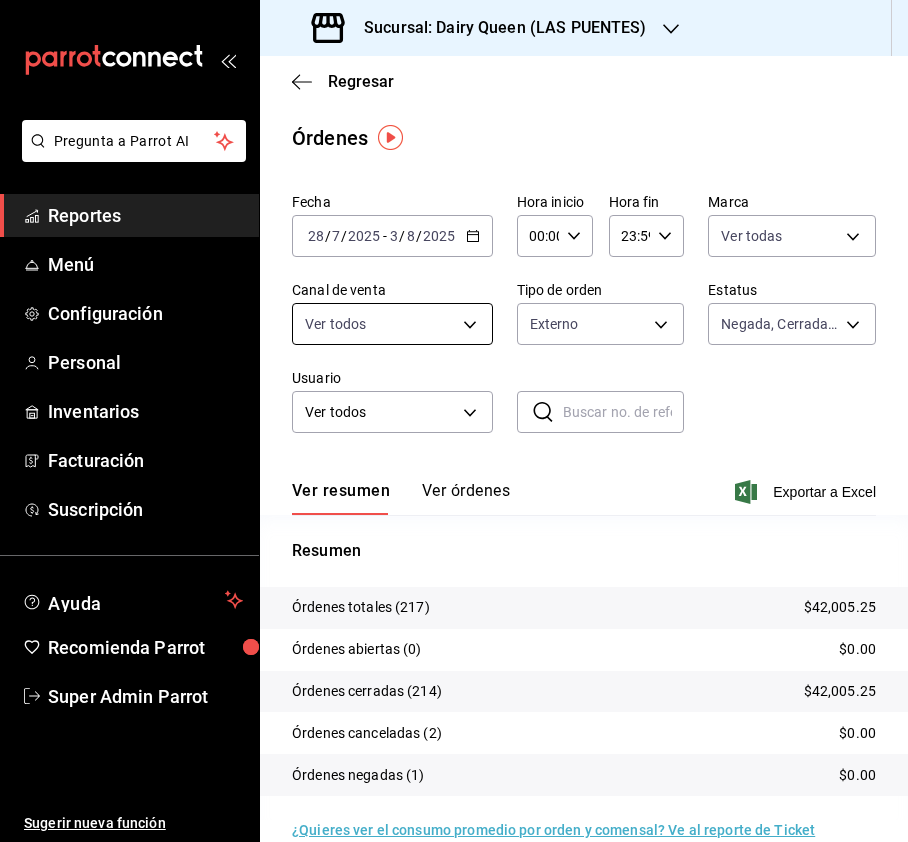 click on "Pregunta a Parrot AI Reportes   Menú   Configuración   Personal   Inventarios   Facturación   Suscripción   Ayuda Recomienda Parrot   Super Admin Parrot   Sugerir nueva función   Sucursal: Dairy Queen ([CITY]) Regresar Órdenes Fecha [DATE] [DATE] - [DATE] [DATE] Hora inicio 00:00 Hora inicio Hora fin 23:59 Hora fin Marca Ver todas [UUID] Canal de venta Ver todos PARROT,UBER_EATS,RAPPI,DIDI_FOOD,ONLINE Tipo de orden Externo [UUID],EXTERNAL Estatus Negada, Cerrada, Cancelada, Abierta DENIED,FINISHED,CANCELED,OPEN,VOIDED,CREATED,PAID,ACCEPTED Usuario Ver todos ALL ​ ​ Ver resumen Ver órdenes Exportar a Excel Resumen Órdenes totales (217) $42,005.25 Órdenes abiertas (0) $0.00 Órdenes cerradas (214) $42,005.25 Órdenes canceladas (2) $0.00 Órdenes negadas (1) $0.00 ¿Quieres ver el consumo promedio por orden y comensal? Ve al reporte de Ticket promedio GANA 1 MES GRATIS EN TU SUSCRIPCIÓN AQUÍ Ver video tutorial" at bounding box center (454, 421) 